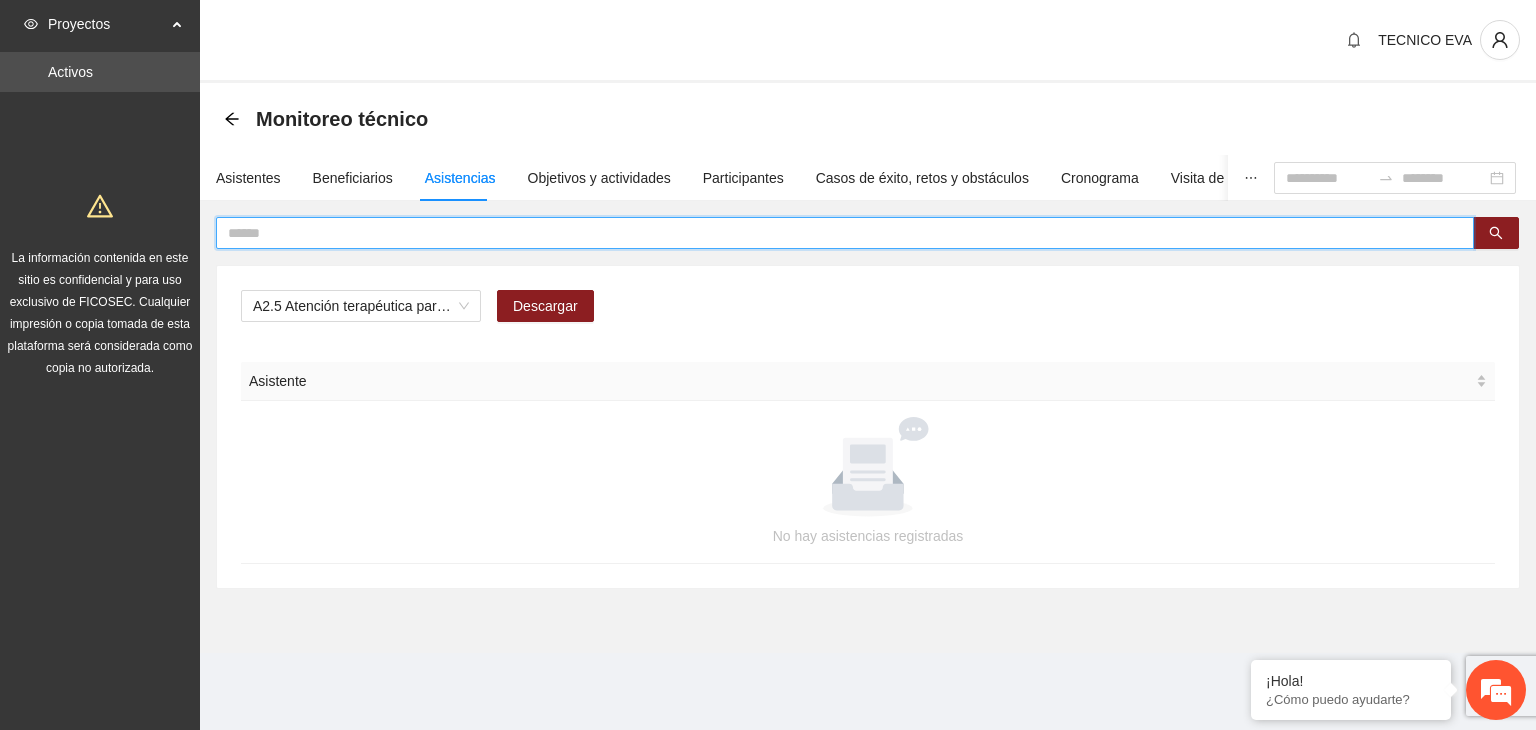 scroll, scrollTop: 0, scrollLeft: 0, axis: both 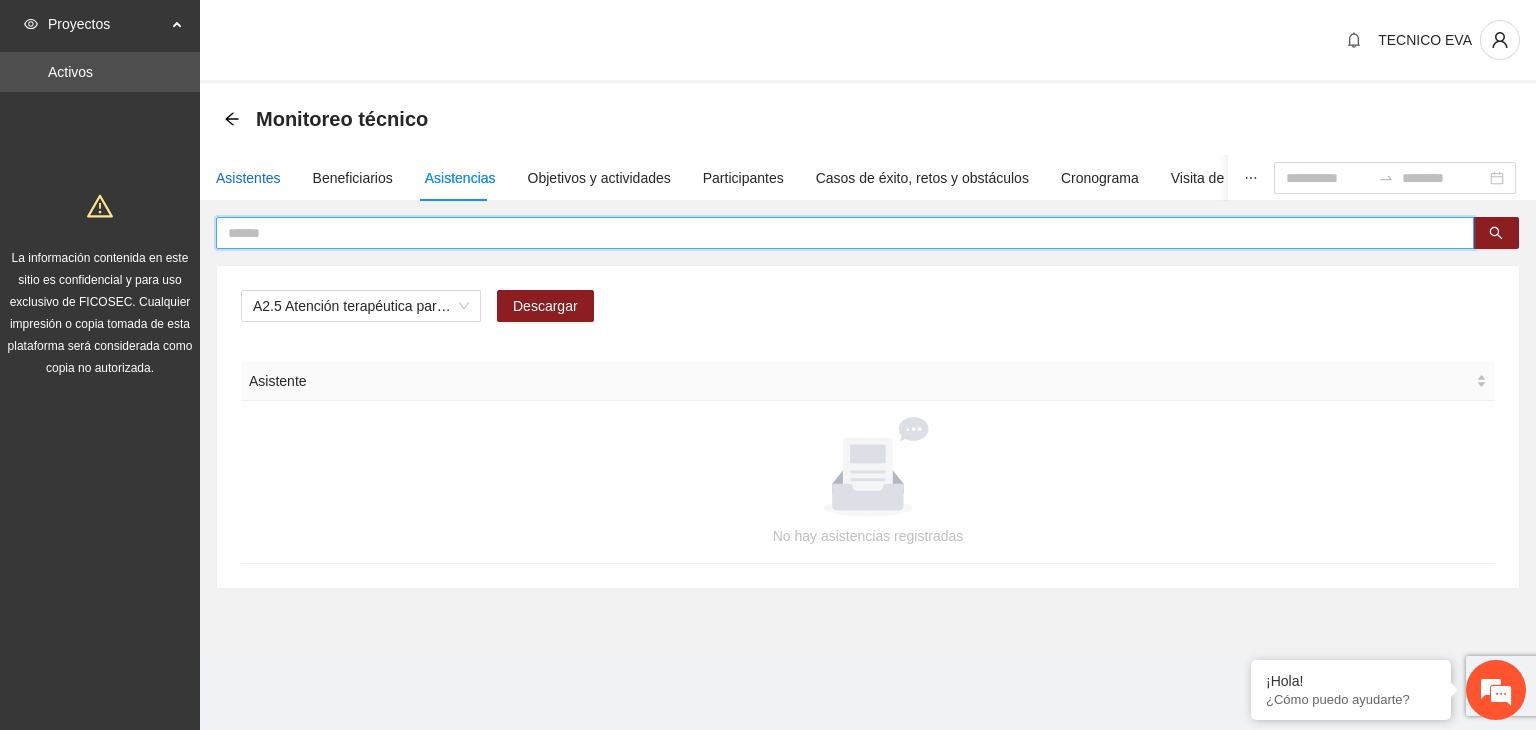 click on "Asistentes" at bounding box center [248, 178] 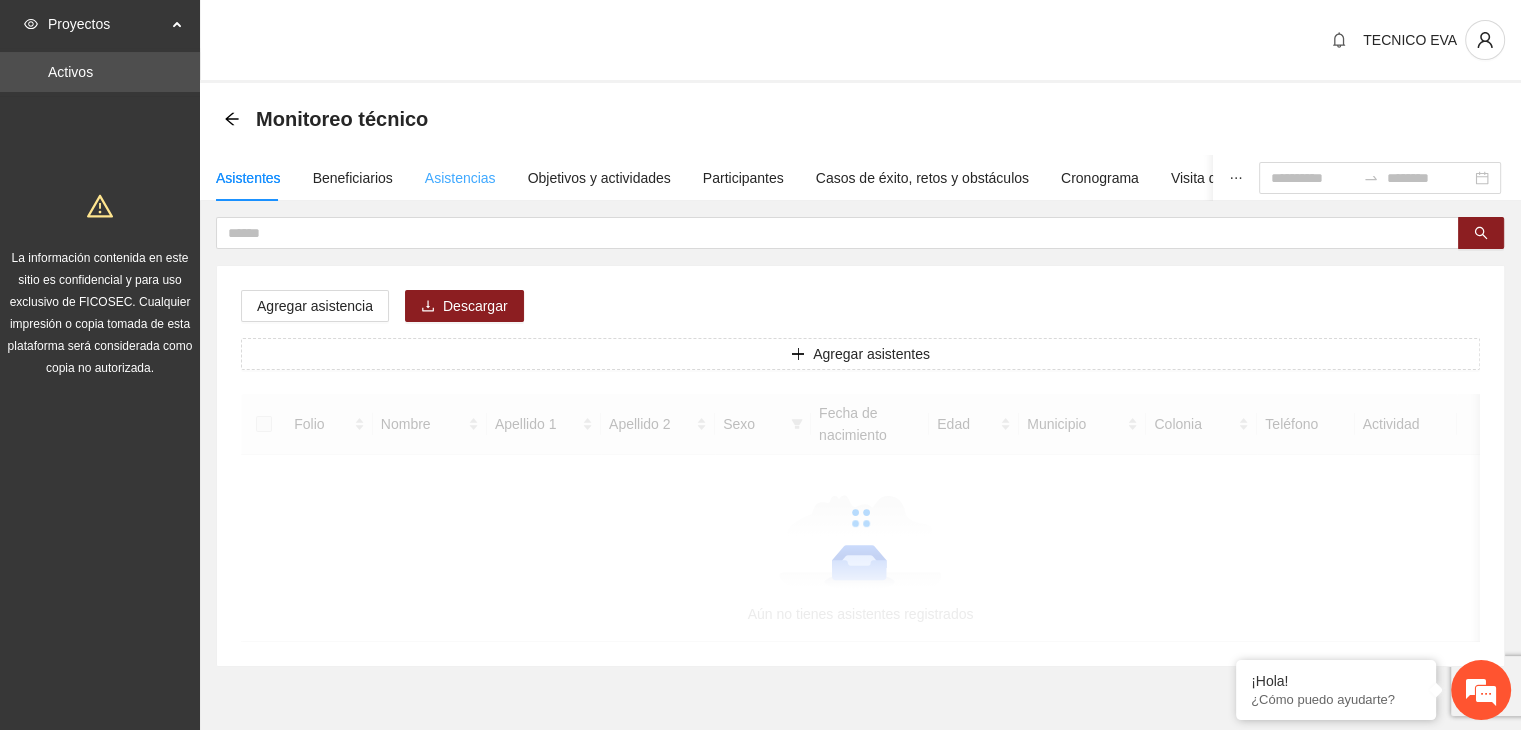 click on "Asistencias" at bounding box center [460, 178] 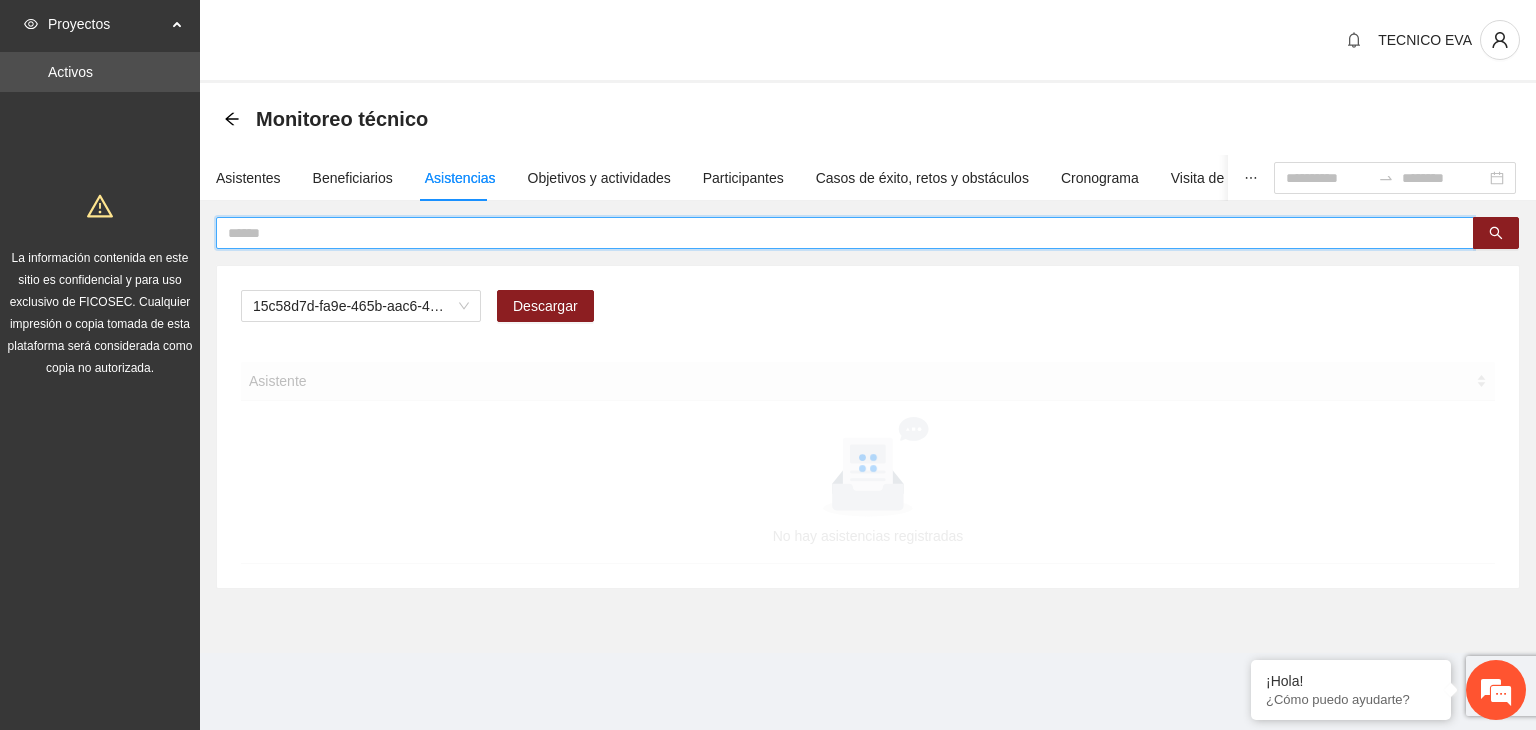 click at bounding box center (837, 233) 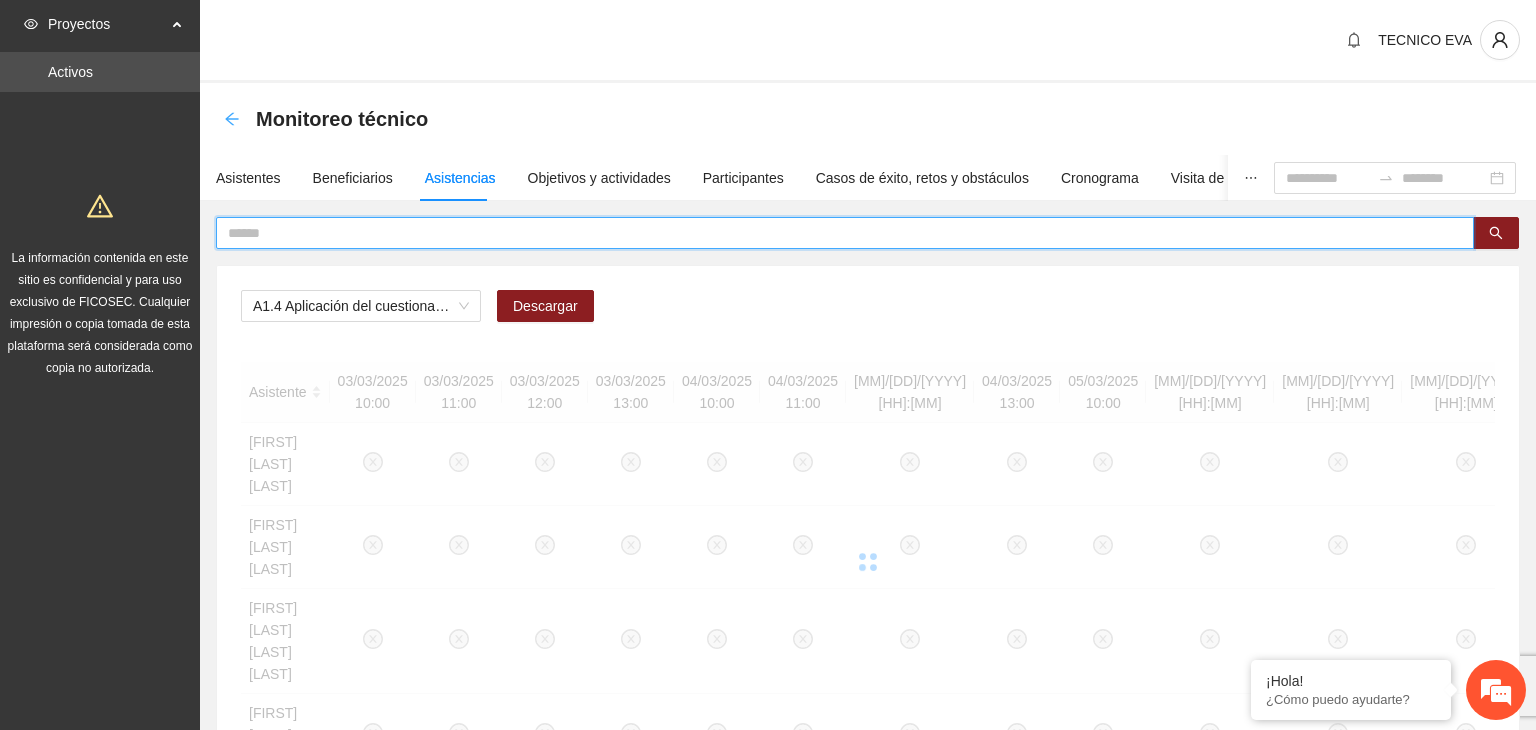 click 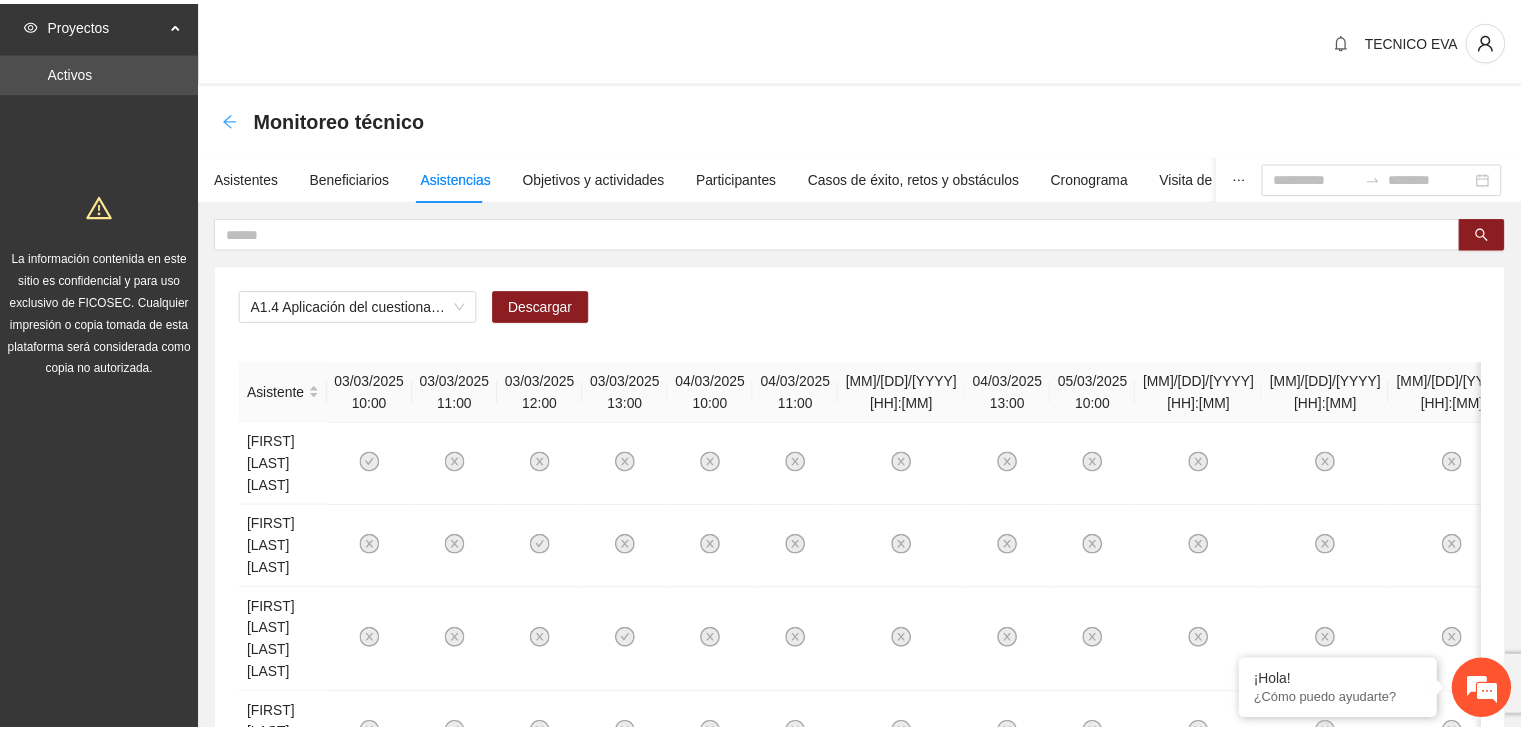 scroll, scrollTop: 1516, scrollLeft: 0, axis: vertical 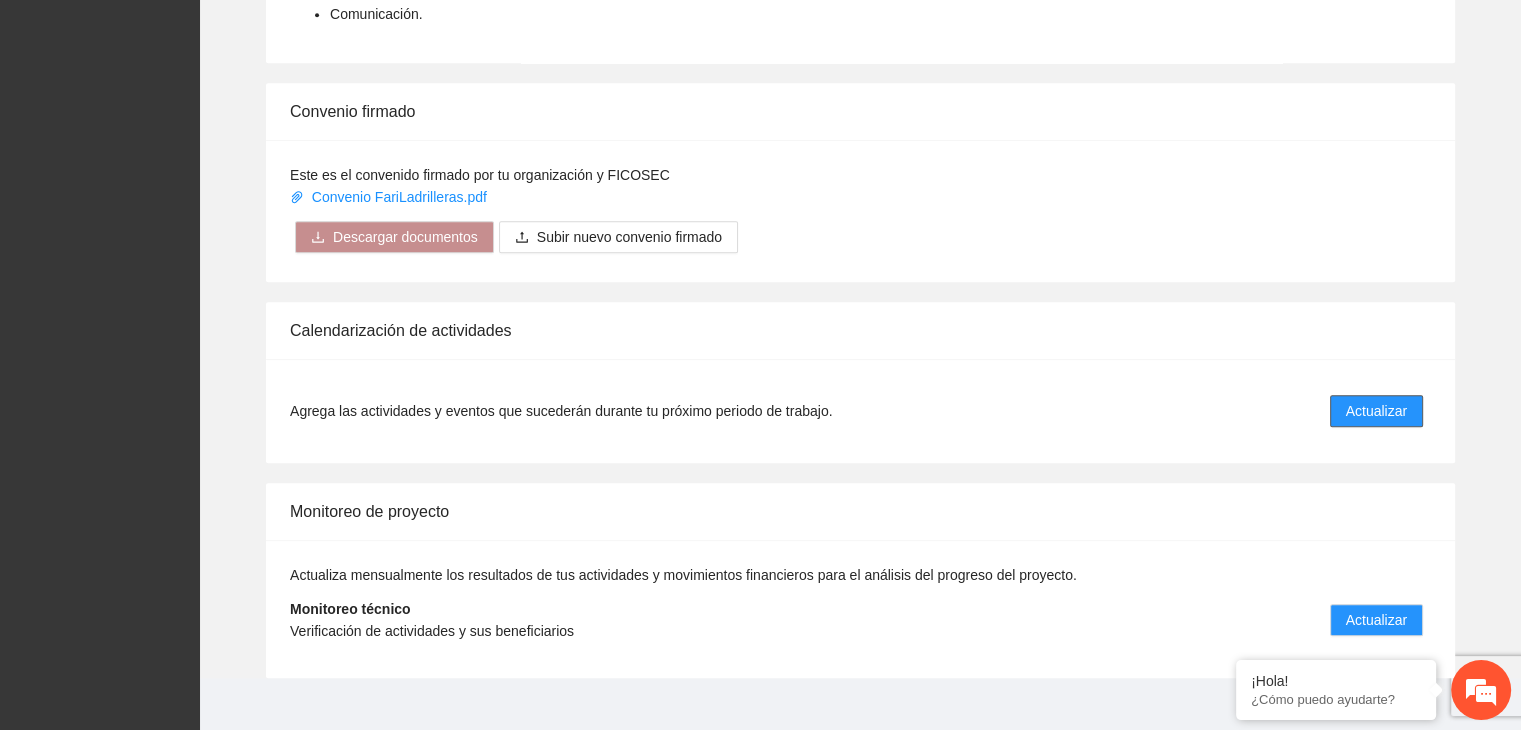 click on "Actualizar" at bounding box center [1376, 411] 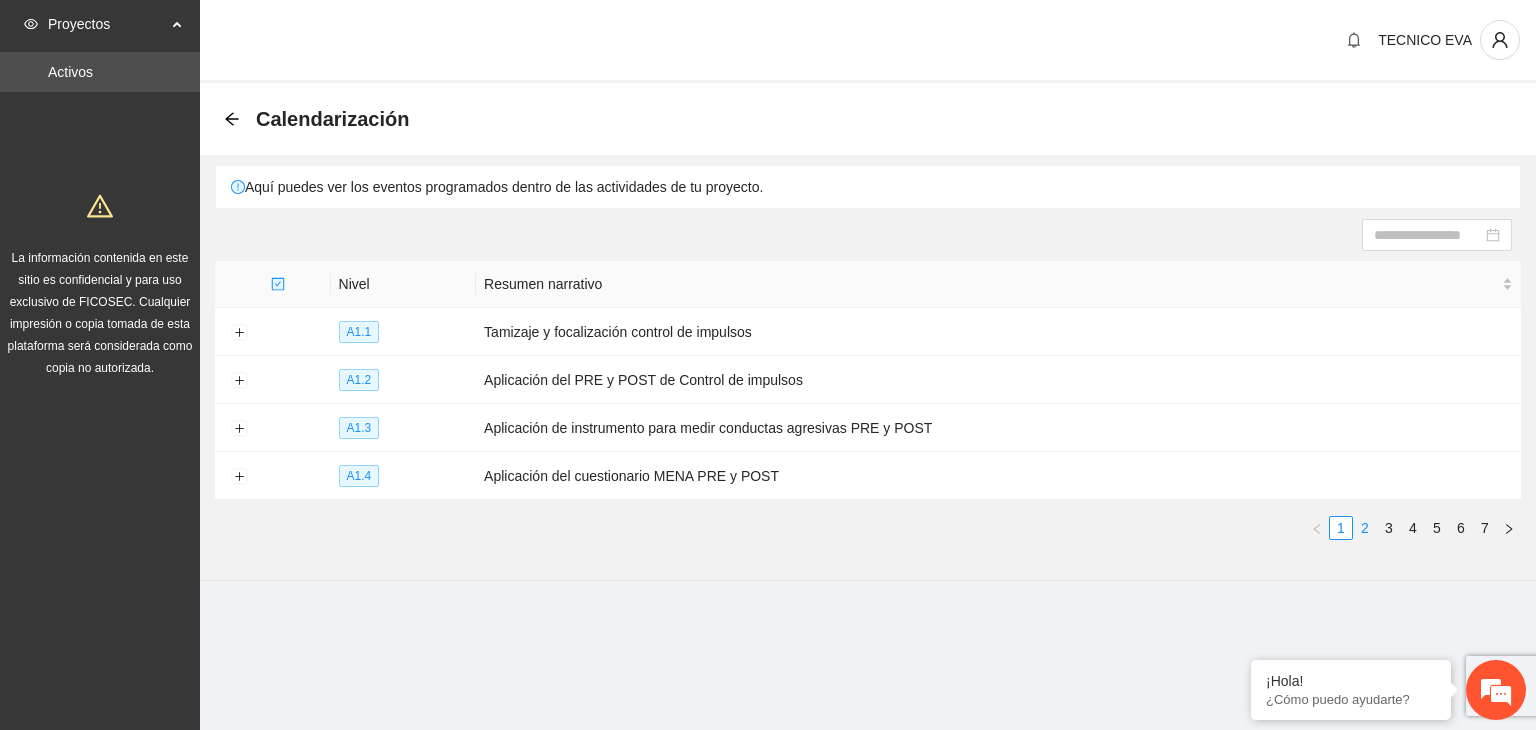 click on "2" at bounding box center [1365, 528] 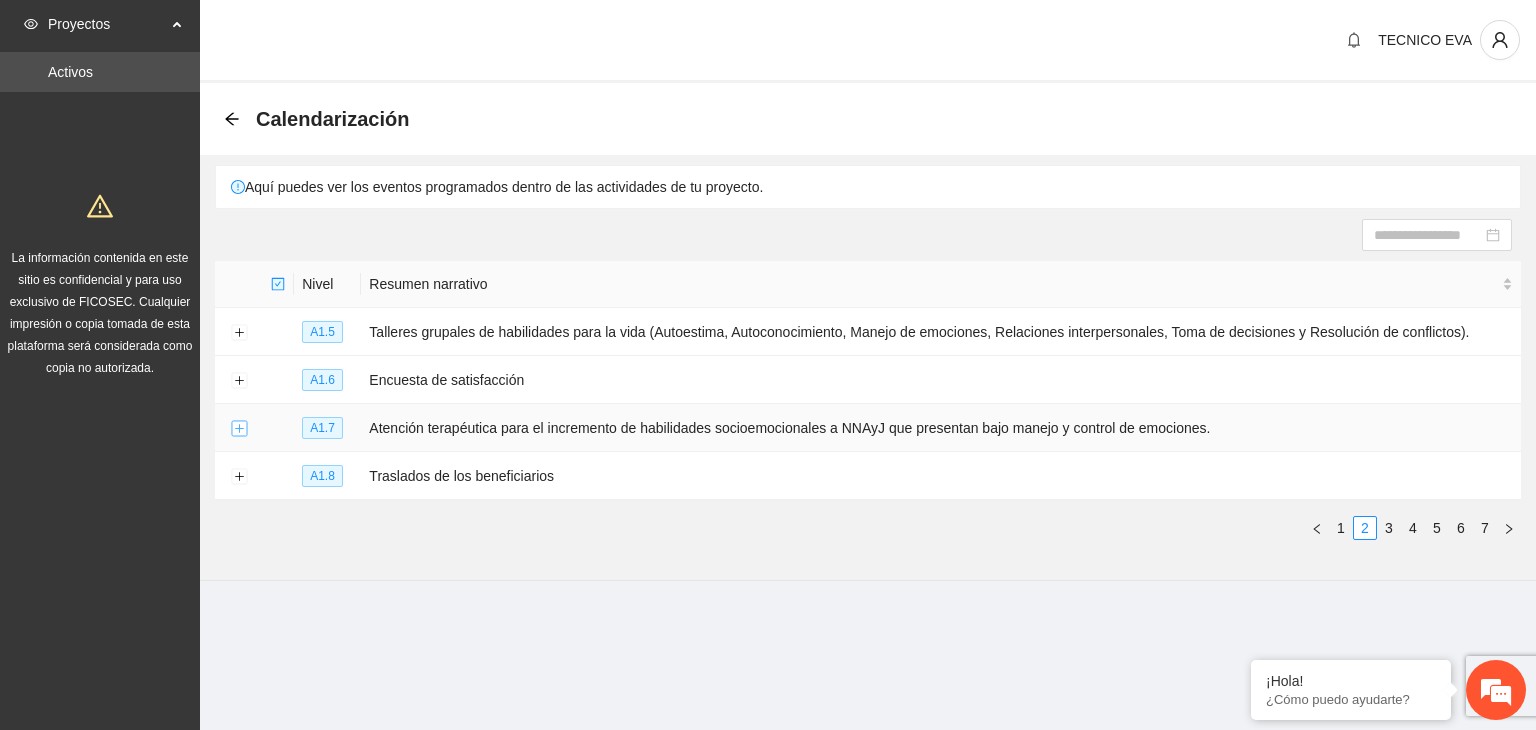 click at bounding box center [239, 429] 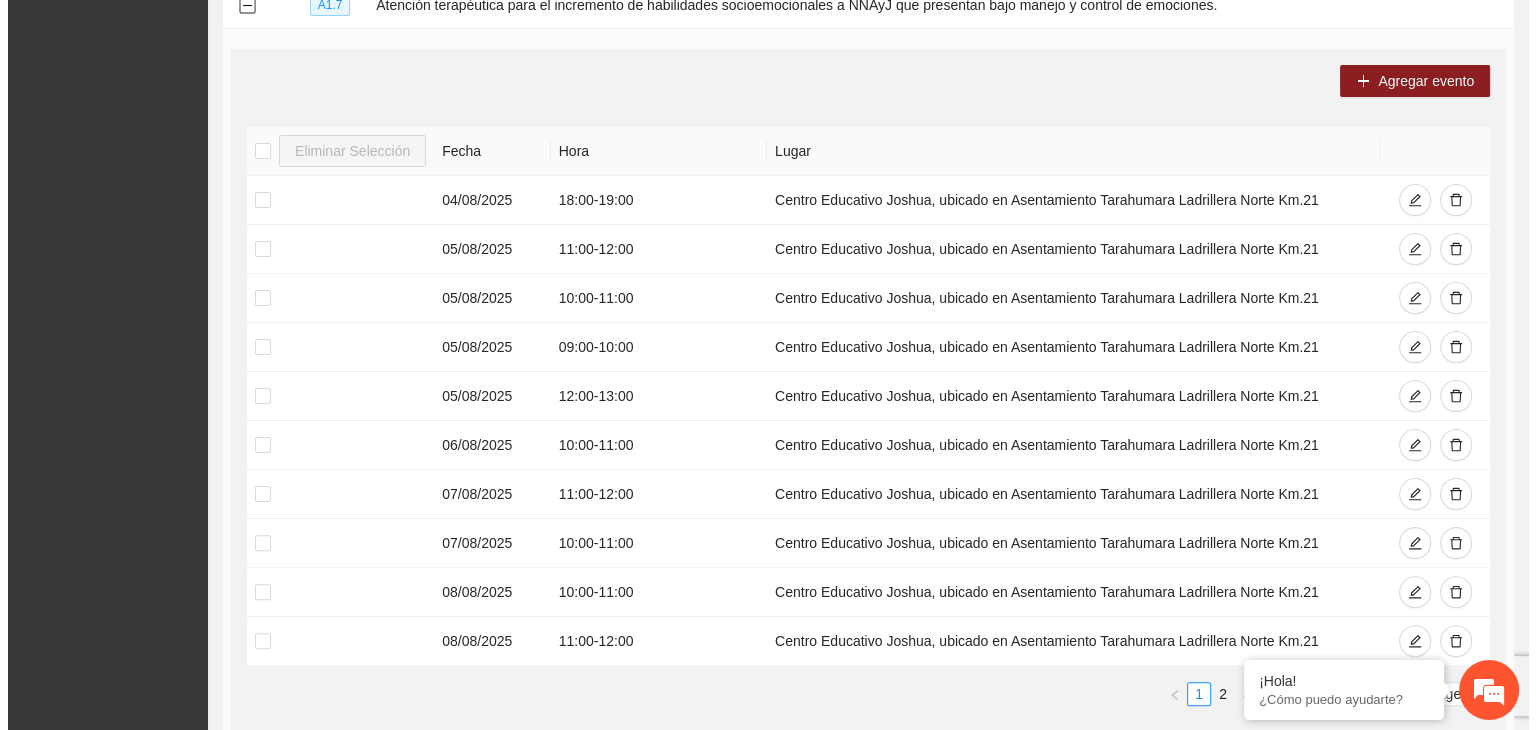 scroll, scrollTop: 426, scrollLeft: 0, axis: vertical 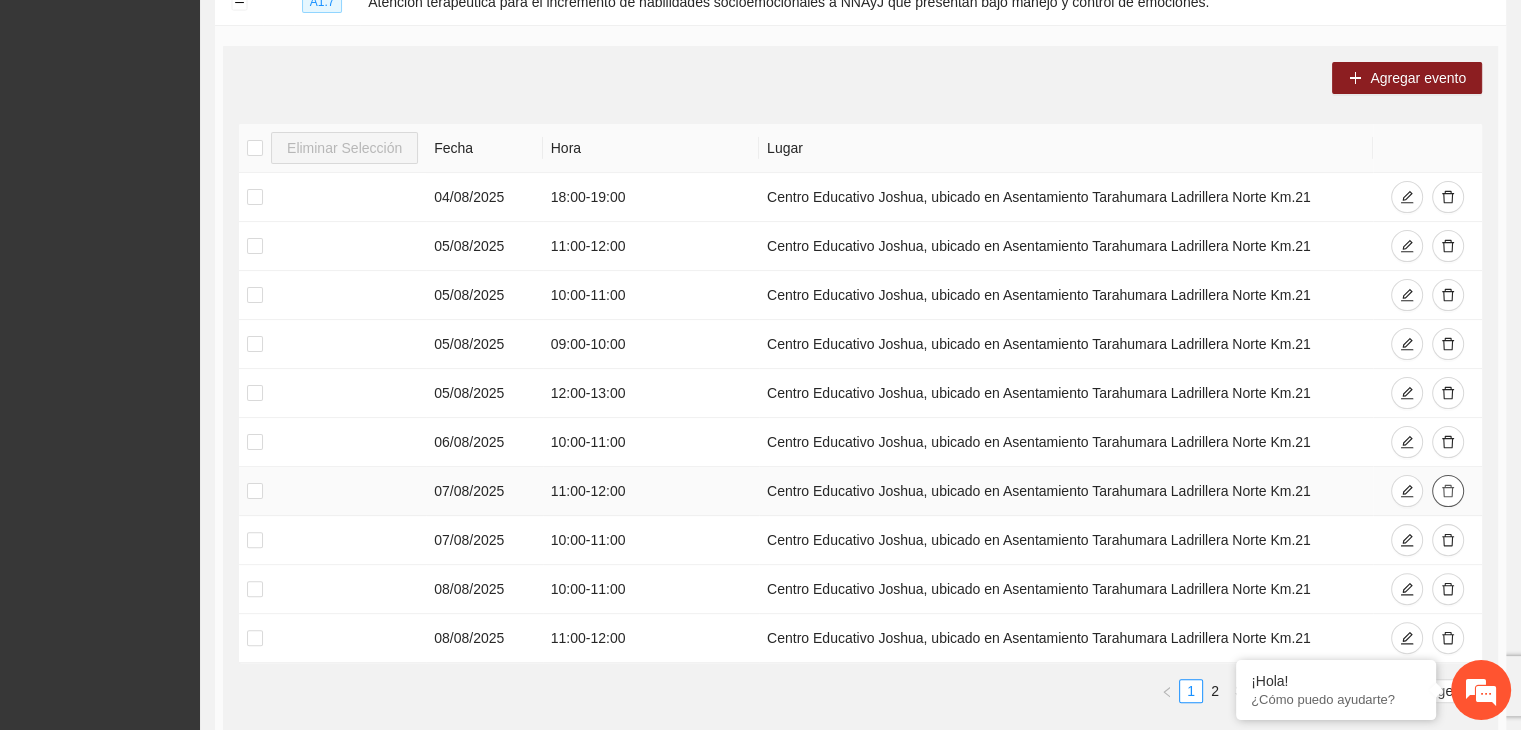 click 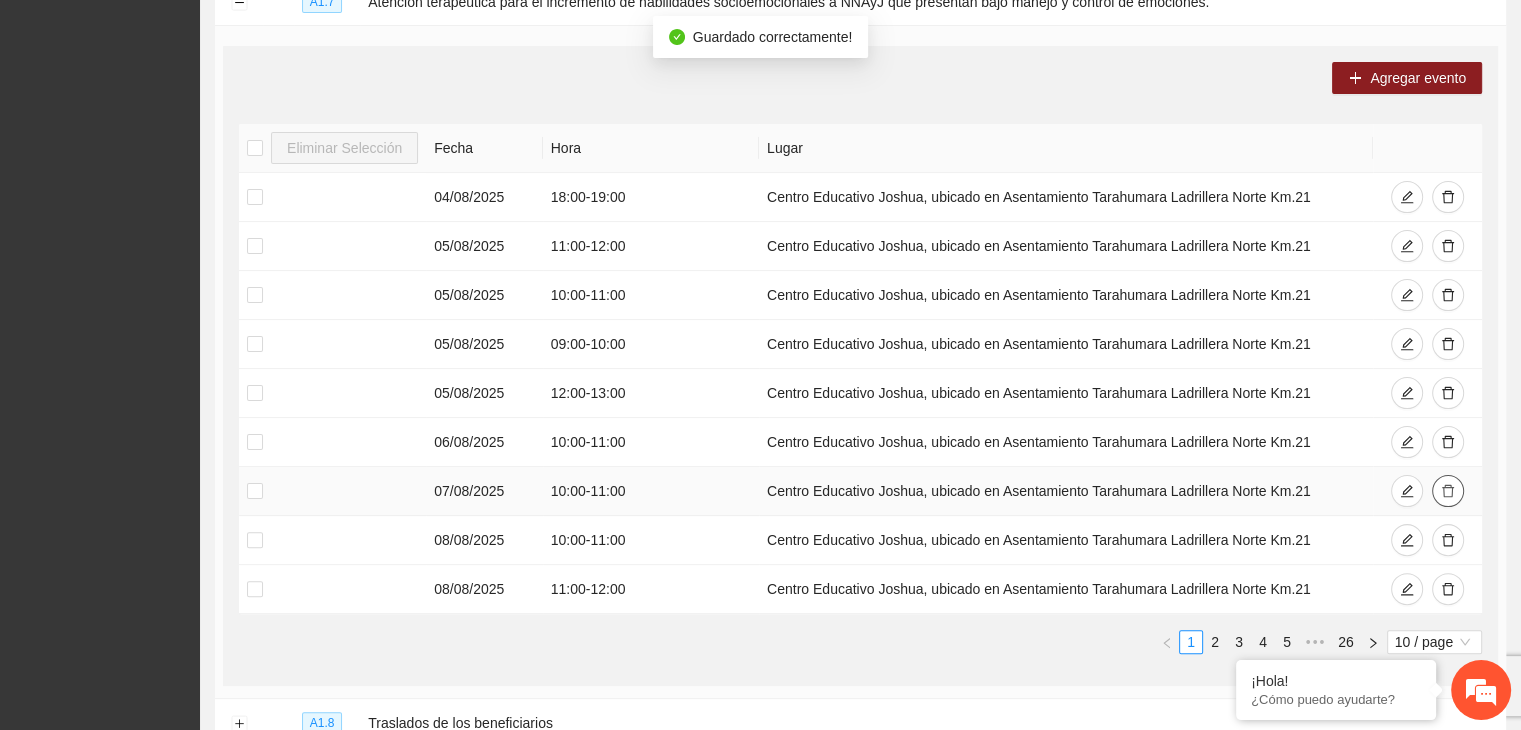 click 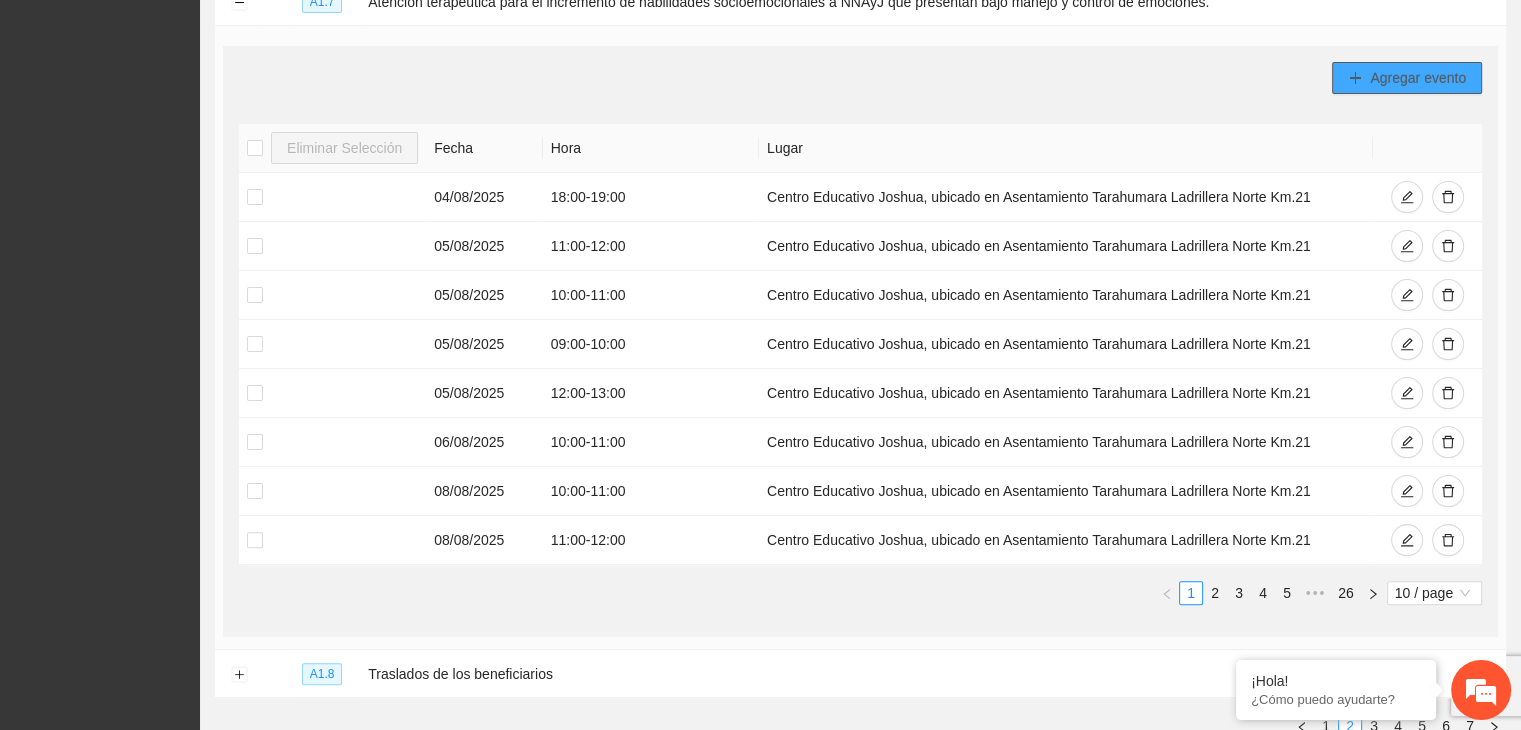 click 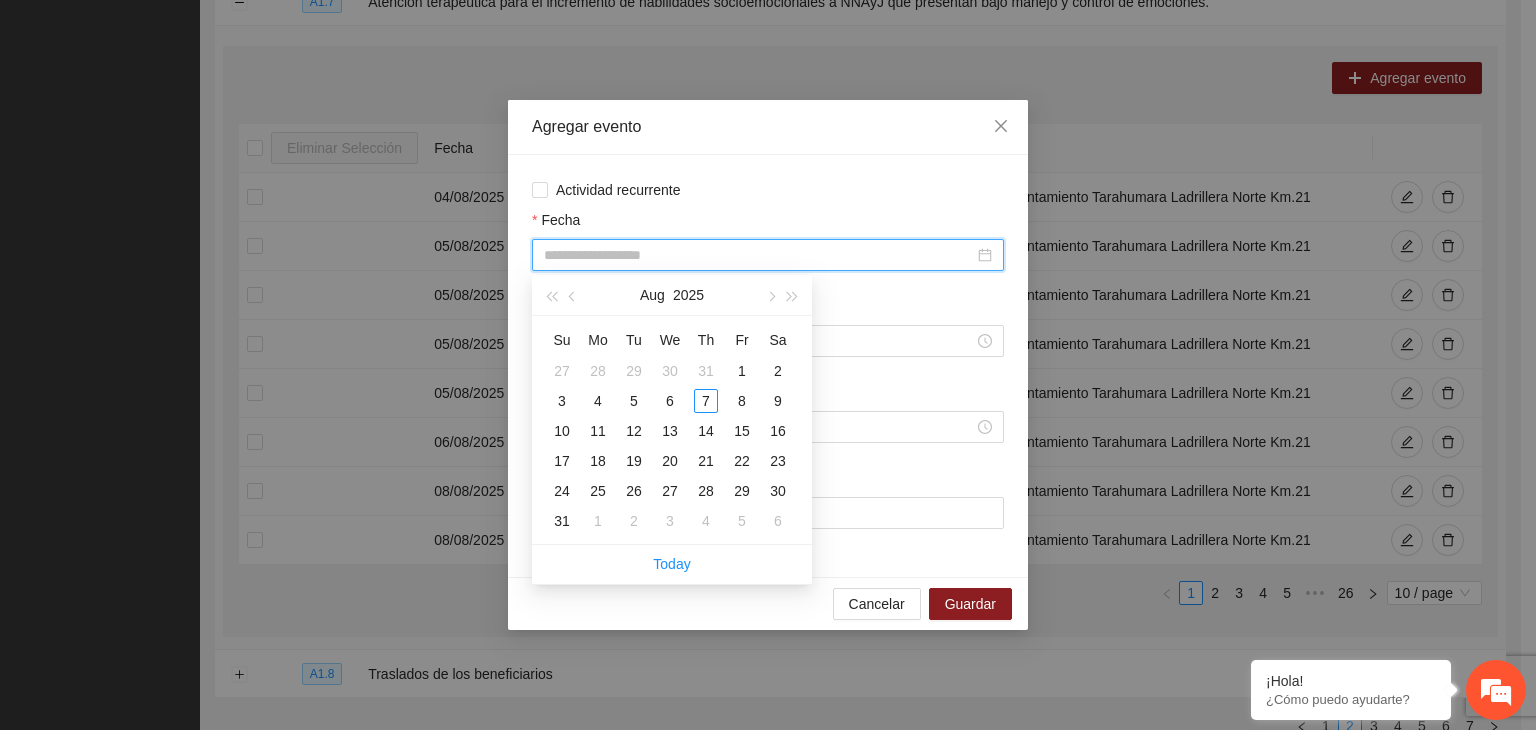 click on "Fecha" at bounding box center [759, 255] 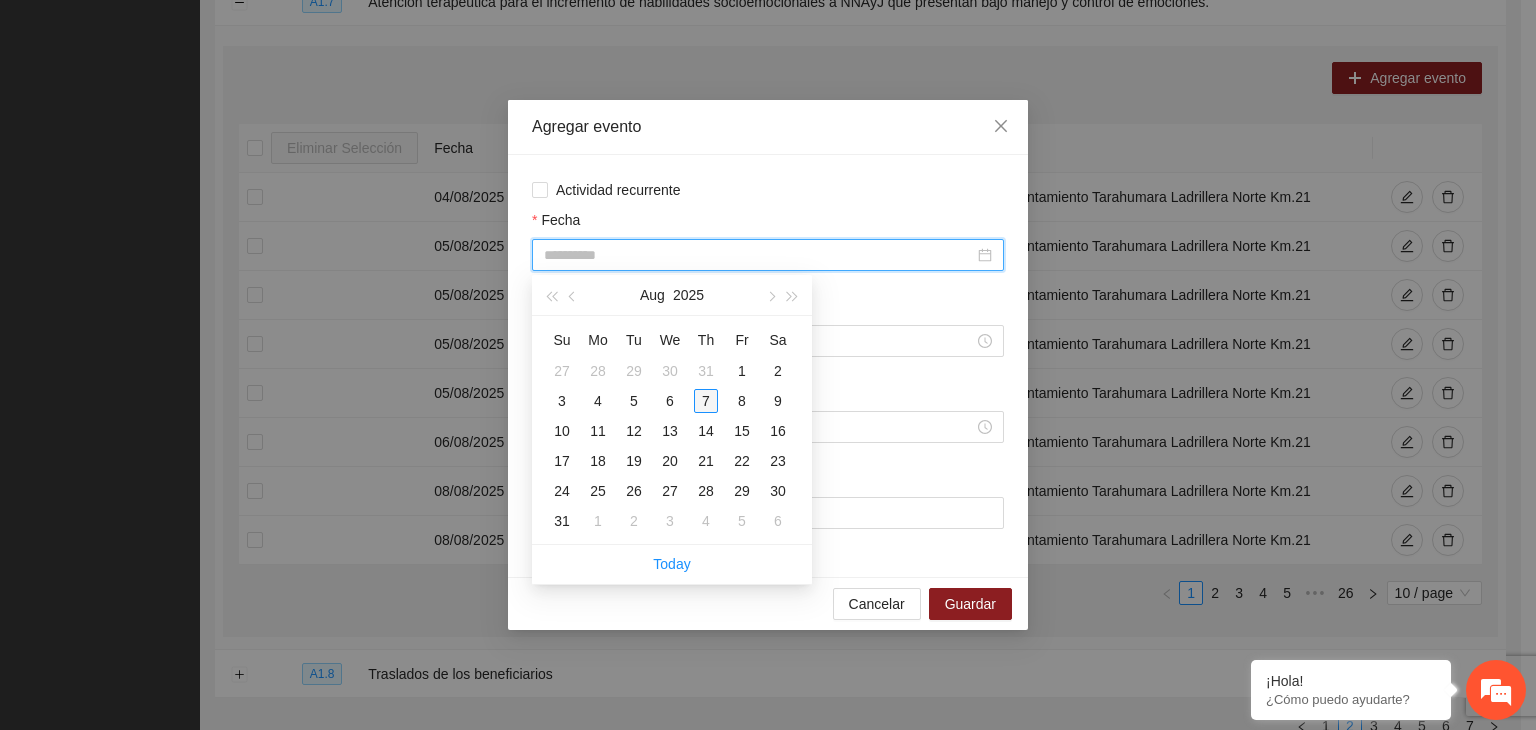 type on "**********" 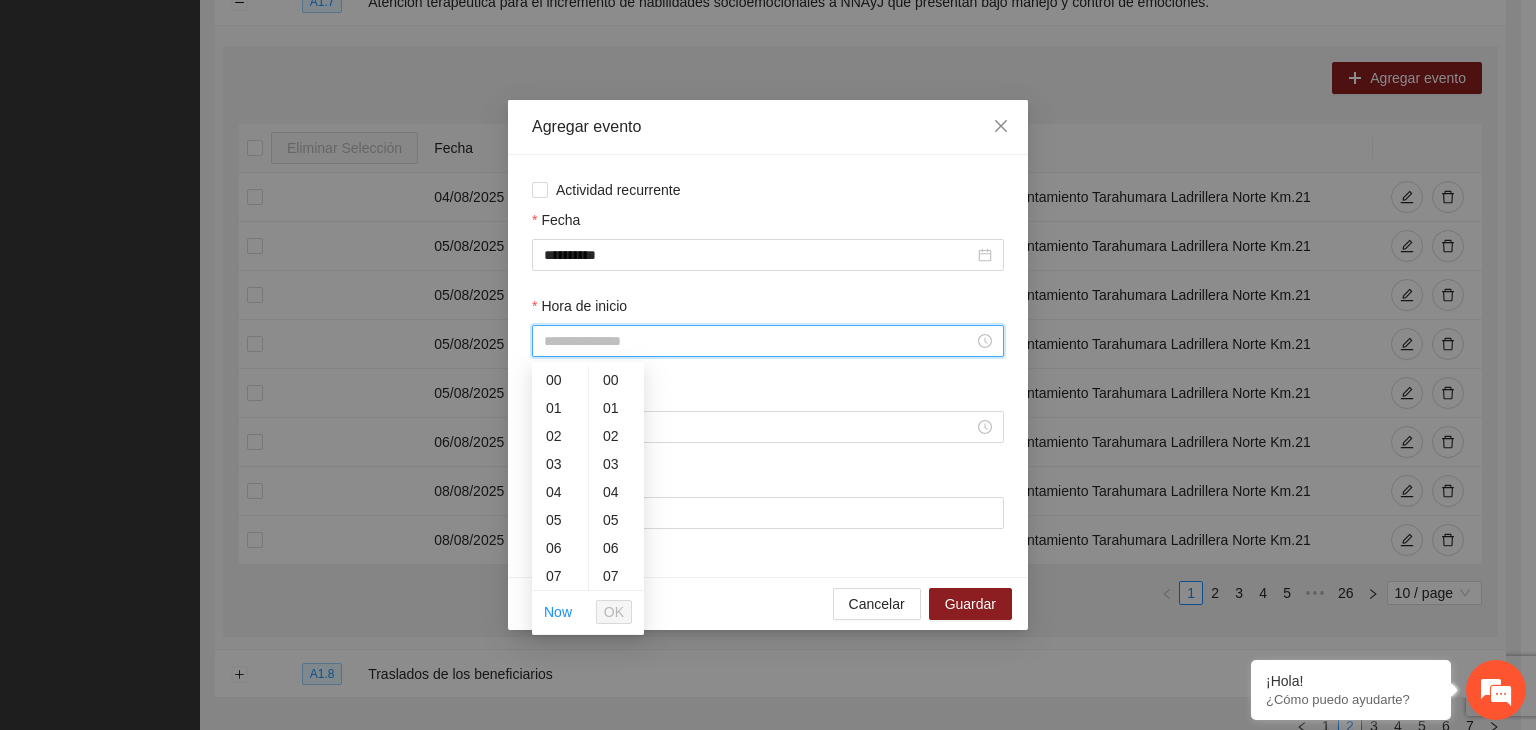 click on "Hora de inicio" at bounding box center (759, 341) 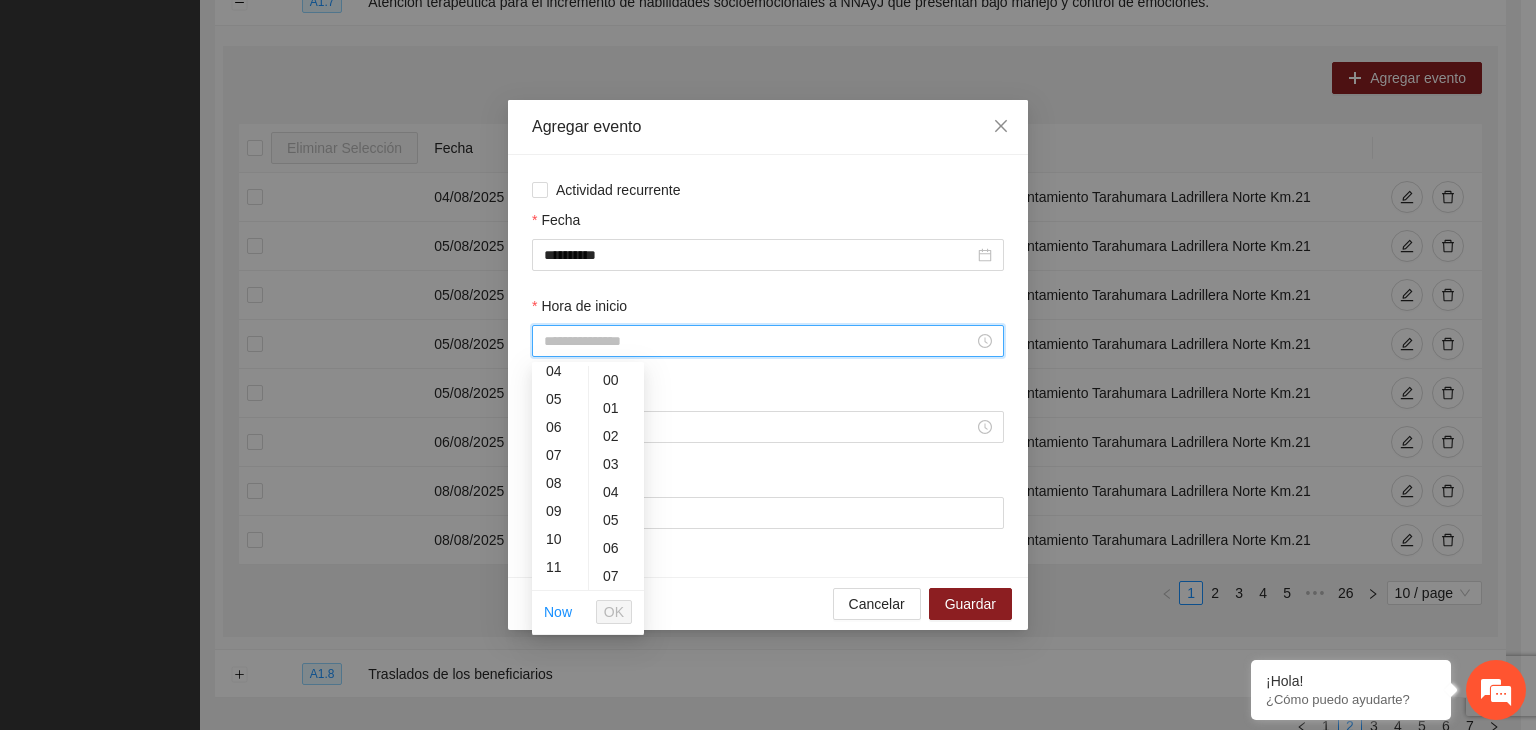 scroll, scrollTop: 124, scrollLeft: 0, axis: vertical 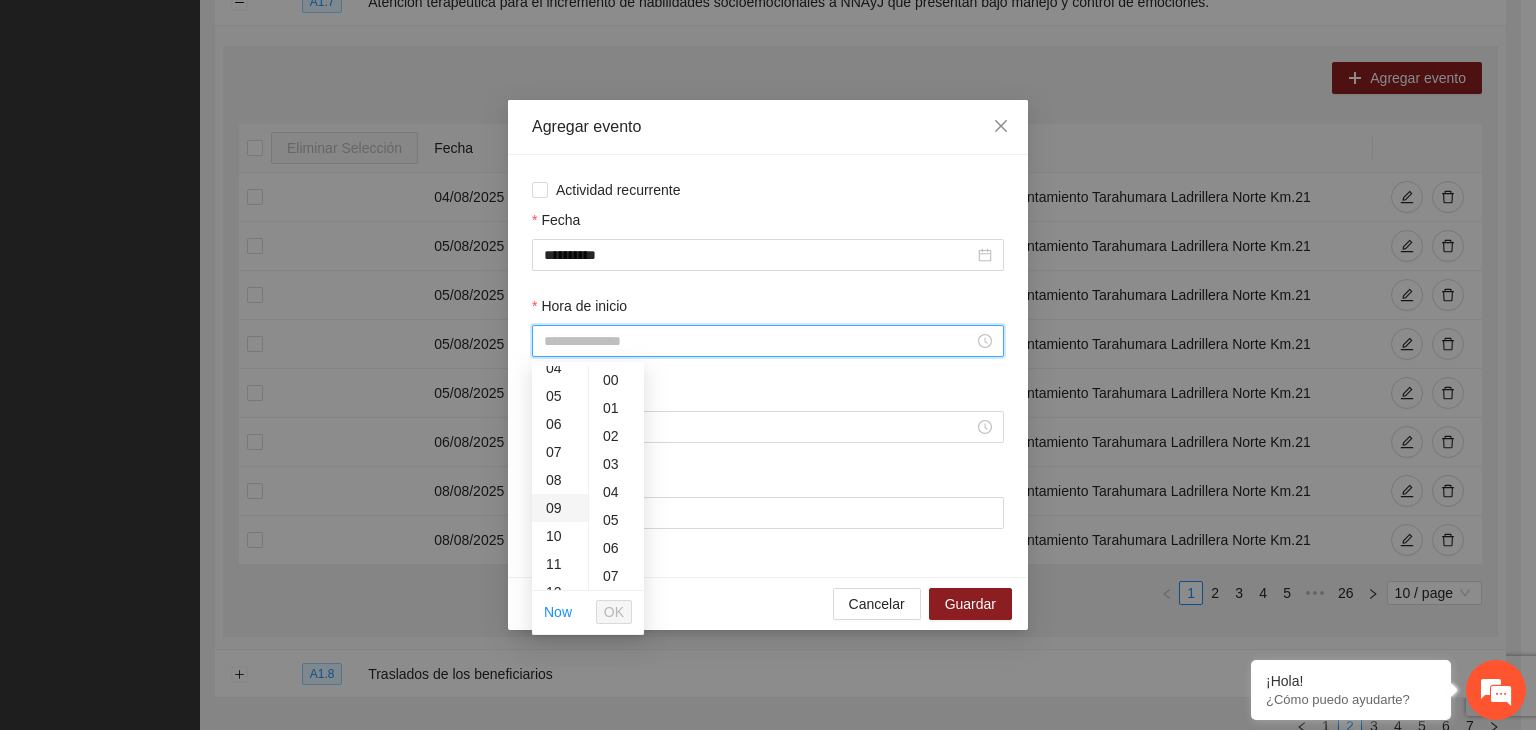 click on "09" at bounding box center [560, 508] 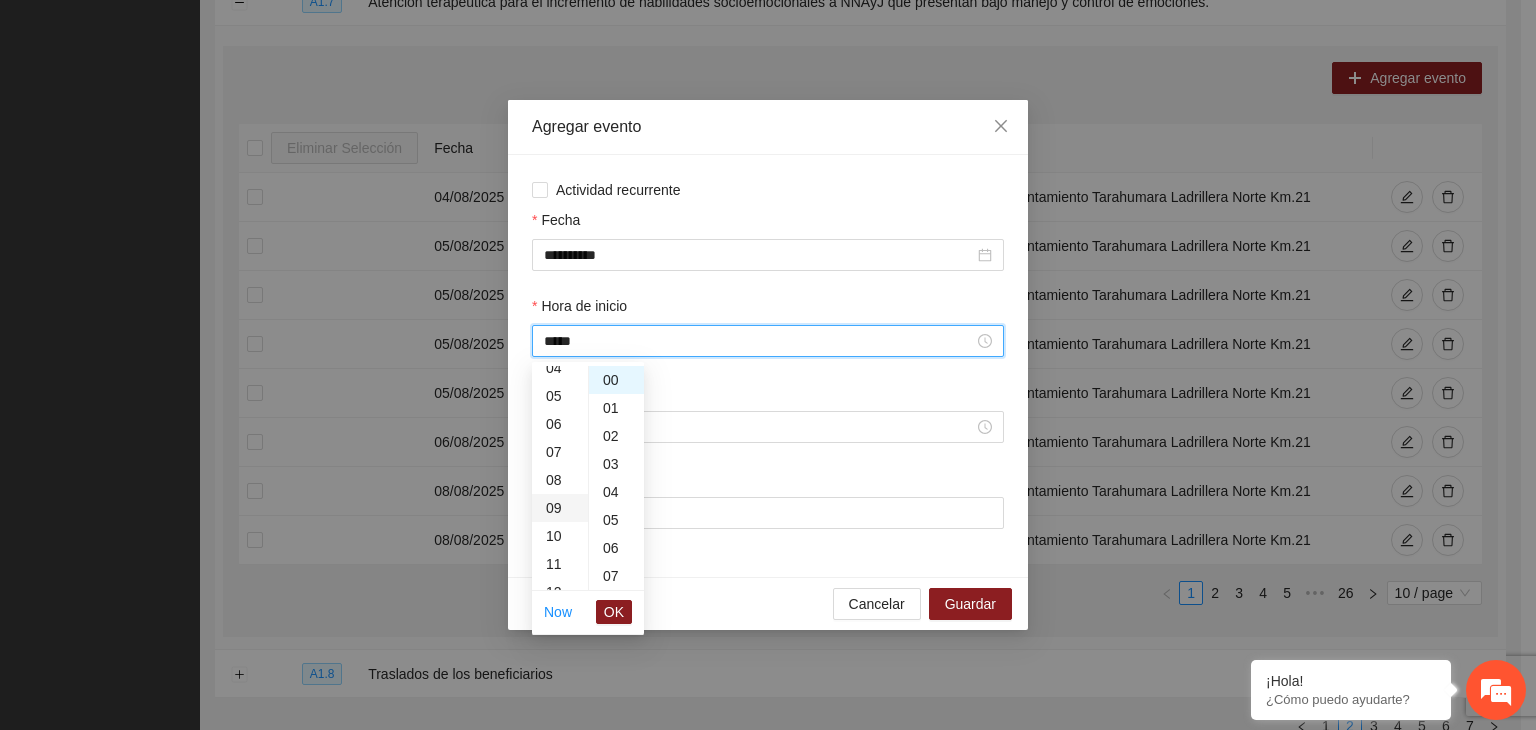 scroll, scrollTop: 252, scrollLeft: 0, axis: vertical 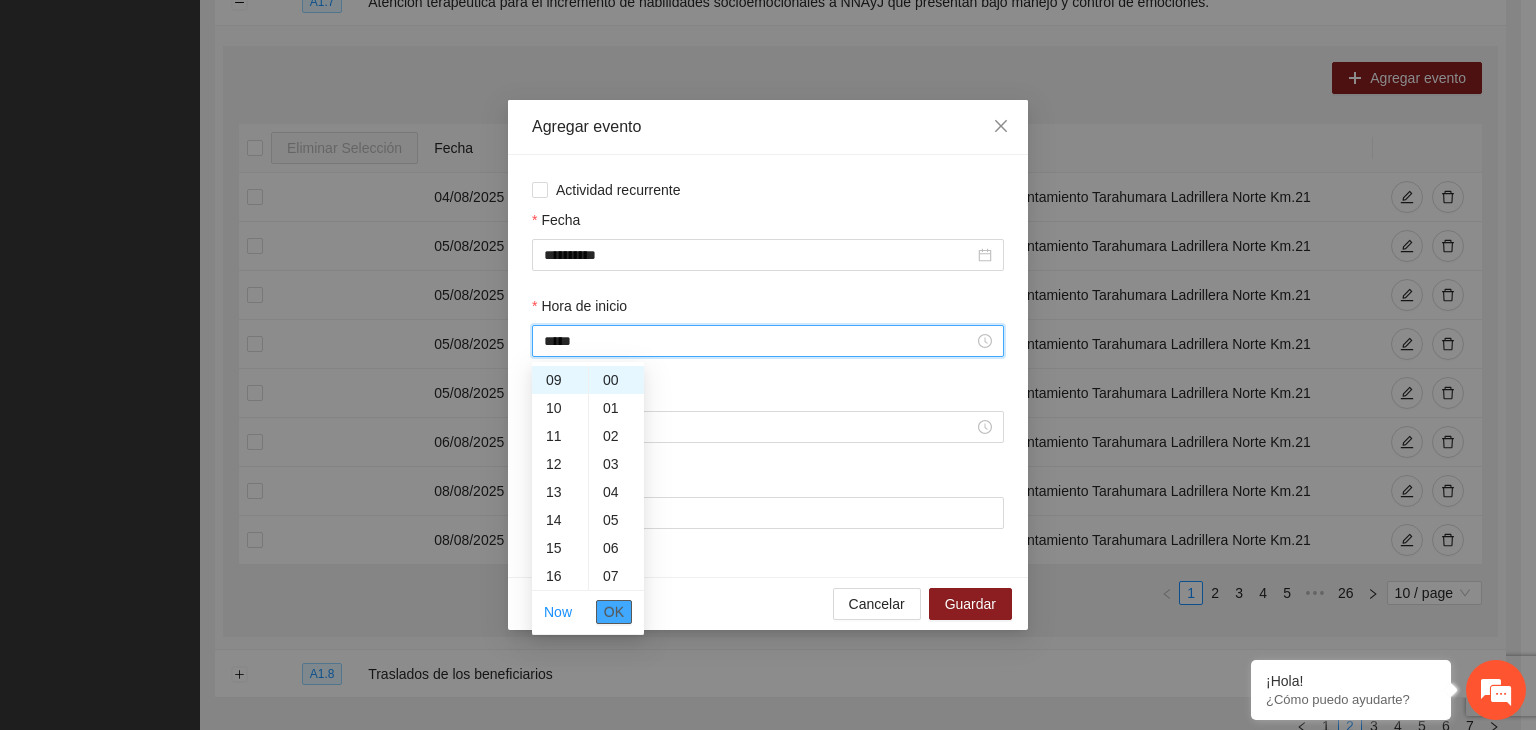 click on "OK" at bounding box center (614, 612) 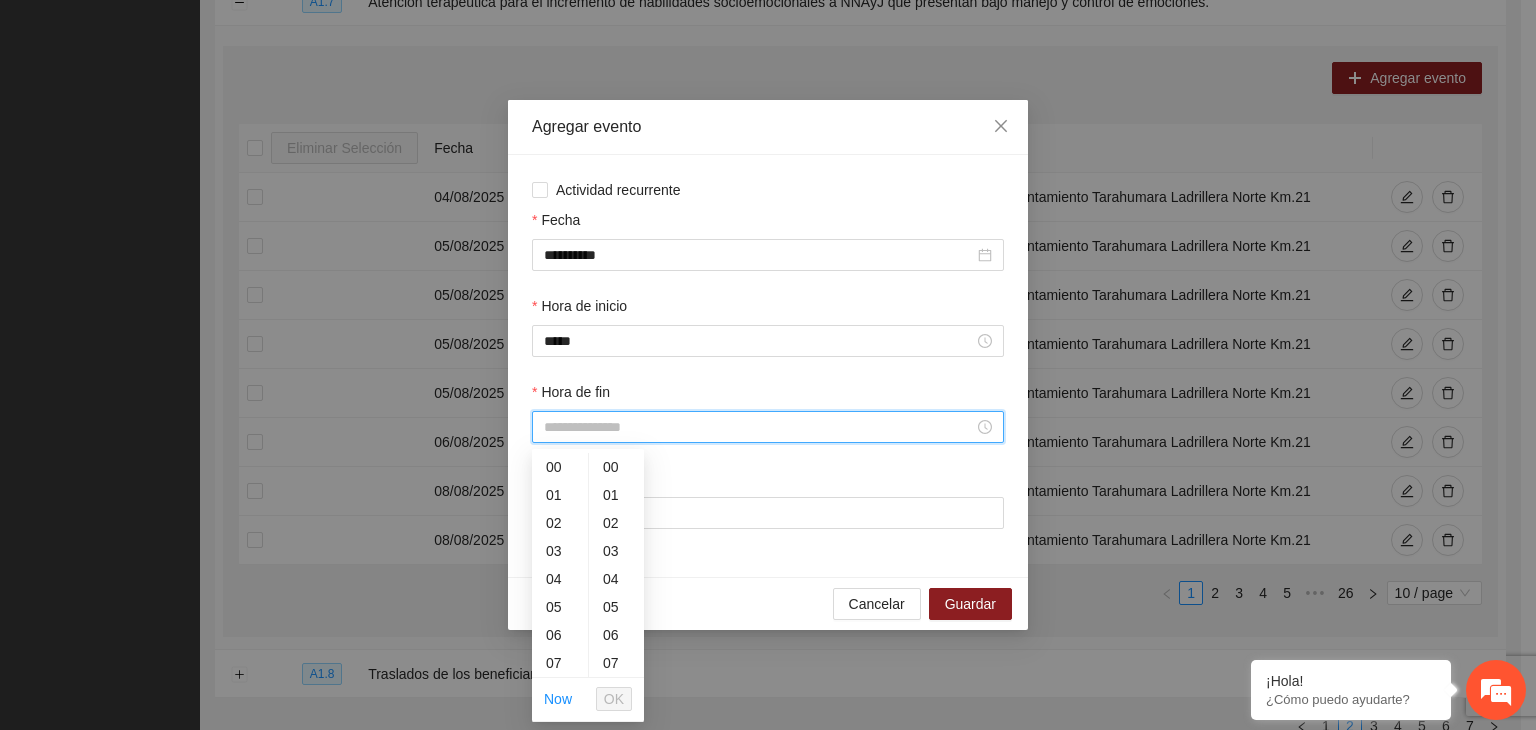 click on "Hora de fin" at bounding box center (759, 427) 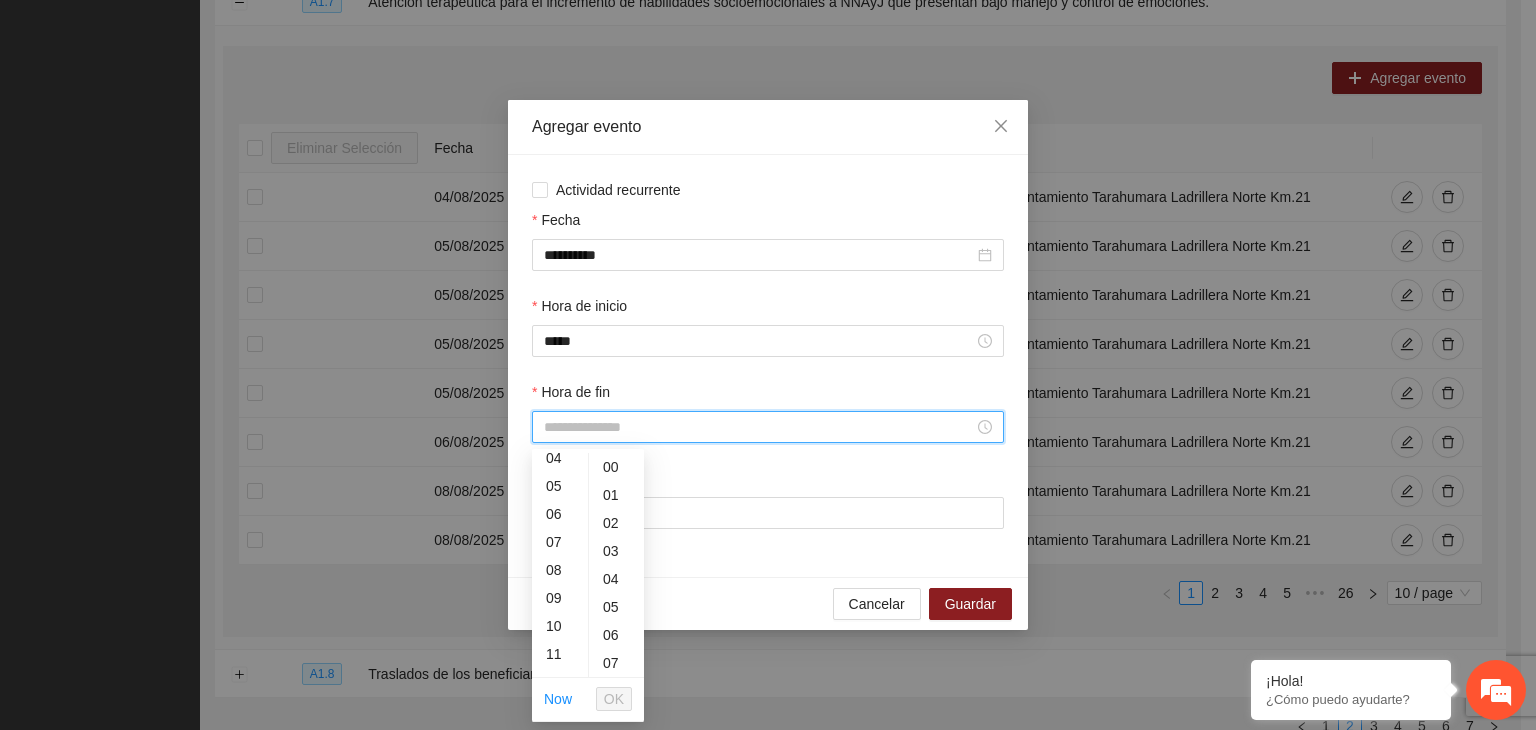 scroll, scrollTop: 128, scrollLeft: 0, axis: vertical 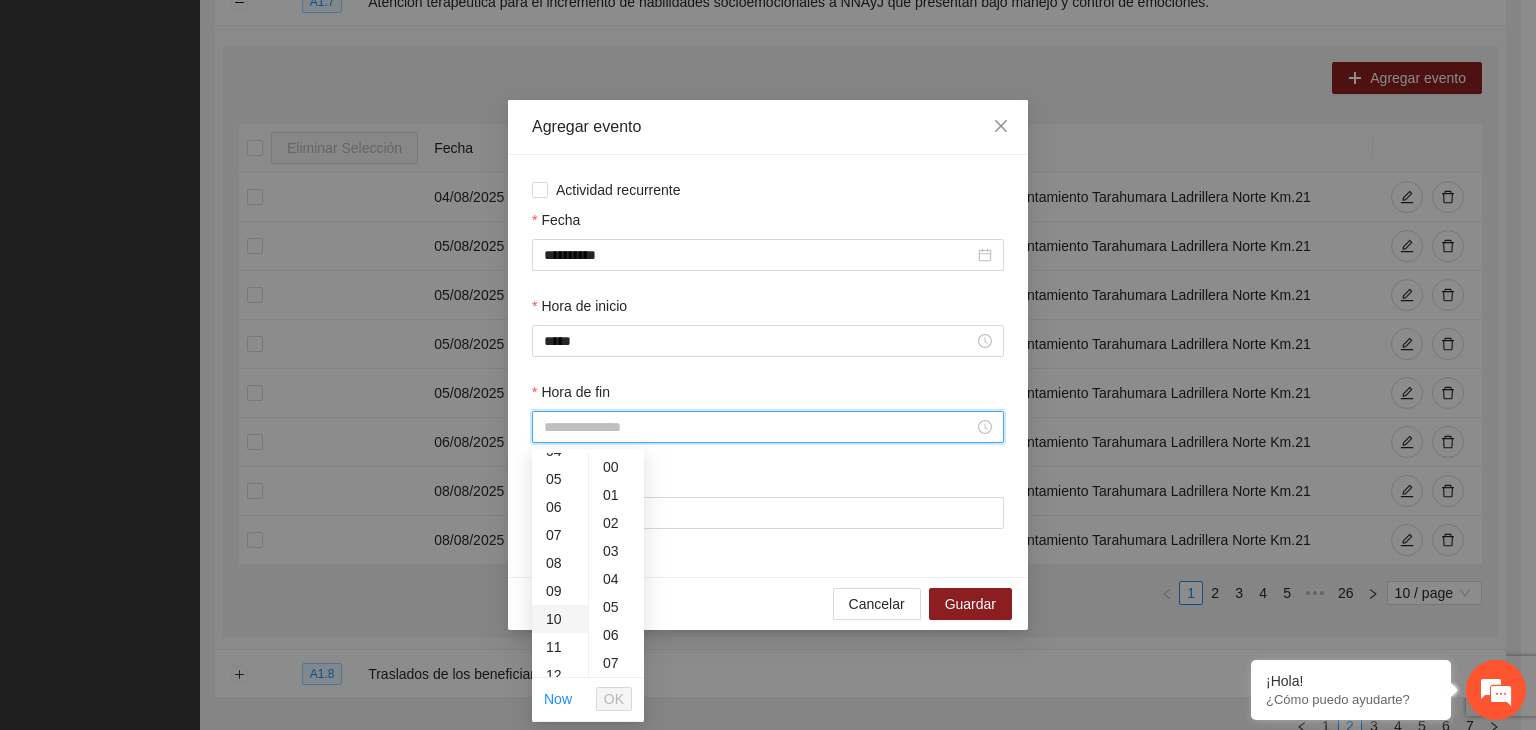 click on "10" at bounding box center (560, 619) 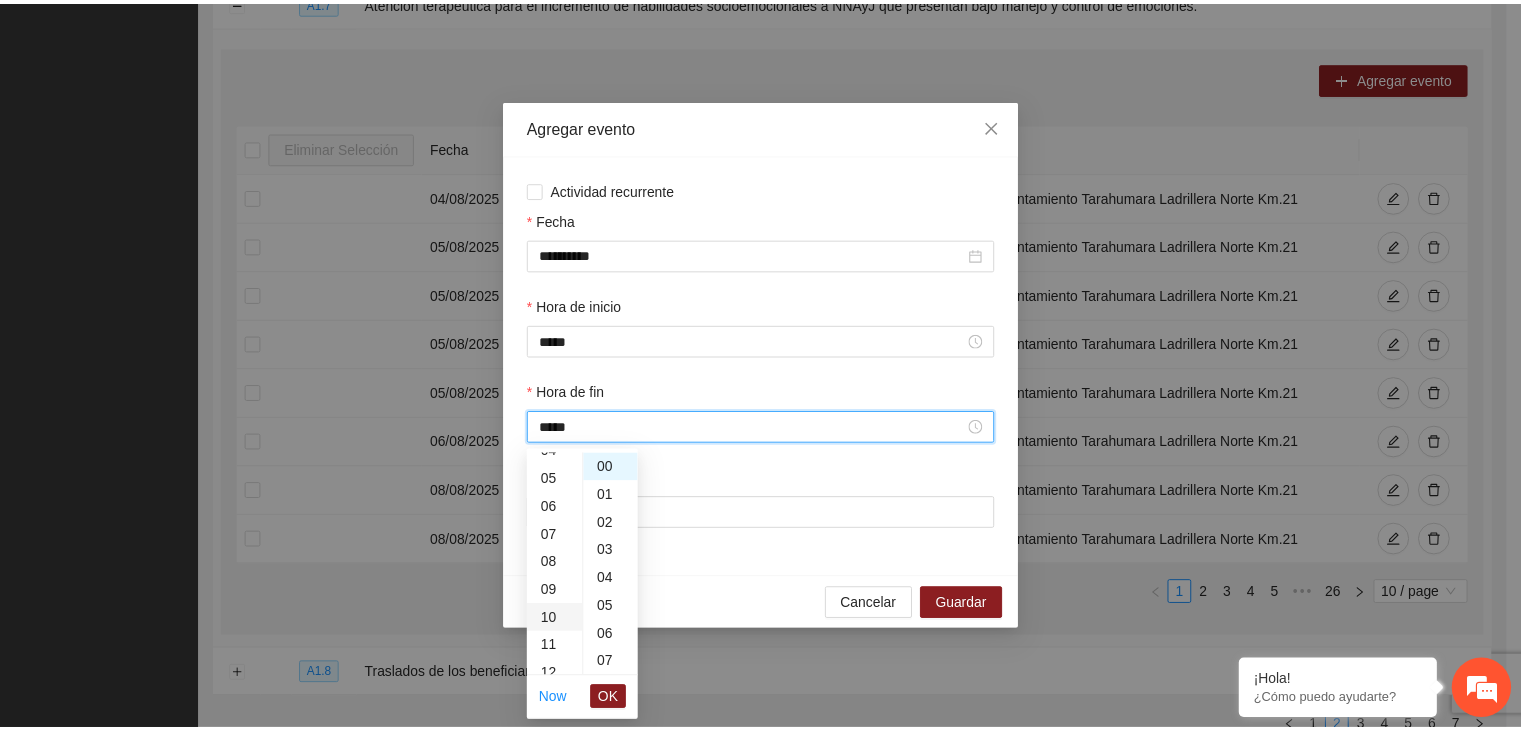 scroll, scrollTop: 280, scrollLeft: 0, axis: vertical 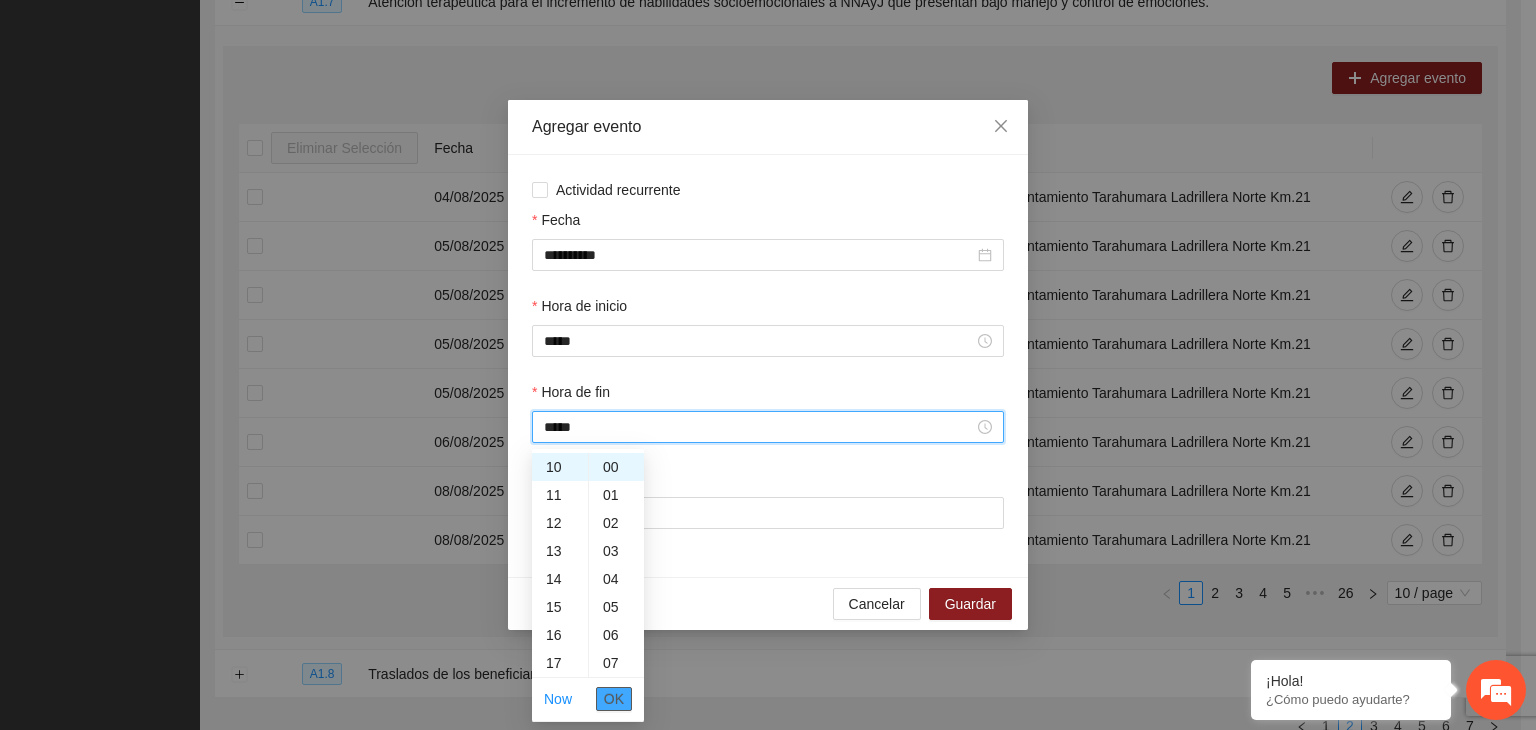 click on "OK" at bounding box center (614, 699) 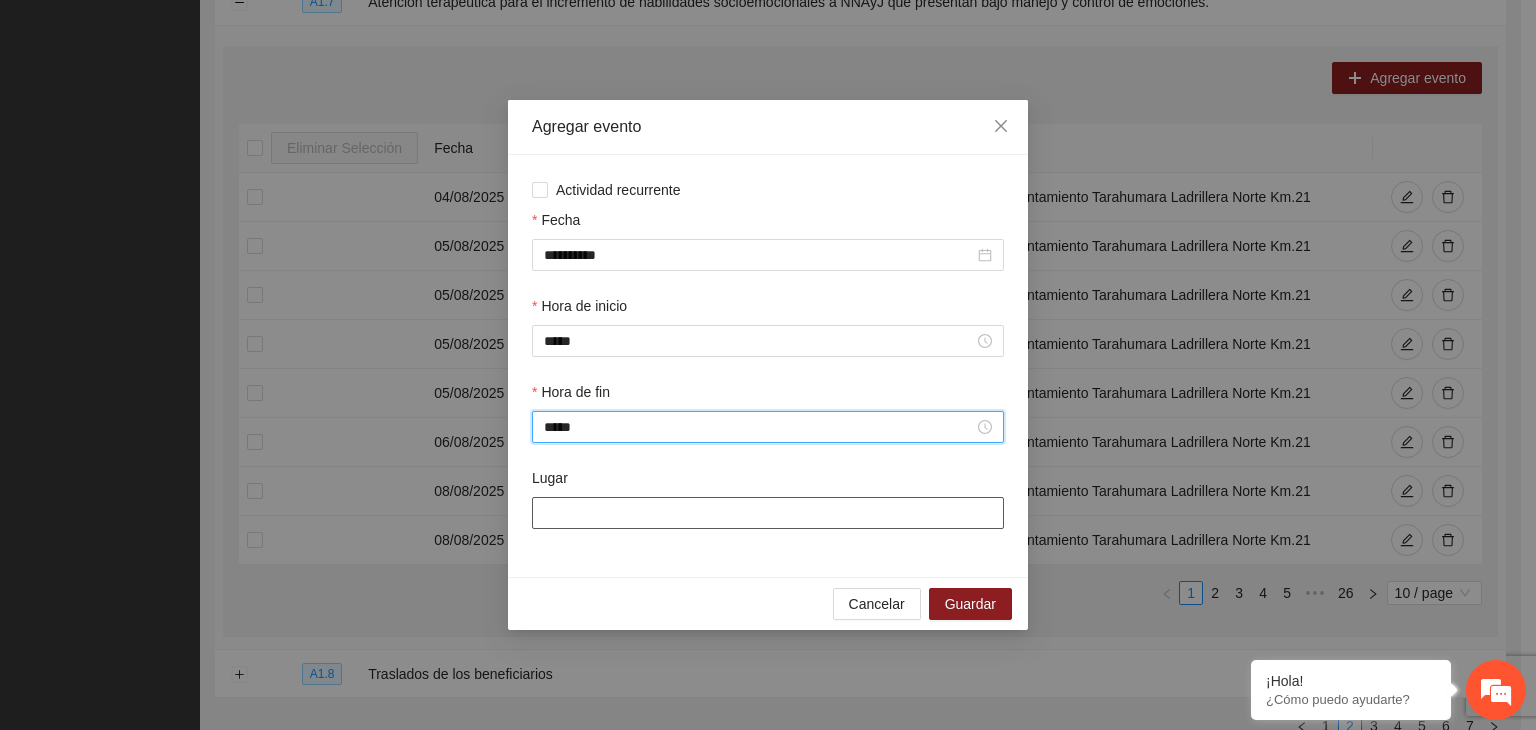click on "Lugar" at bounding box center (768, 513) 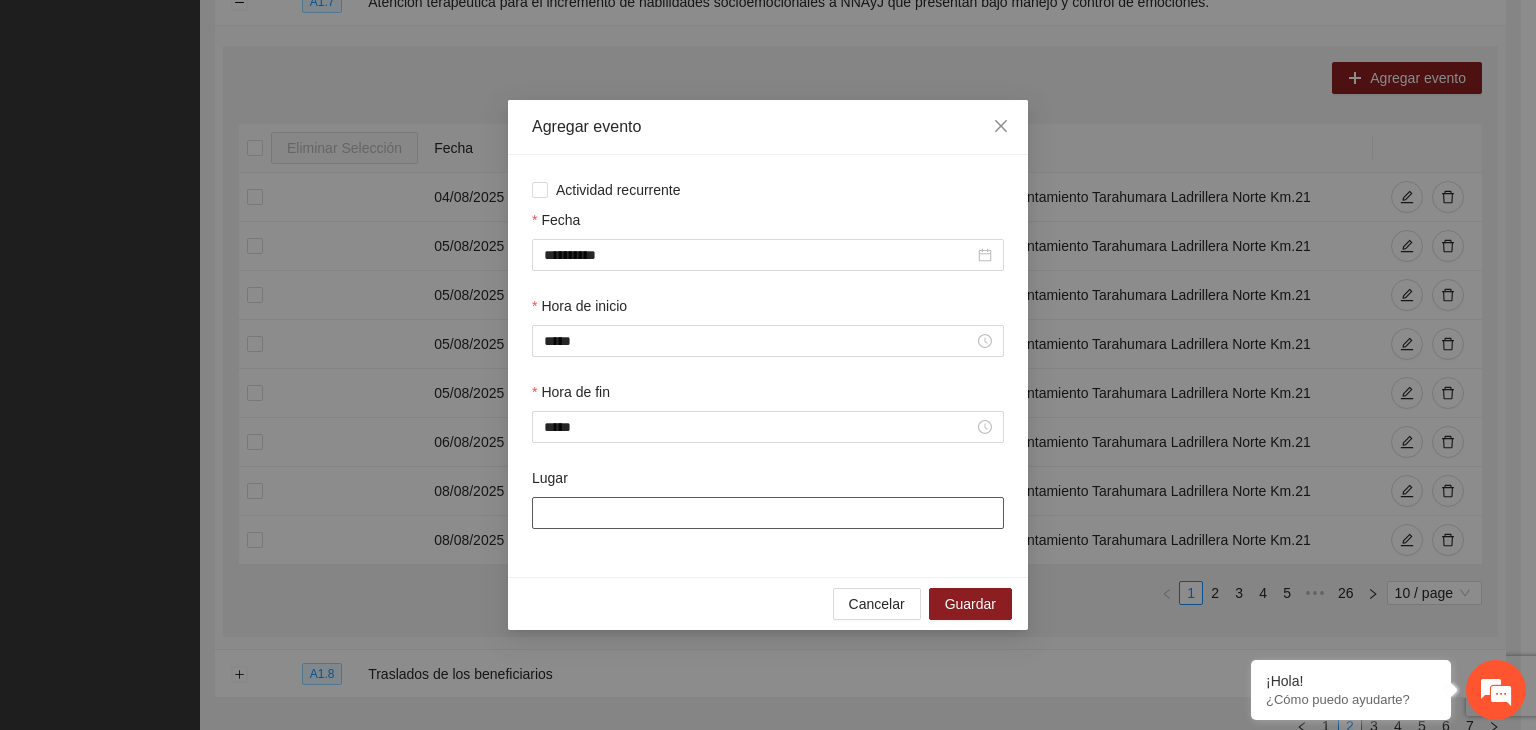 type on "**********" 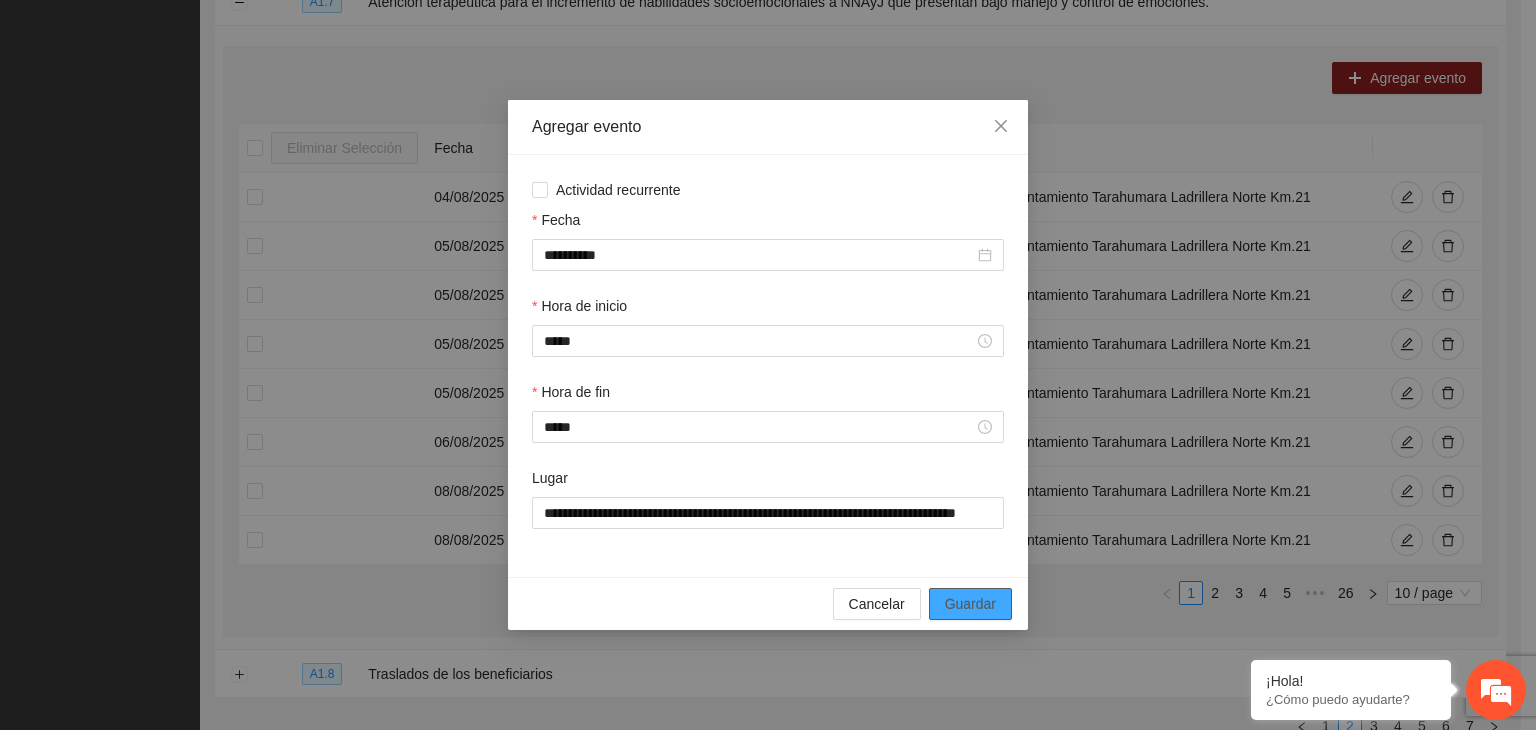 click on "Guardar" at bounding box center [970, 604] 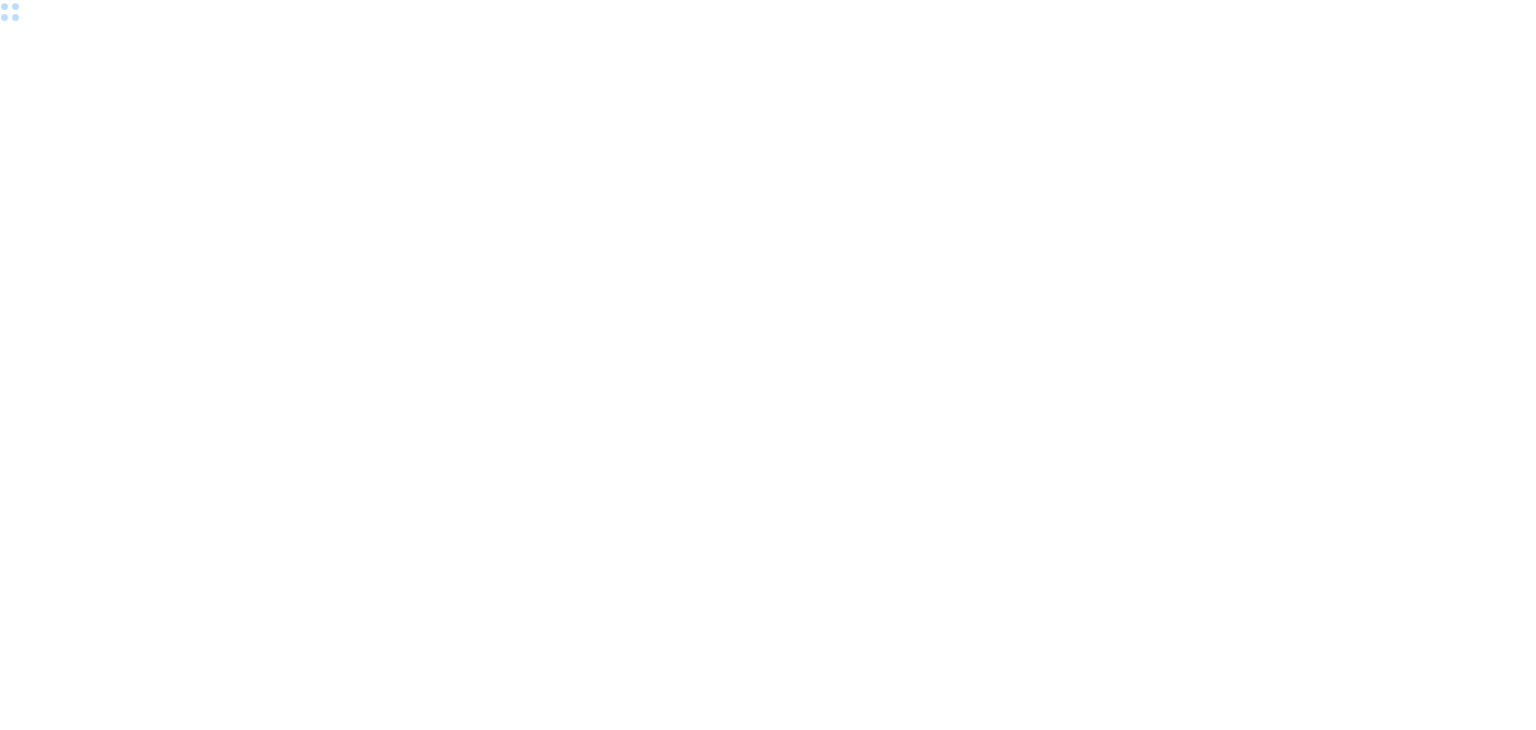 scroll, scrollTop: 0, scrollLeft: 0, axis: both 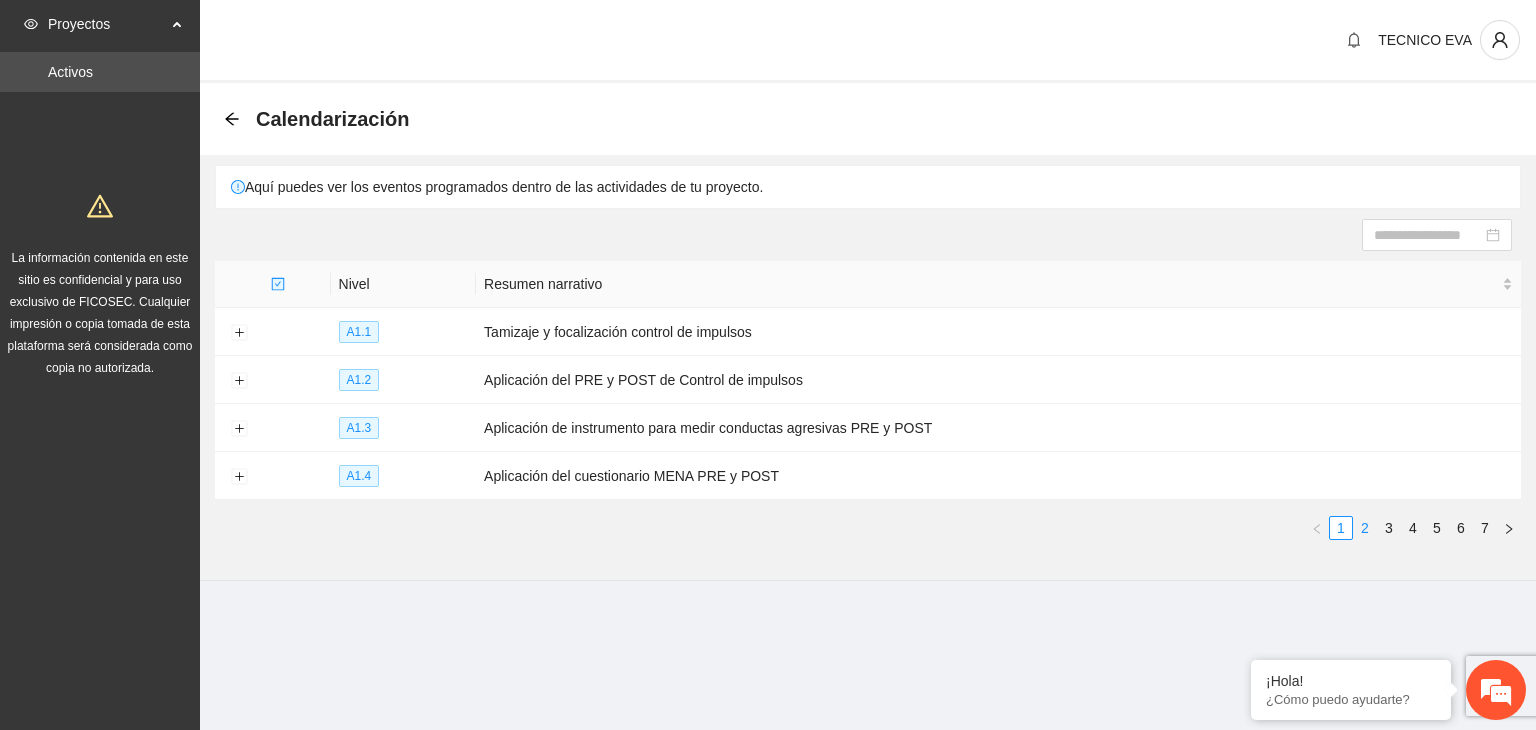 click on "2" at bounding box center [1365, 528] 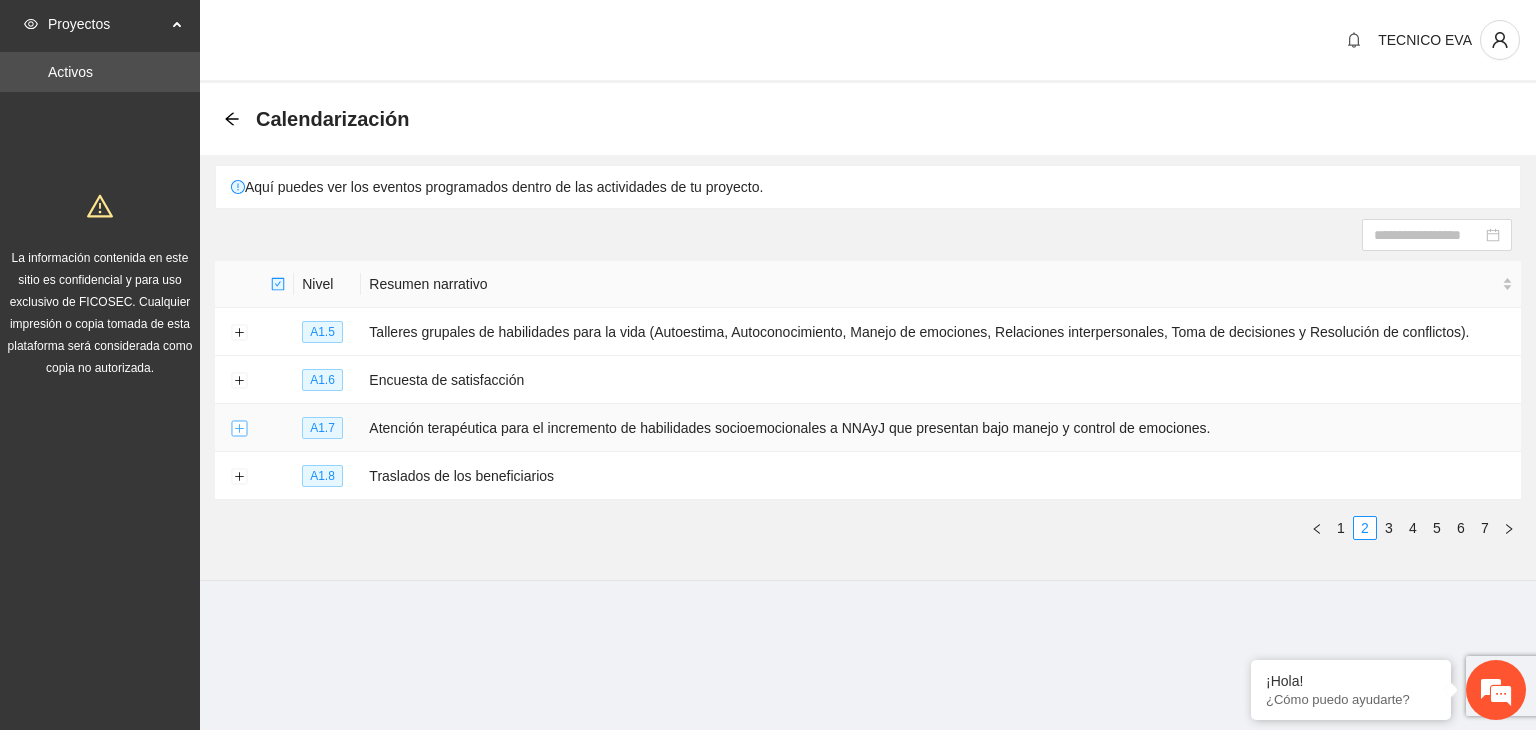 click at bounding box center (239, 429) 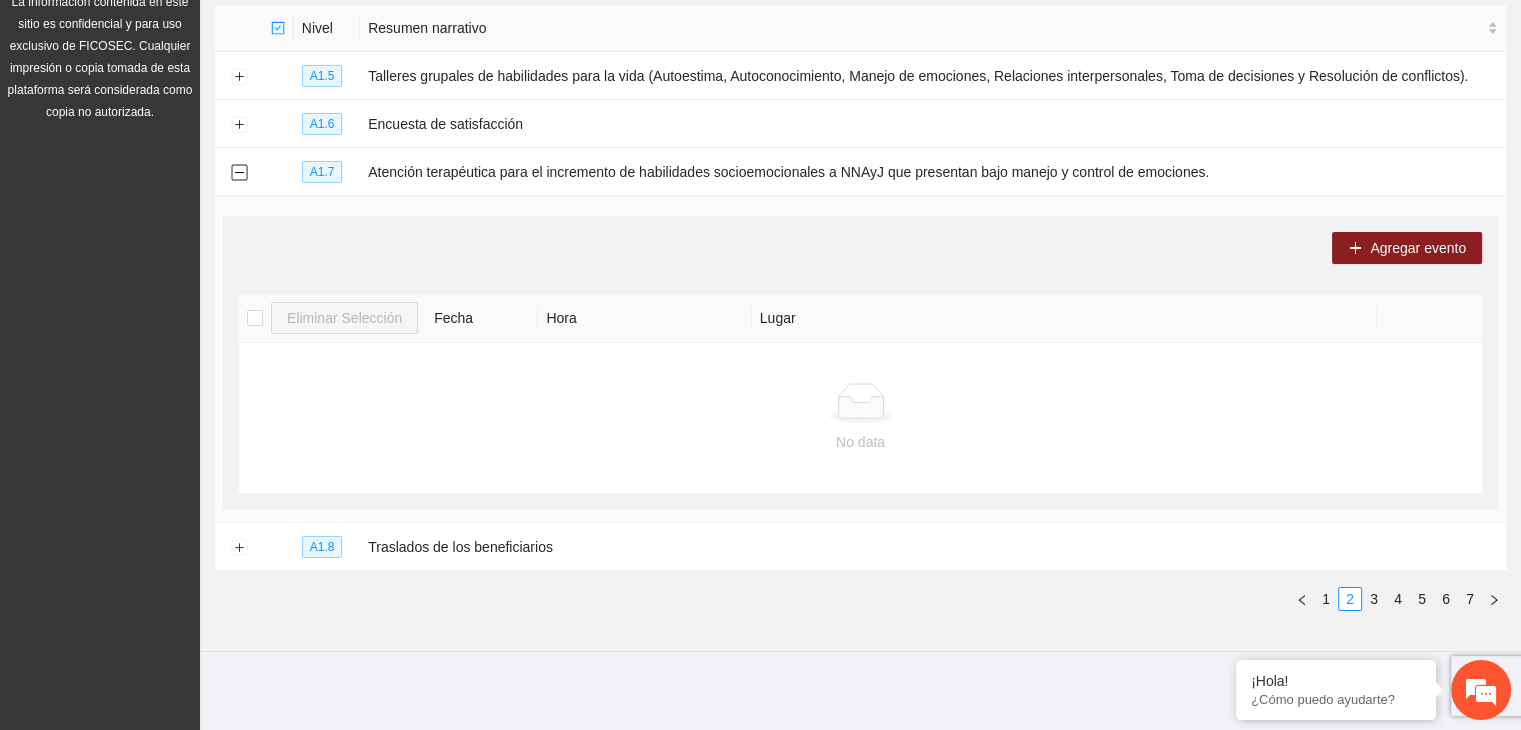 scroll, scrollTop: 0, scrollLeft: 0, axis: both 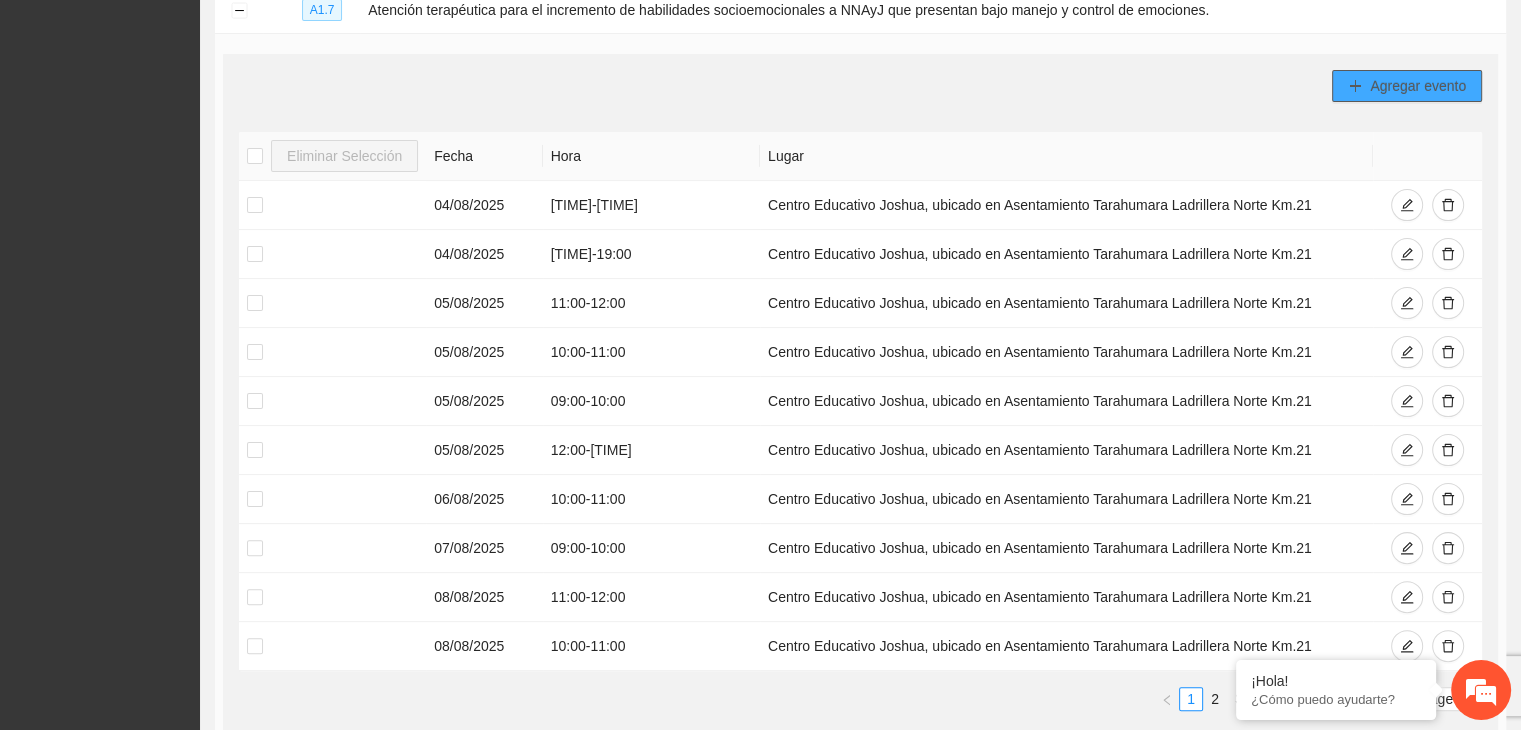click on "Agregar evento" at bounding box center (1418, 86) 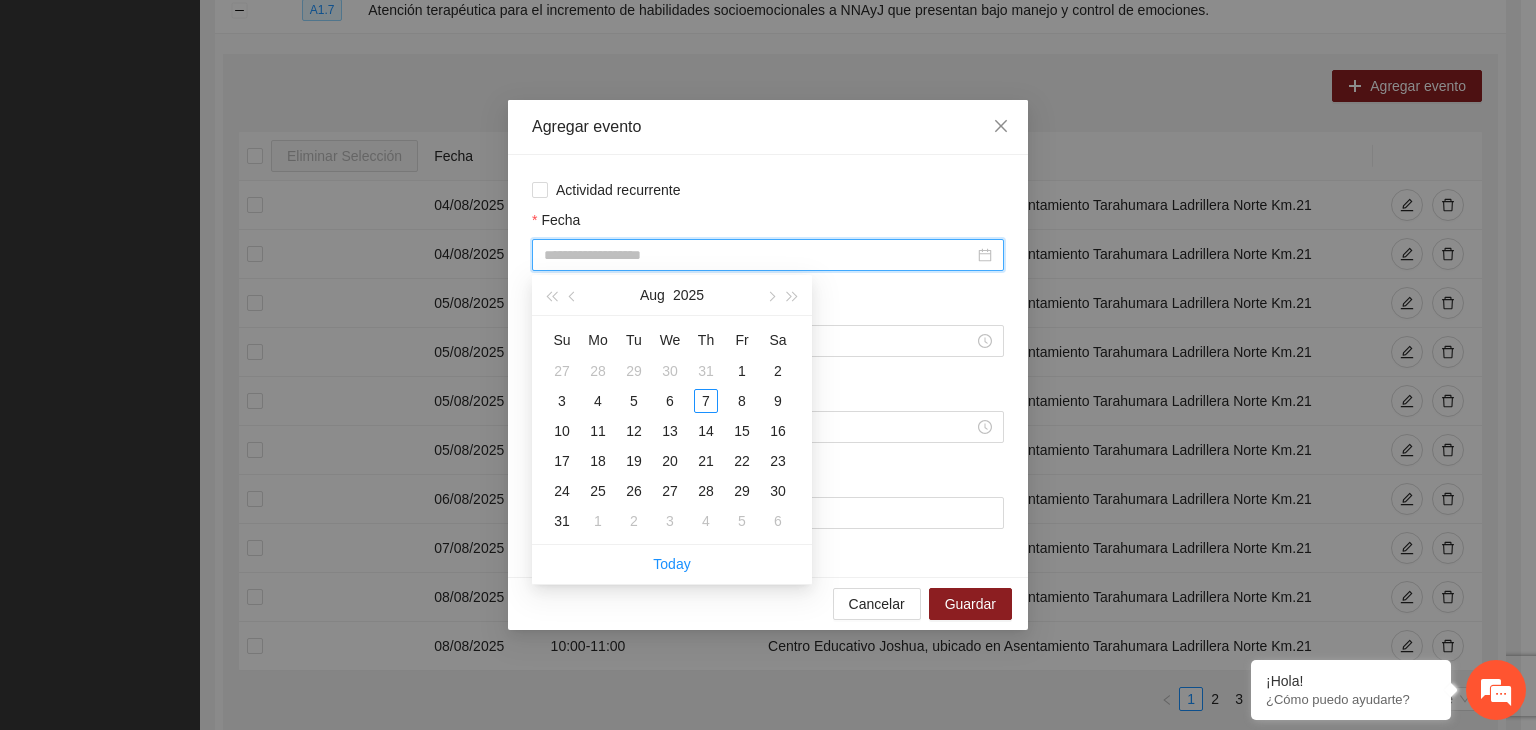 click on "Fecha" at bounding box center (759, 255) 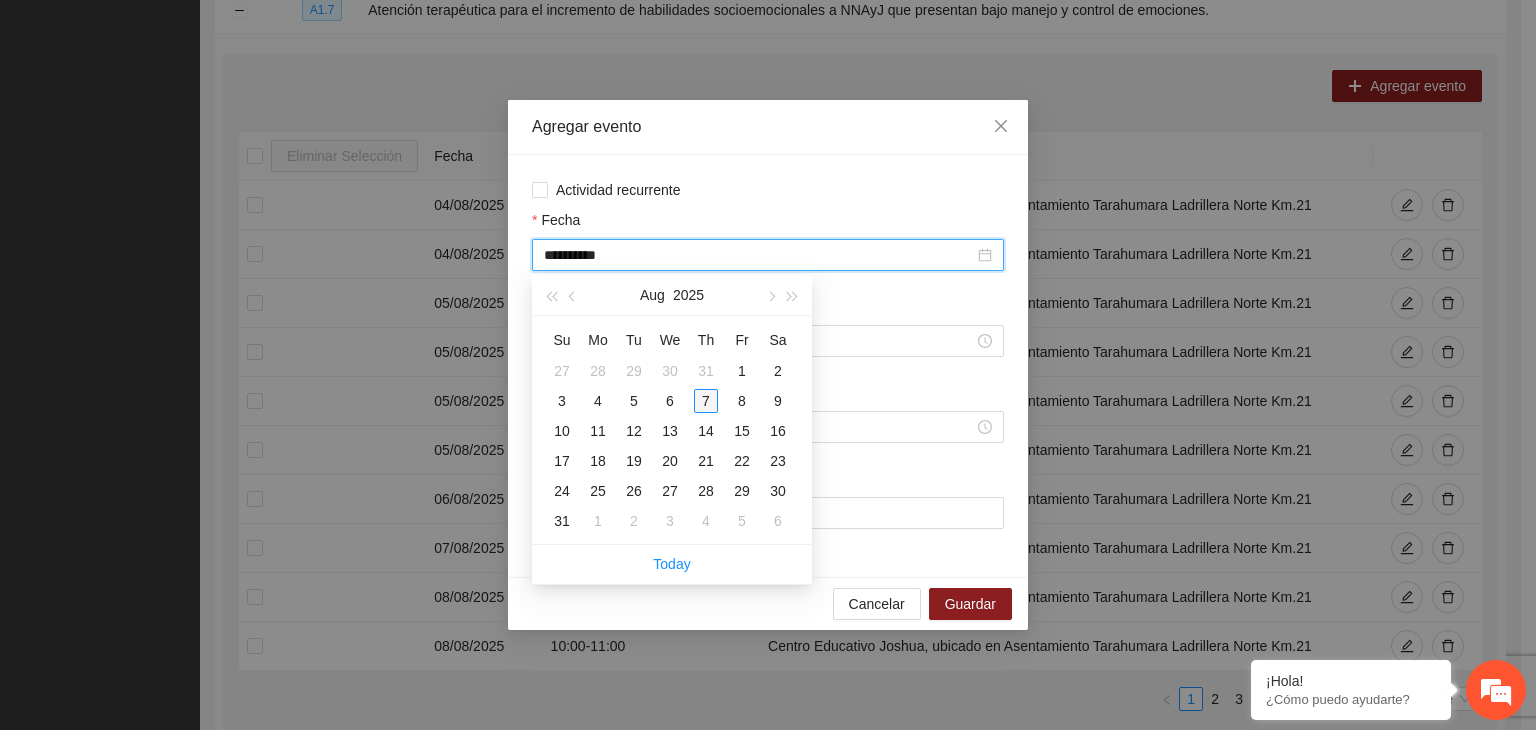 type on "**********" 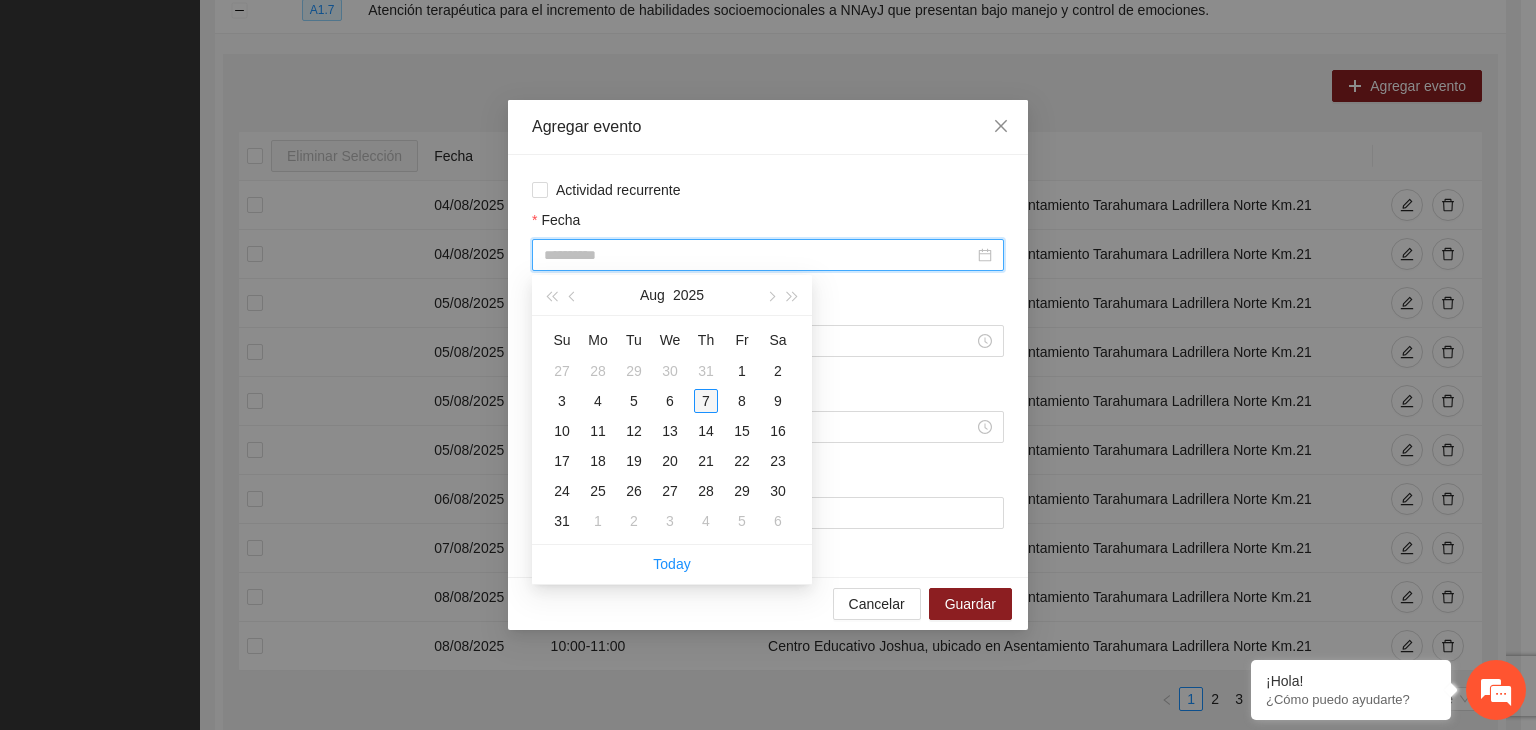 click on "7" at bounding box center (706, 401) 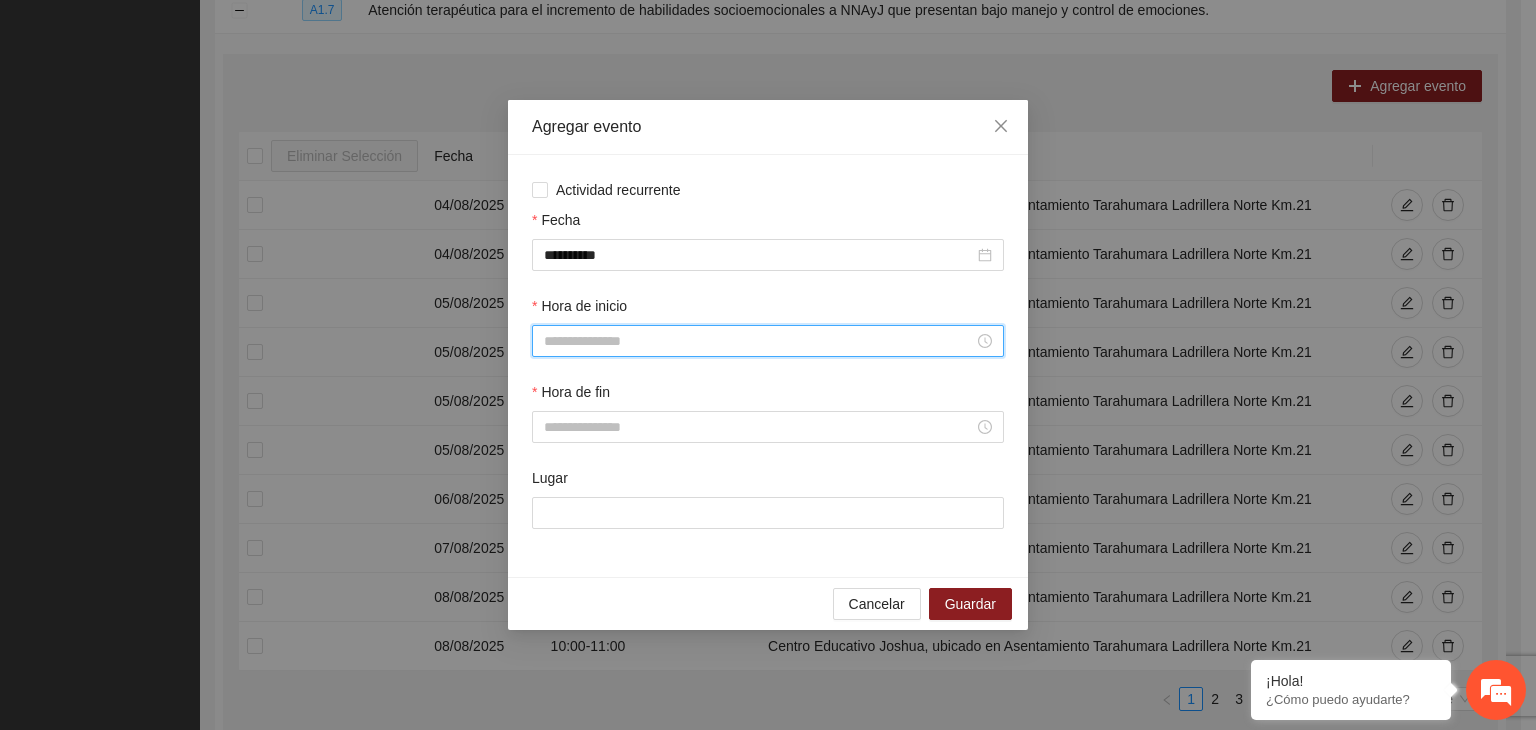 click on "Hora de inicio" at bounding box center (759, 341) 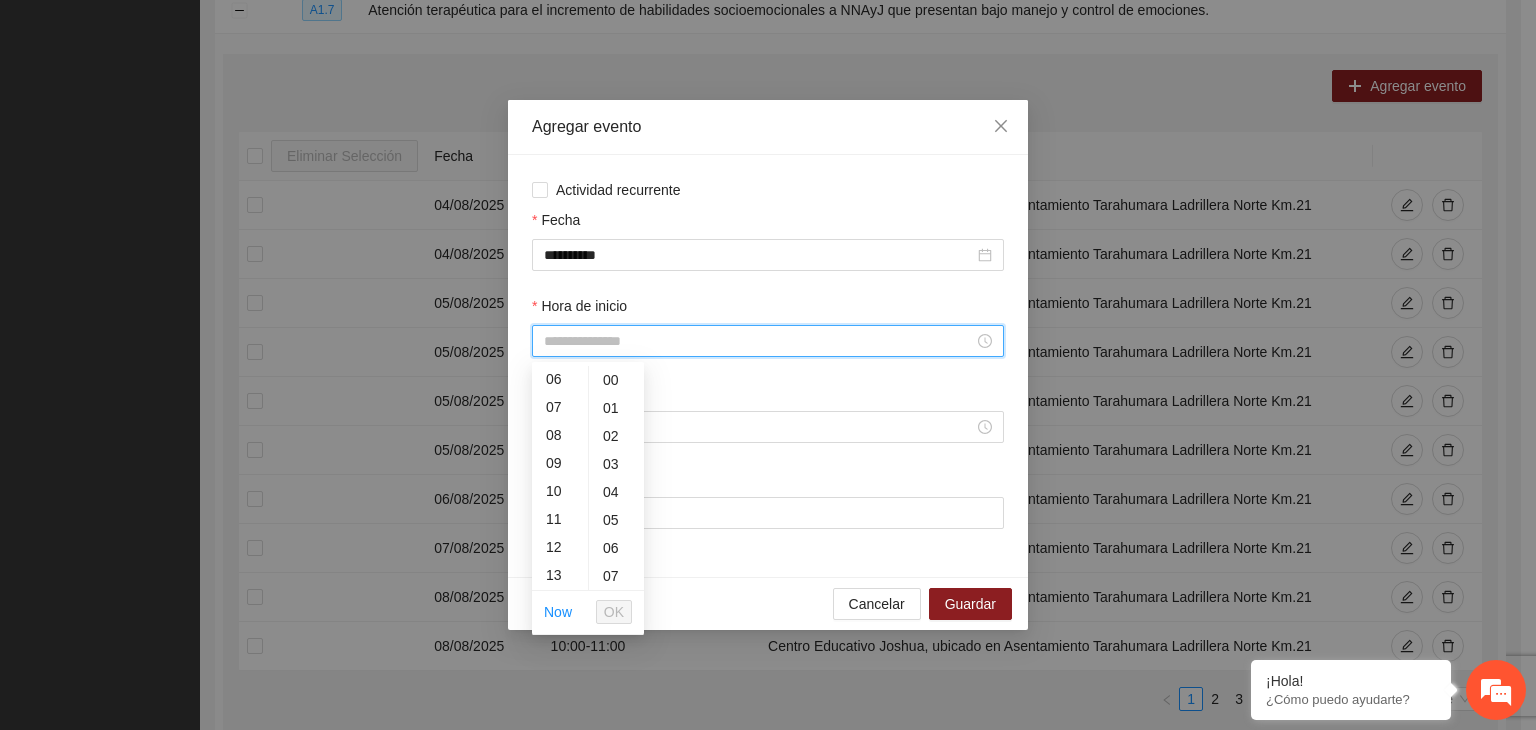 scroll, scrollTop: 191, scrollLeft: 0, axis: vertical 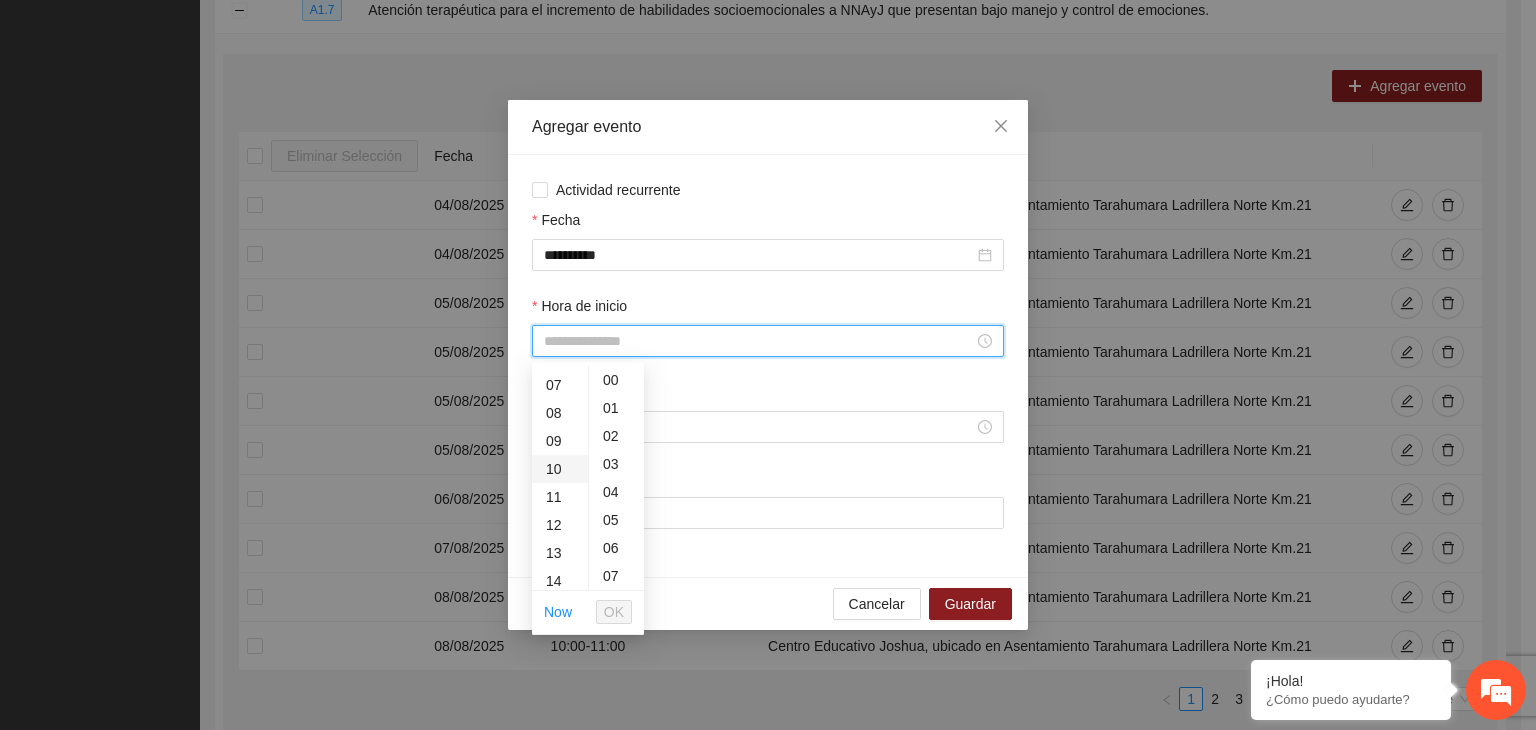 click on "10" at bounding box center [560, 469] 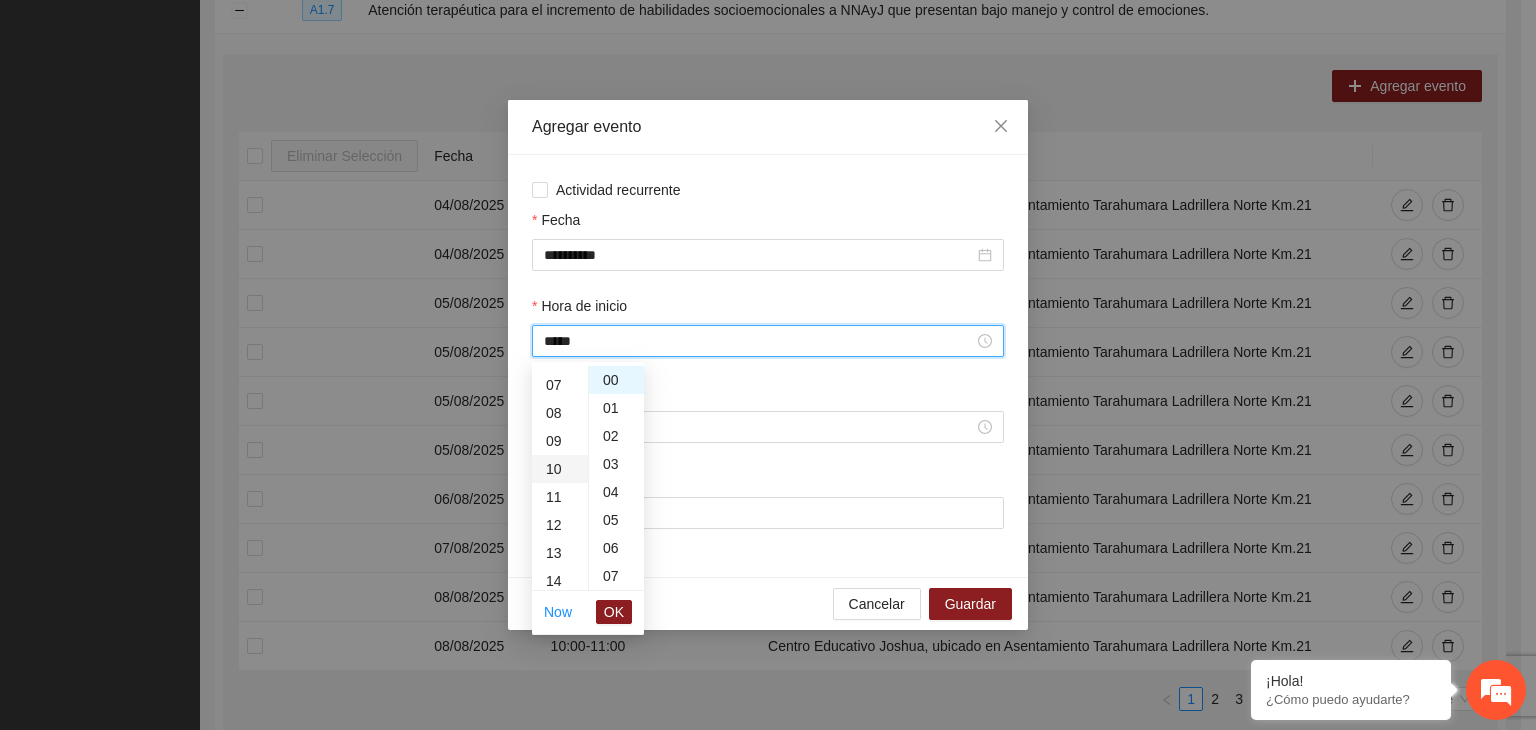 scroll, scrollTop: 280, scrollLeft: 0, axis: vertical 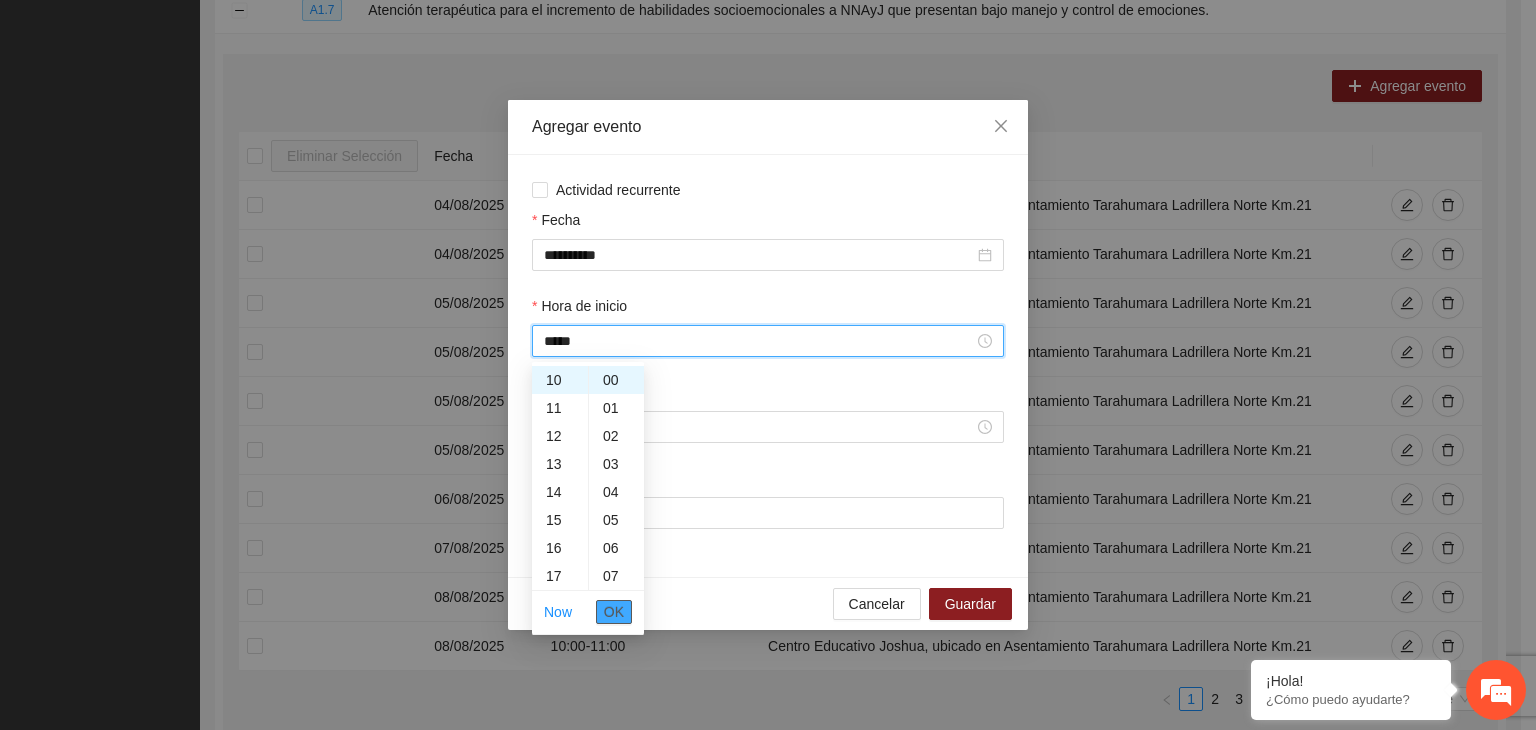click on "OK" at bounding box center [614, 612] 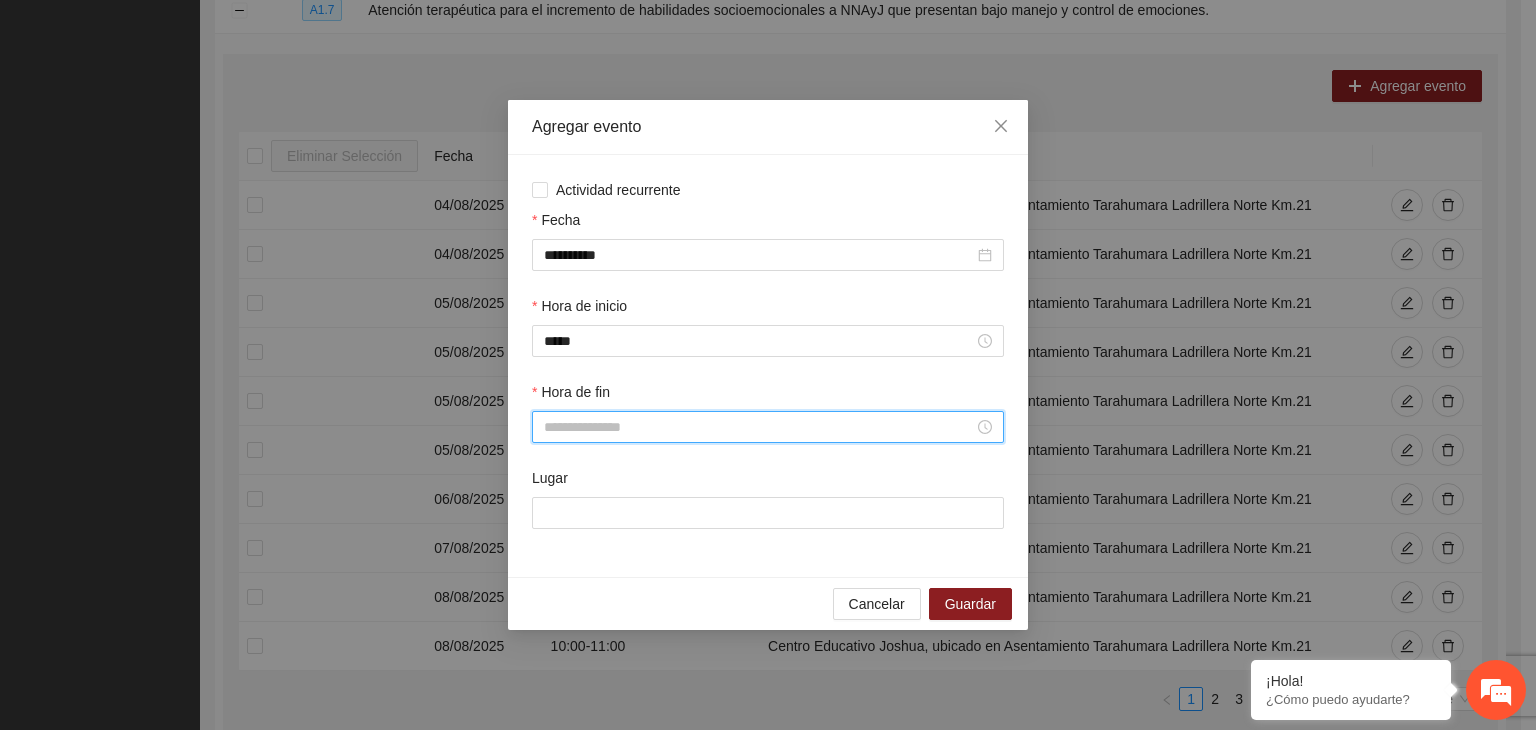 click on "Hora de fin" at bounding box center [759, 427] 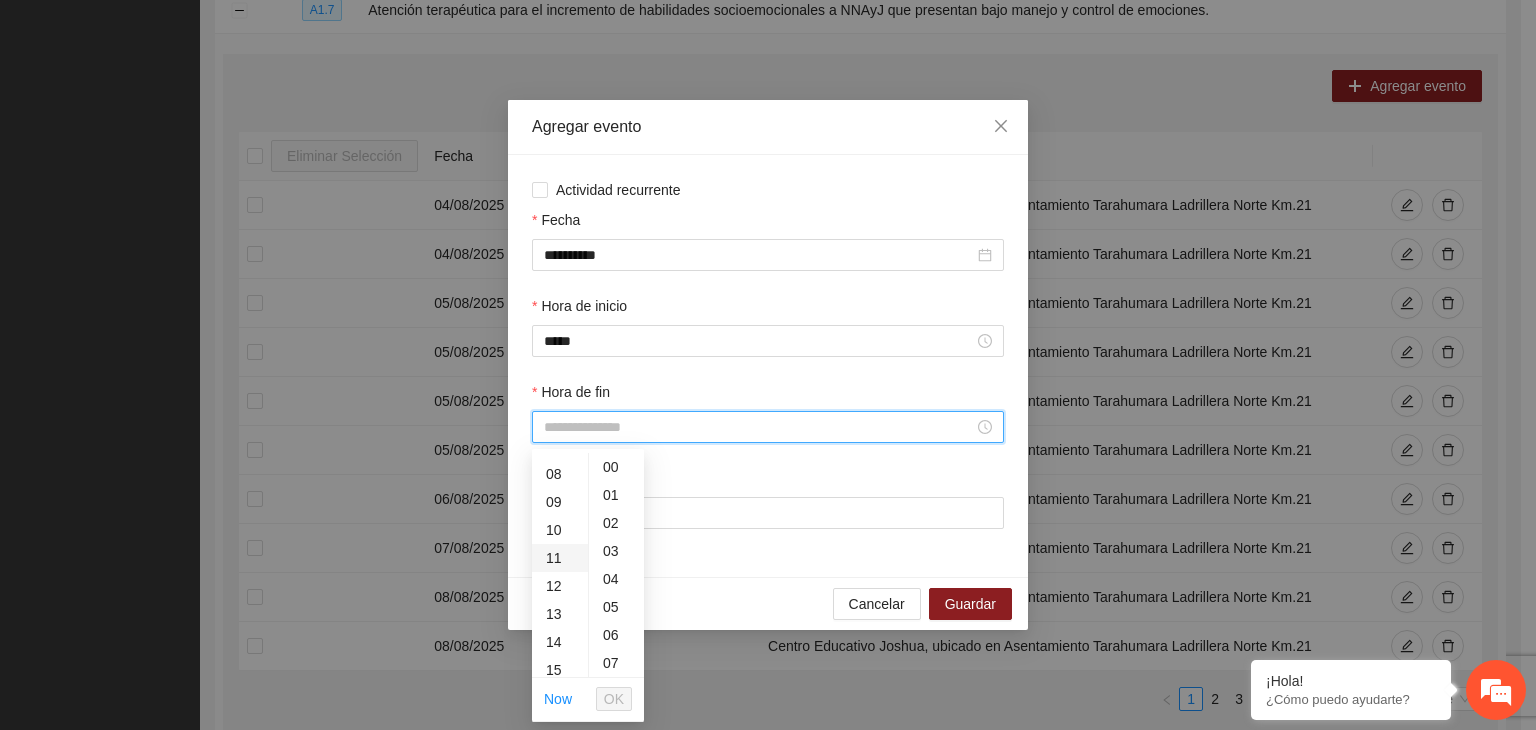 click on "11" at bounding box center (560, 558) 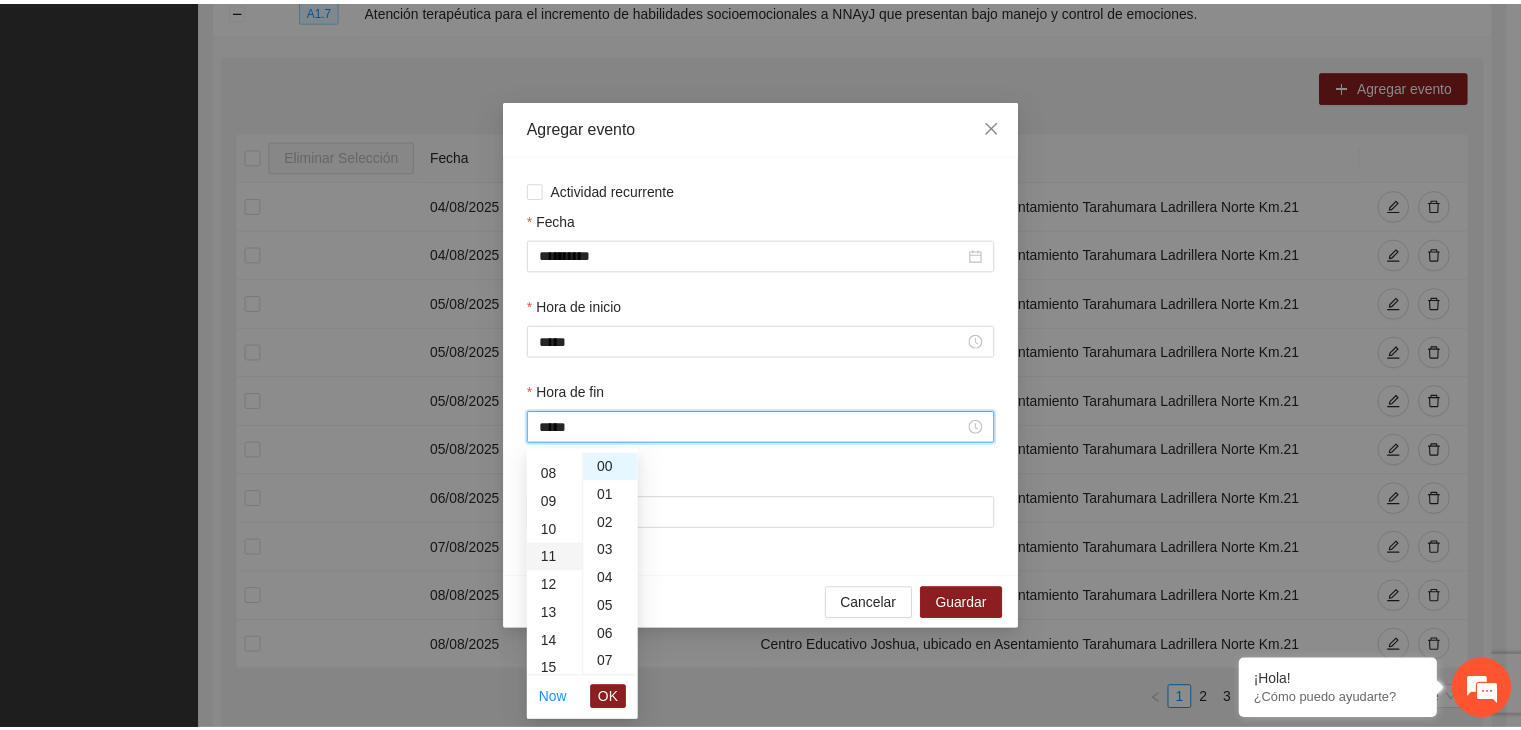 scroll, scrollTop: 308, scrollLeft: 0, axis: vertical 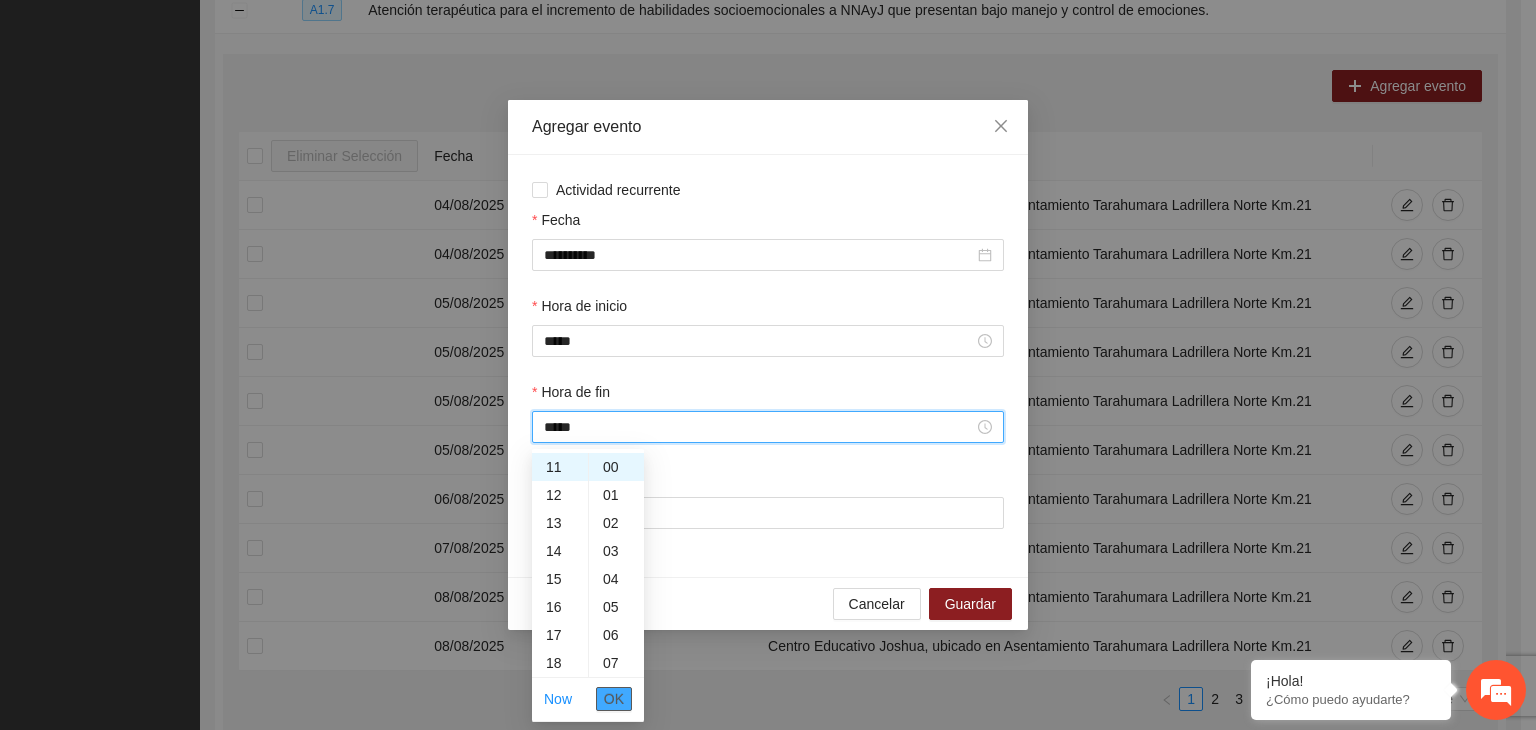 click on "OK" at bounding box center [614, 699] 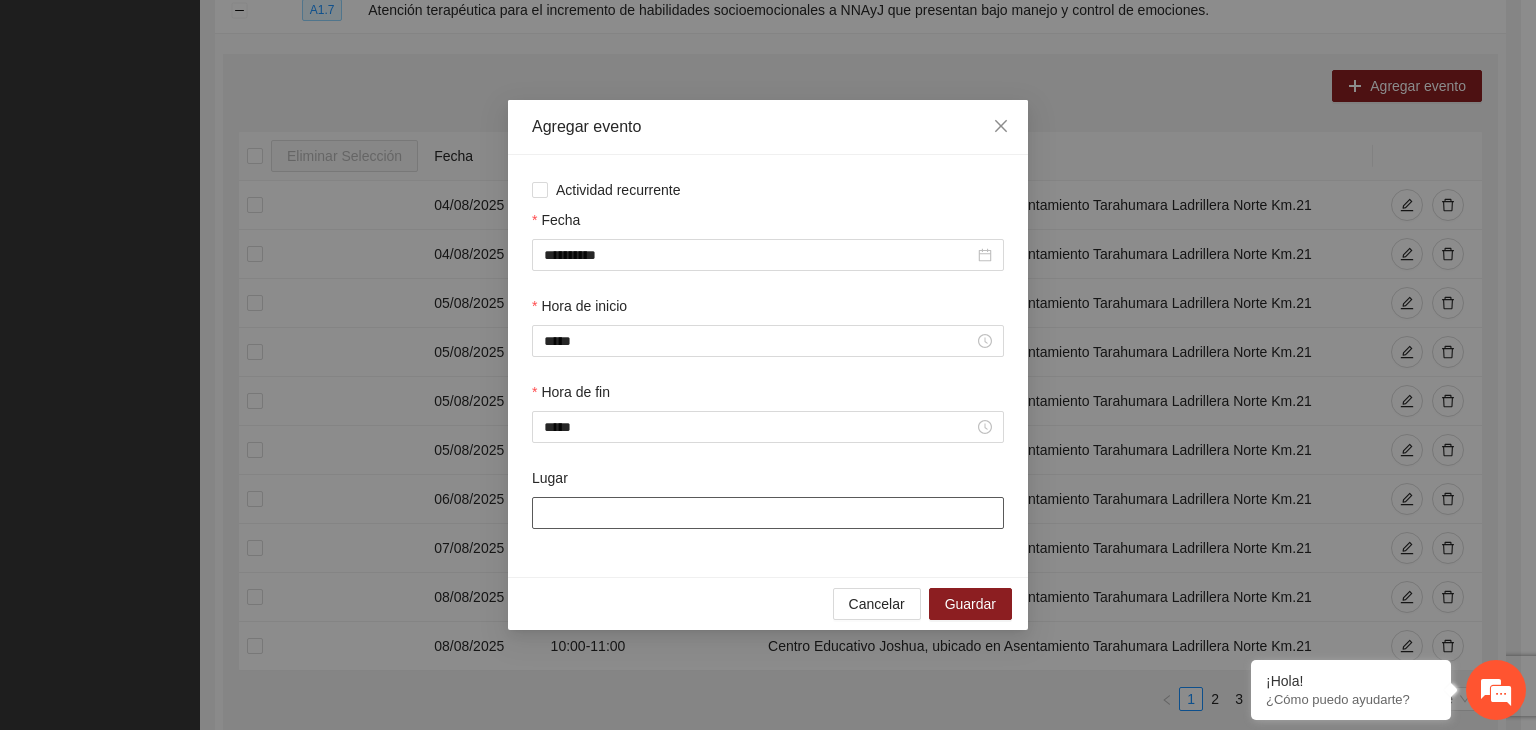 click on "Lugar" at bounding box center [768, 513] 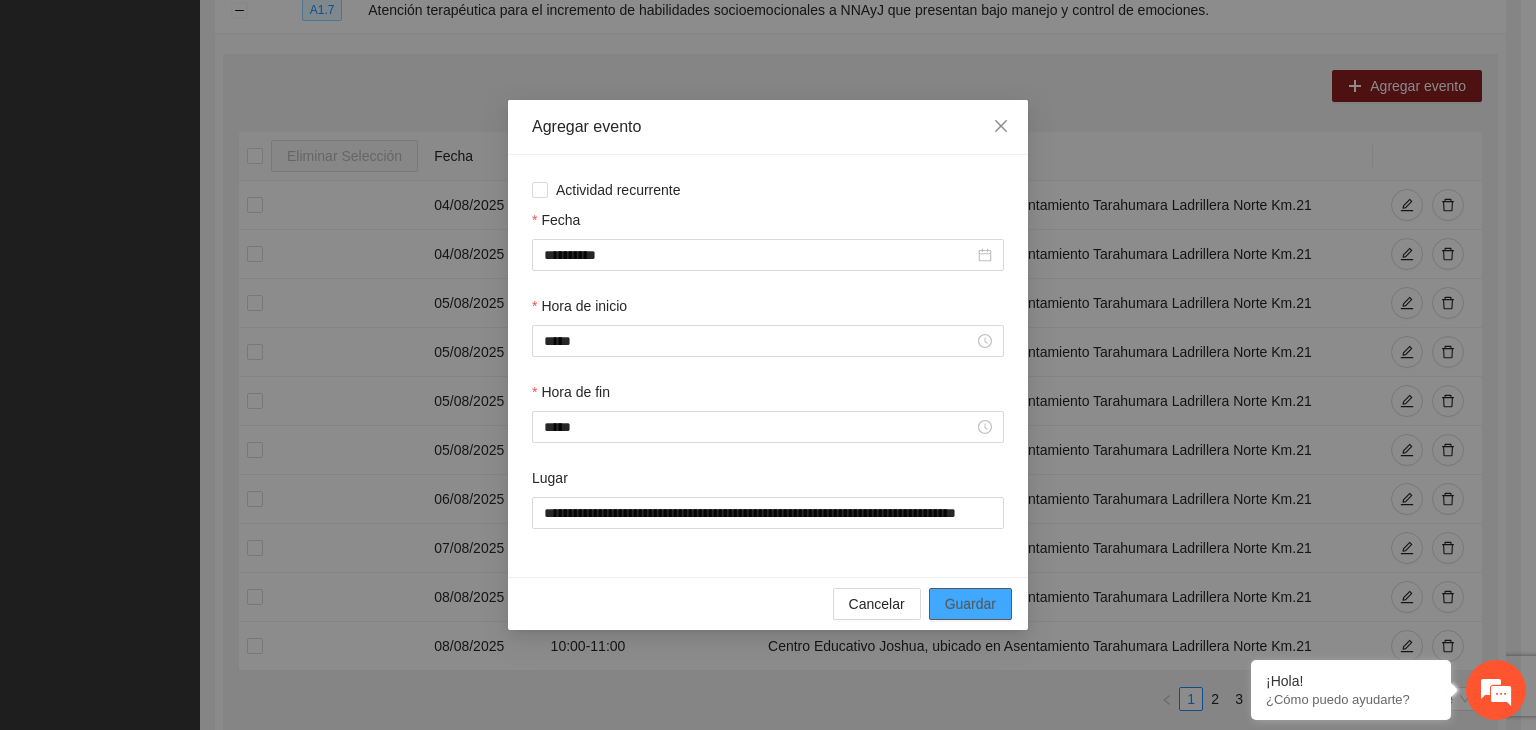 click on "Guardar" at bounding box center (970, 604) 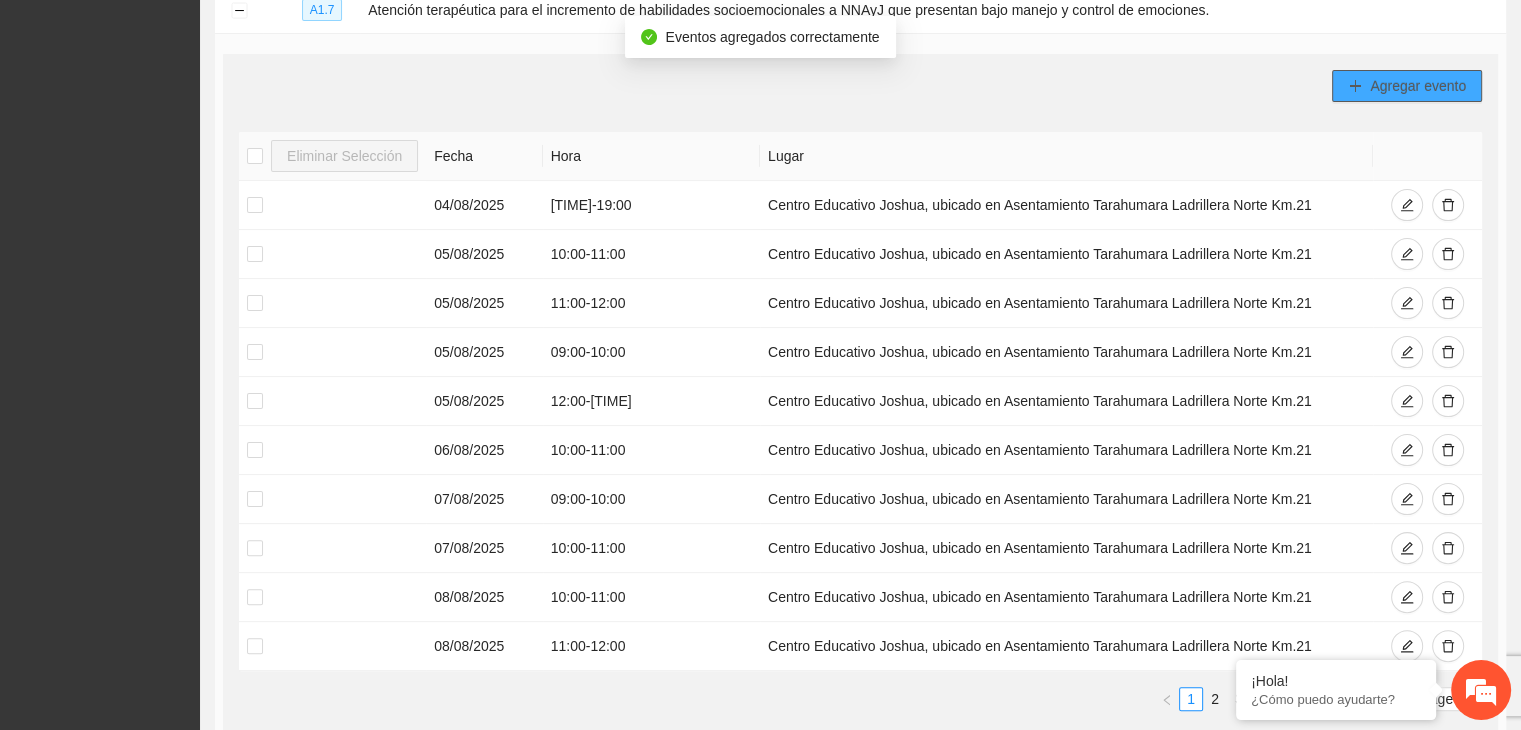 scroll, scrollTop: 0, scrollLeft: 0, axis: both 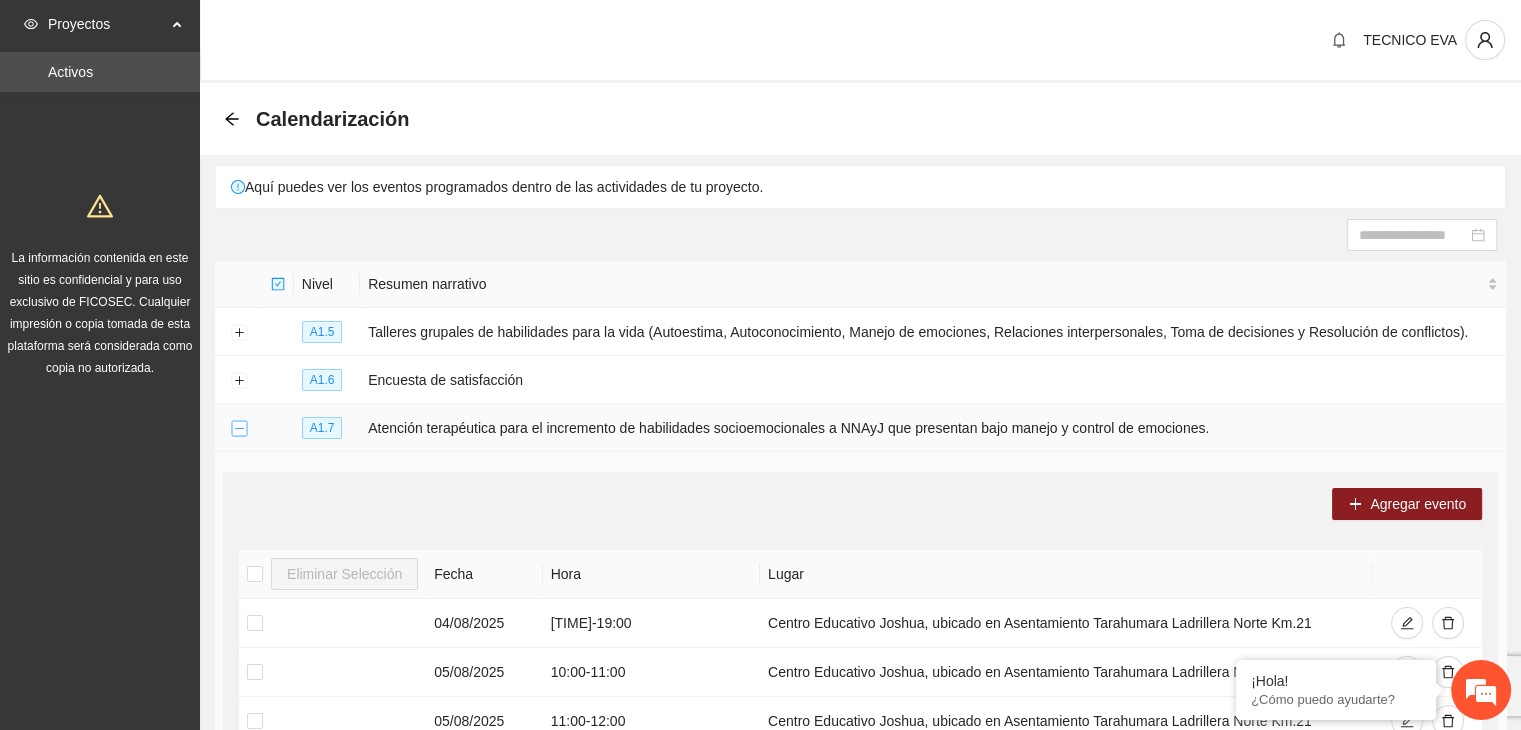 click at bounding box center [239, 429] 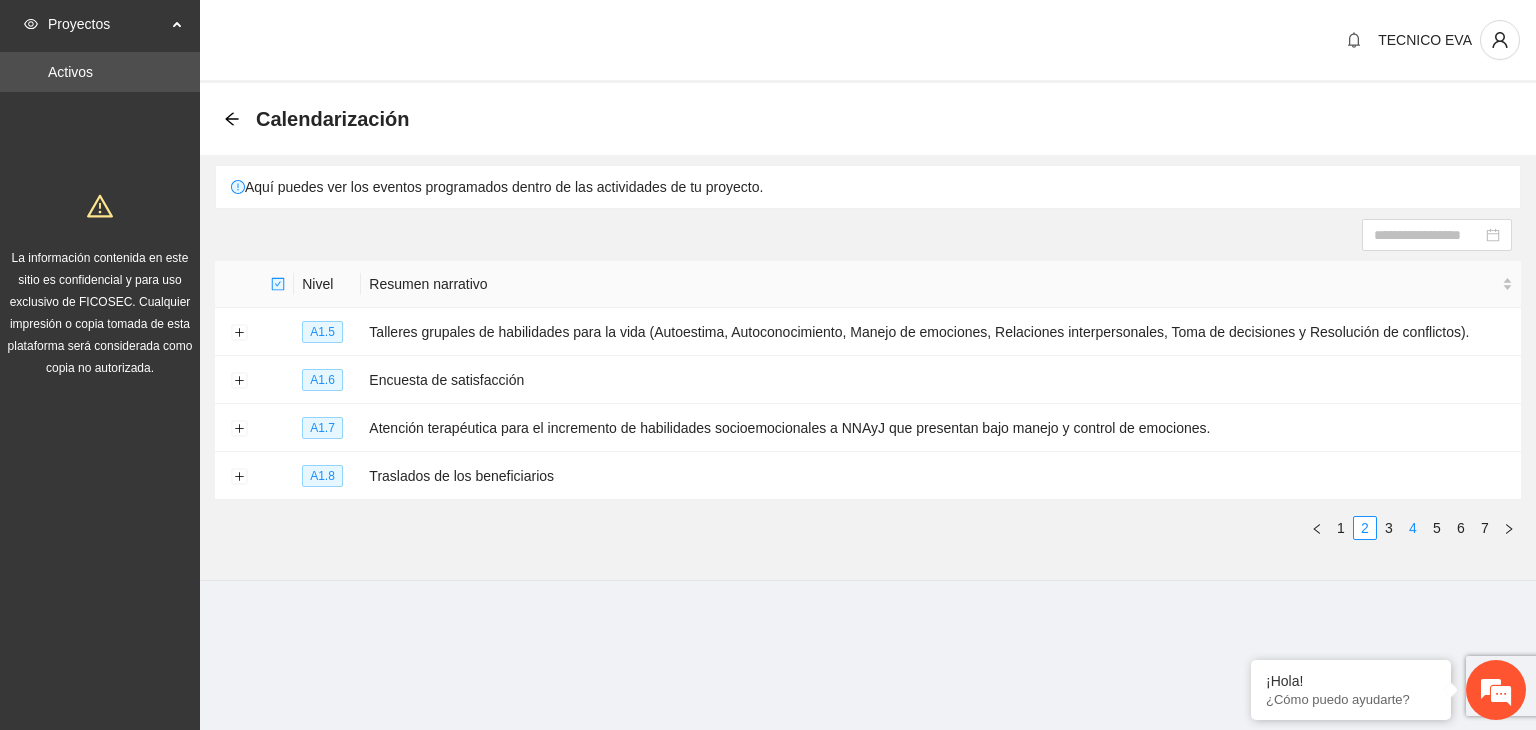 click on "4" at bounding box center (1413, 528) 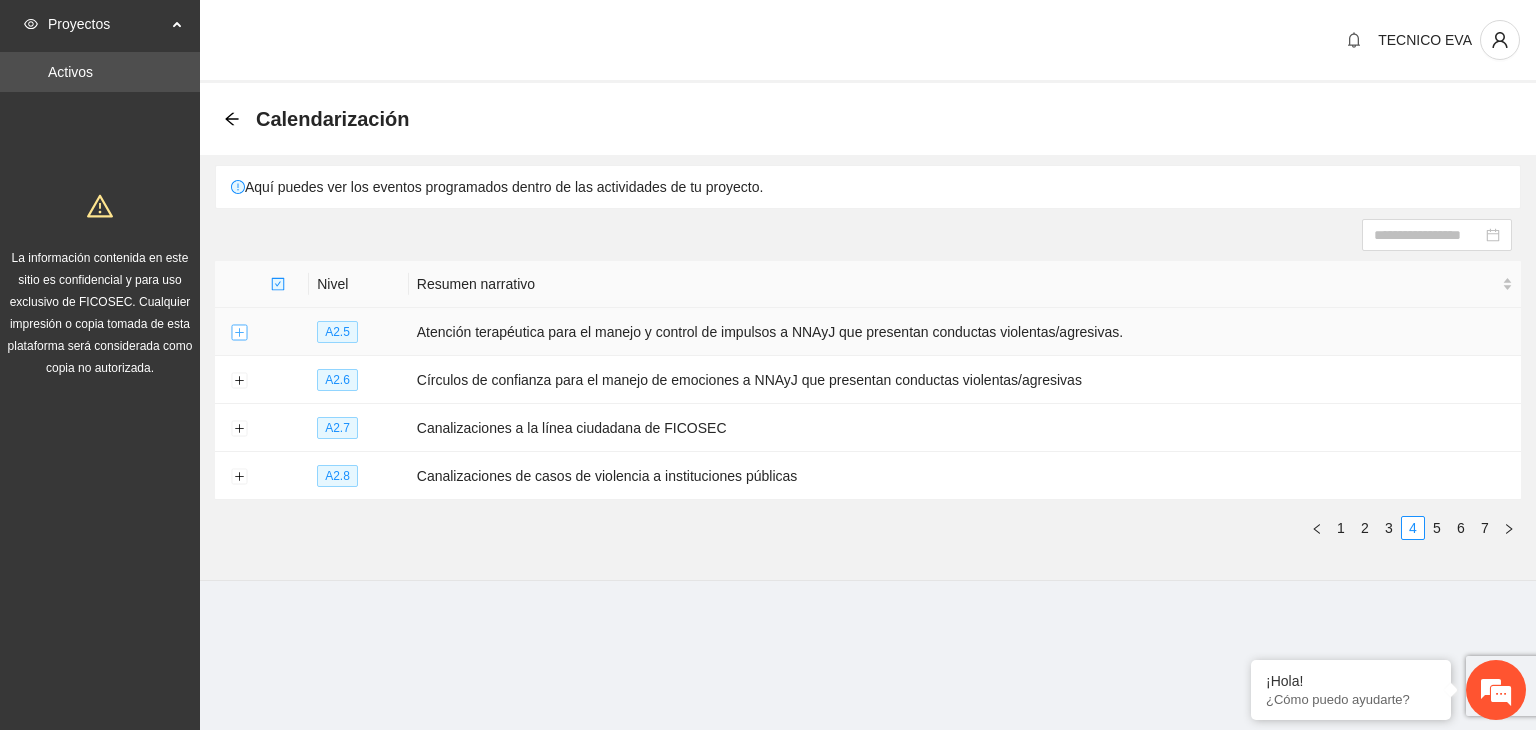 click at bounding box center (239, 333) 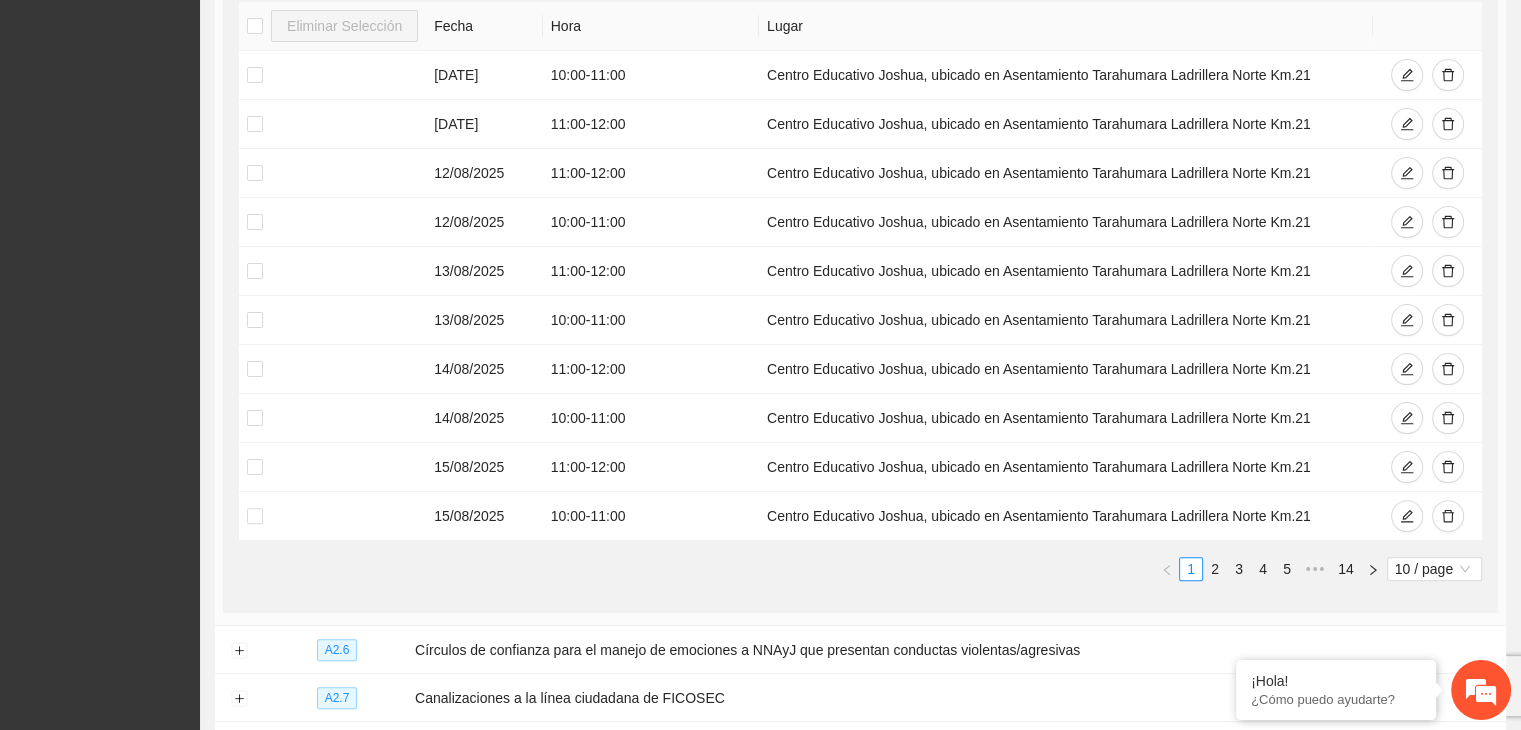 scroll, scrollTop: 484, scrollLeft: 0, axis: vertical 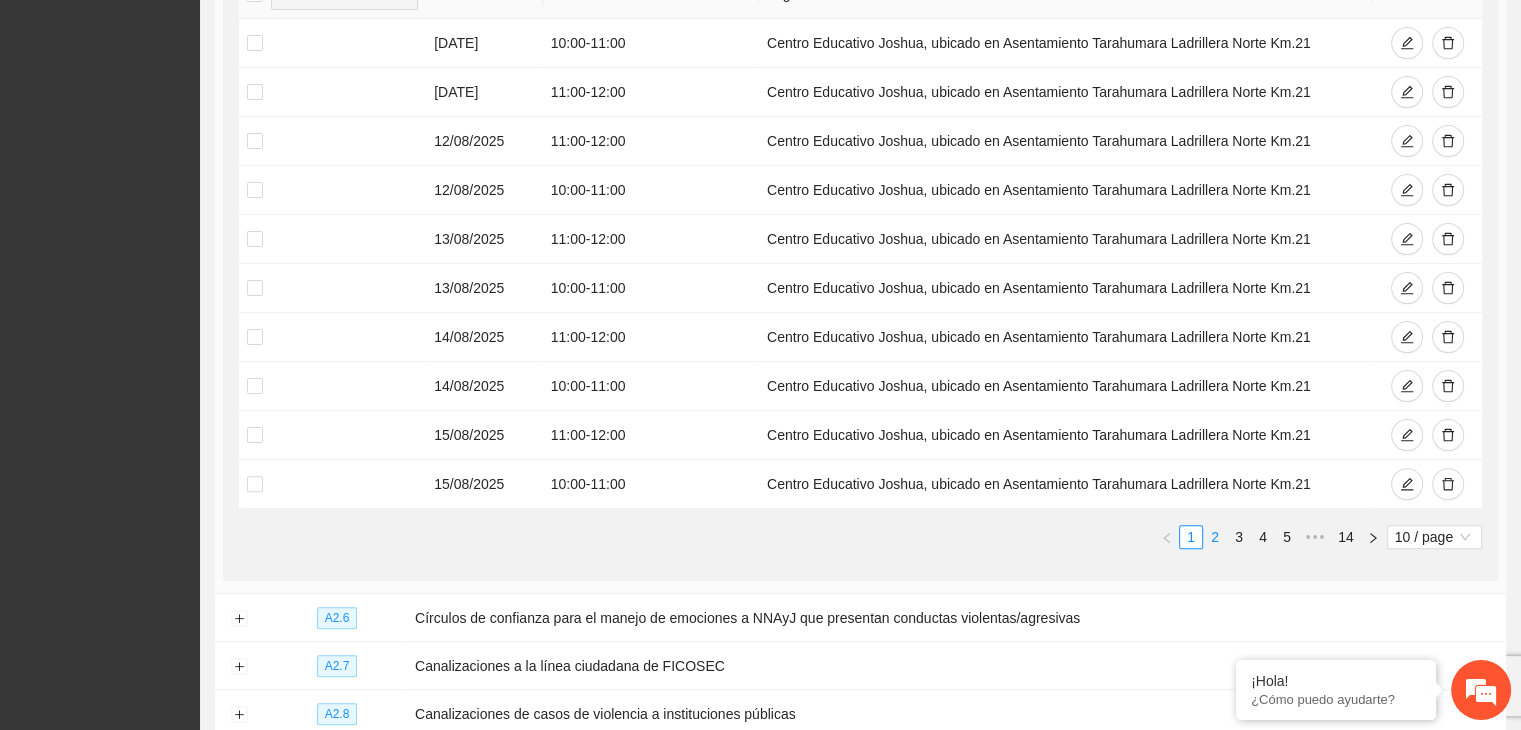 click on "2" at bounding box center (1215, 537) 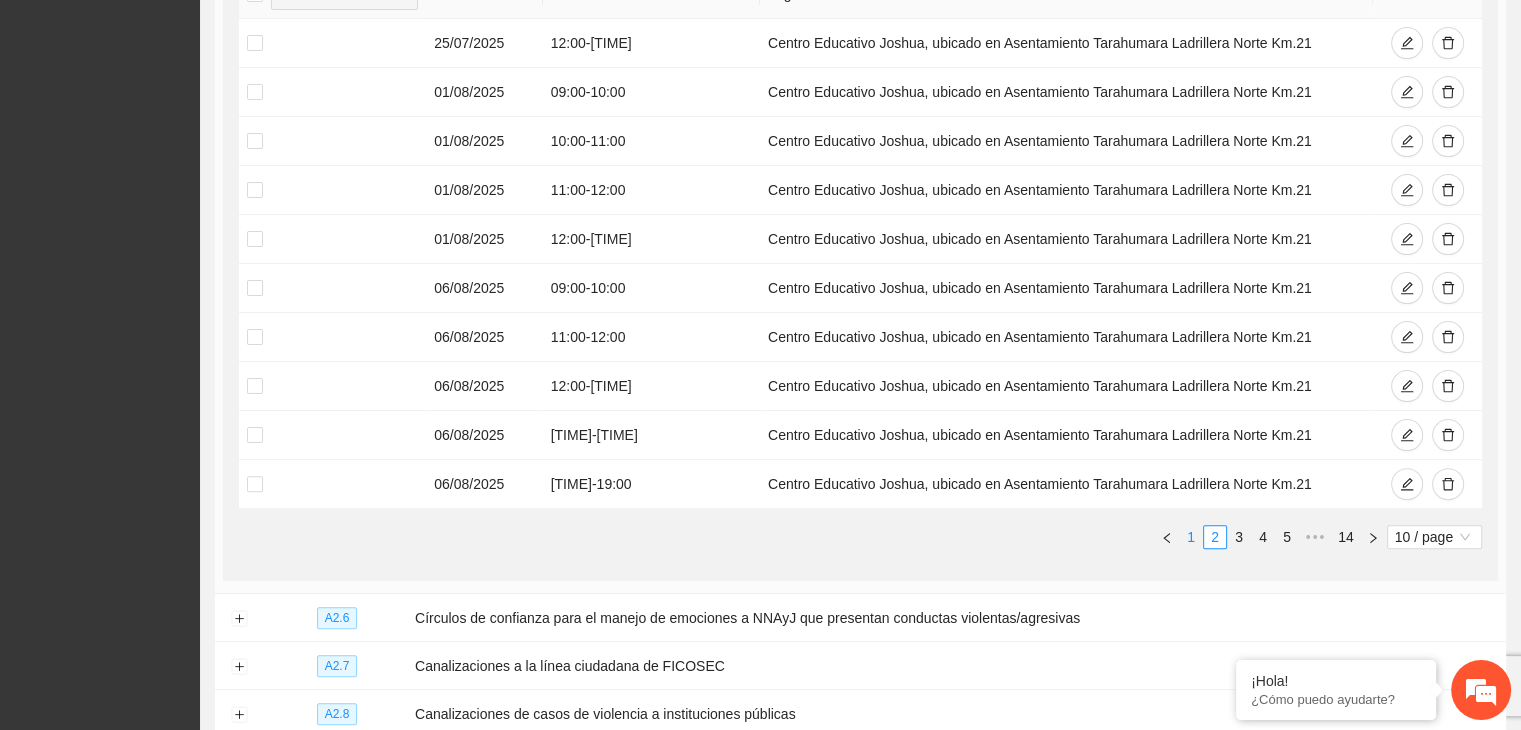 click on "1" at bounding box center (1191, 537) 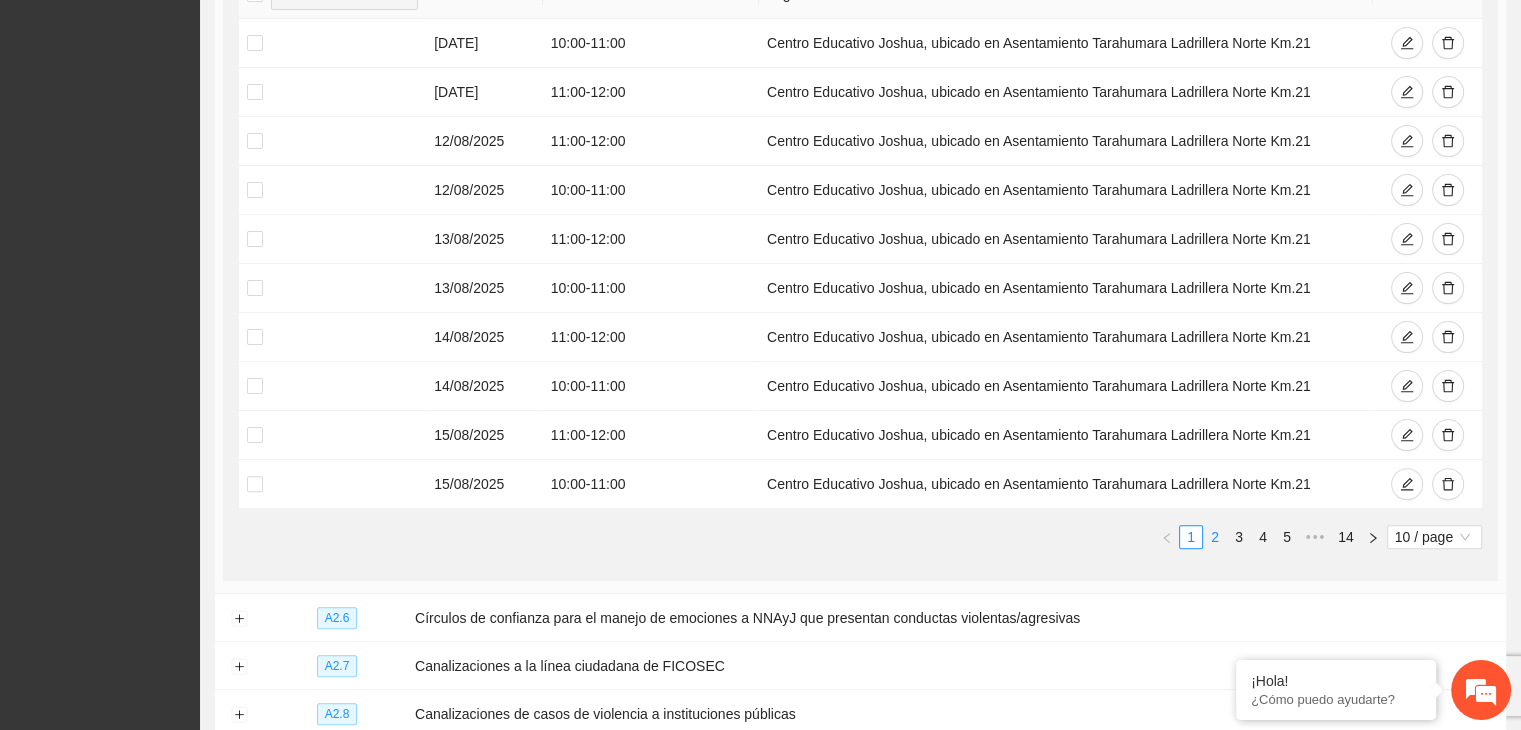 click on "2" at bounding box center [1215, 537] 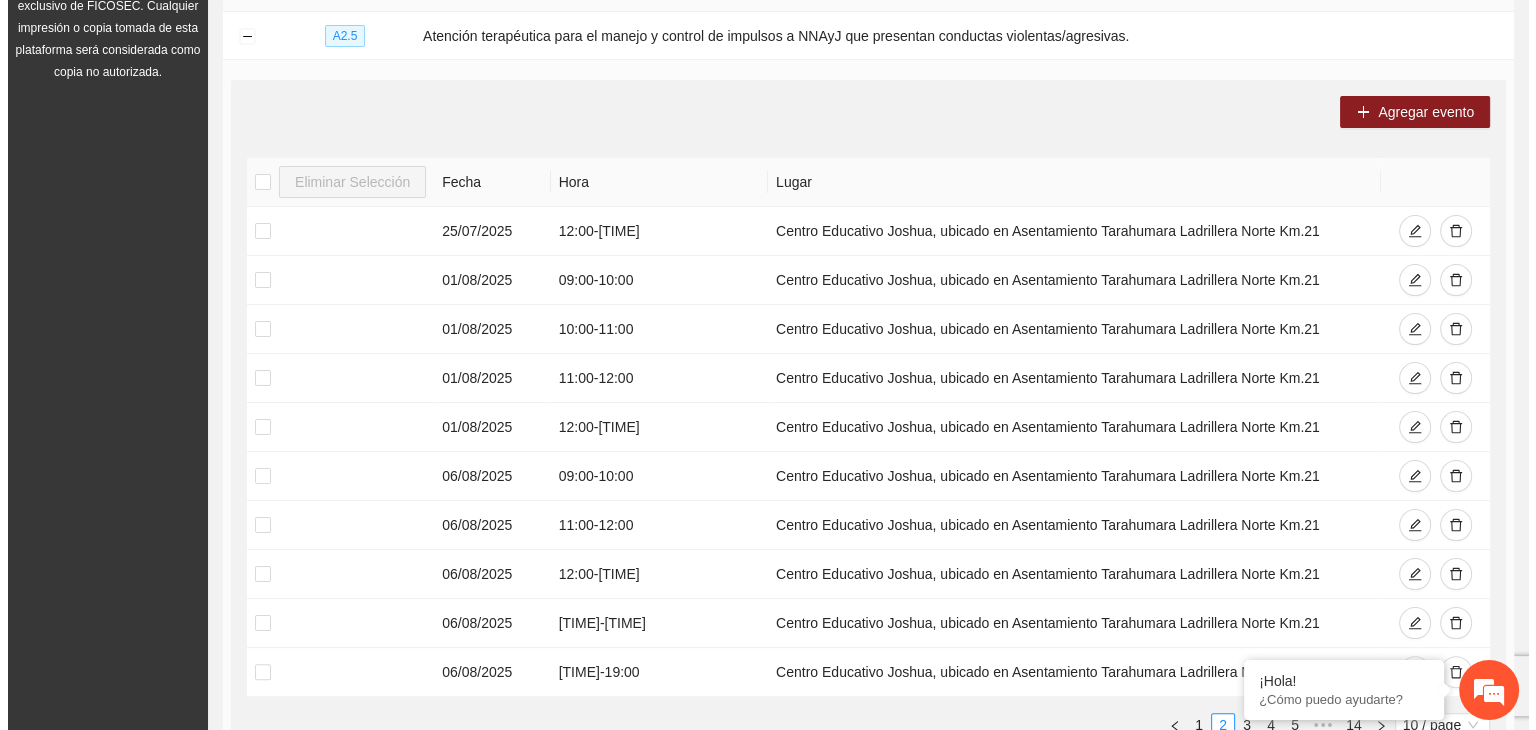 scroll, scrollTop: 198, scrollLeft: 0, axis: vertical 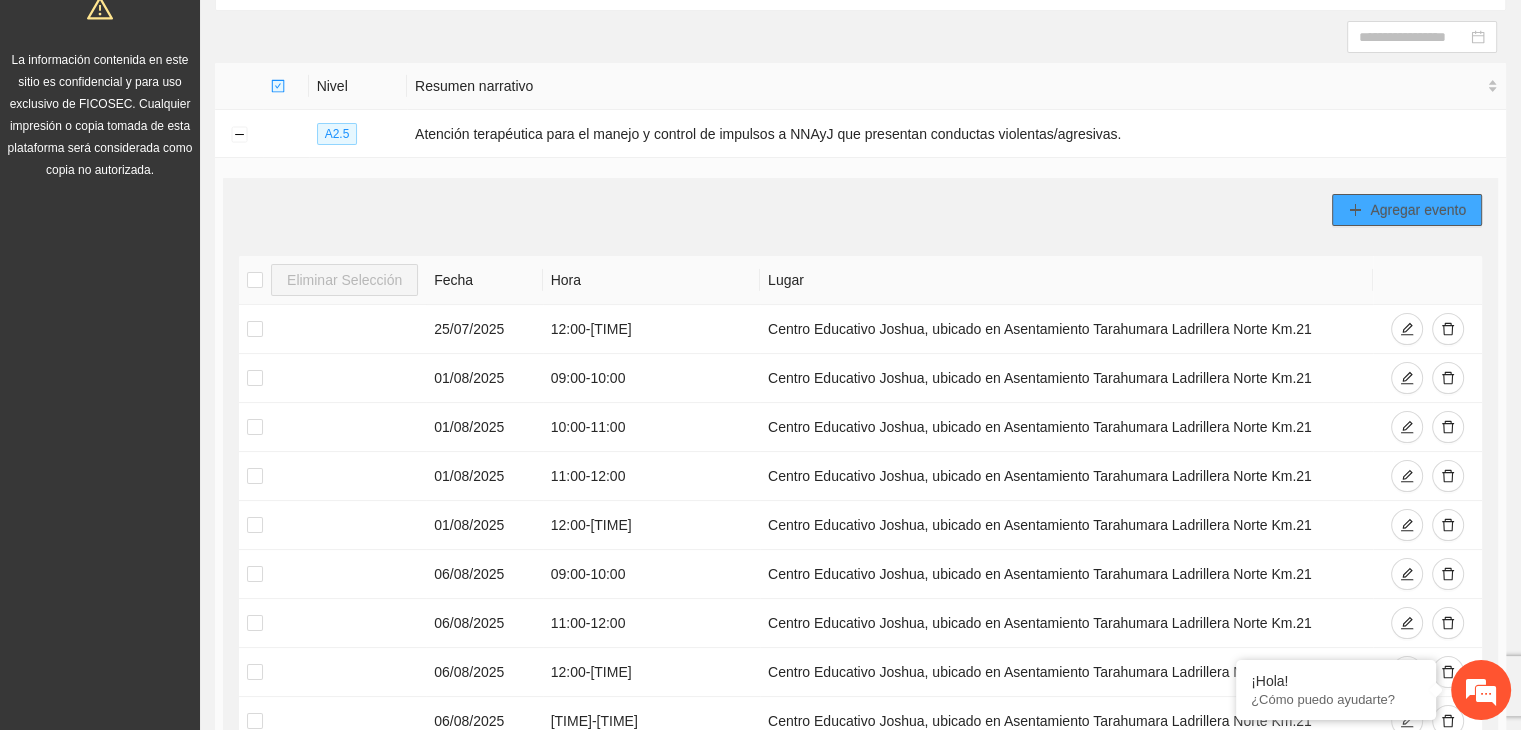 click on "Agregar evento" at bounding box center [1418, 210] 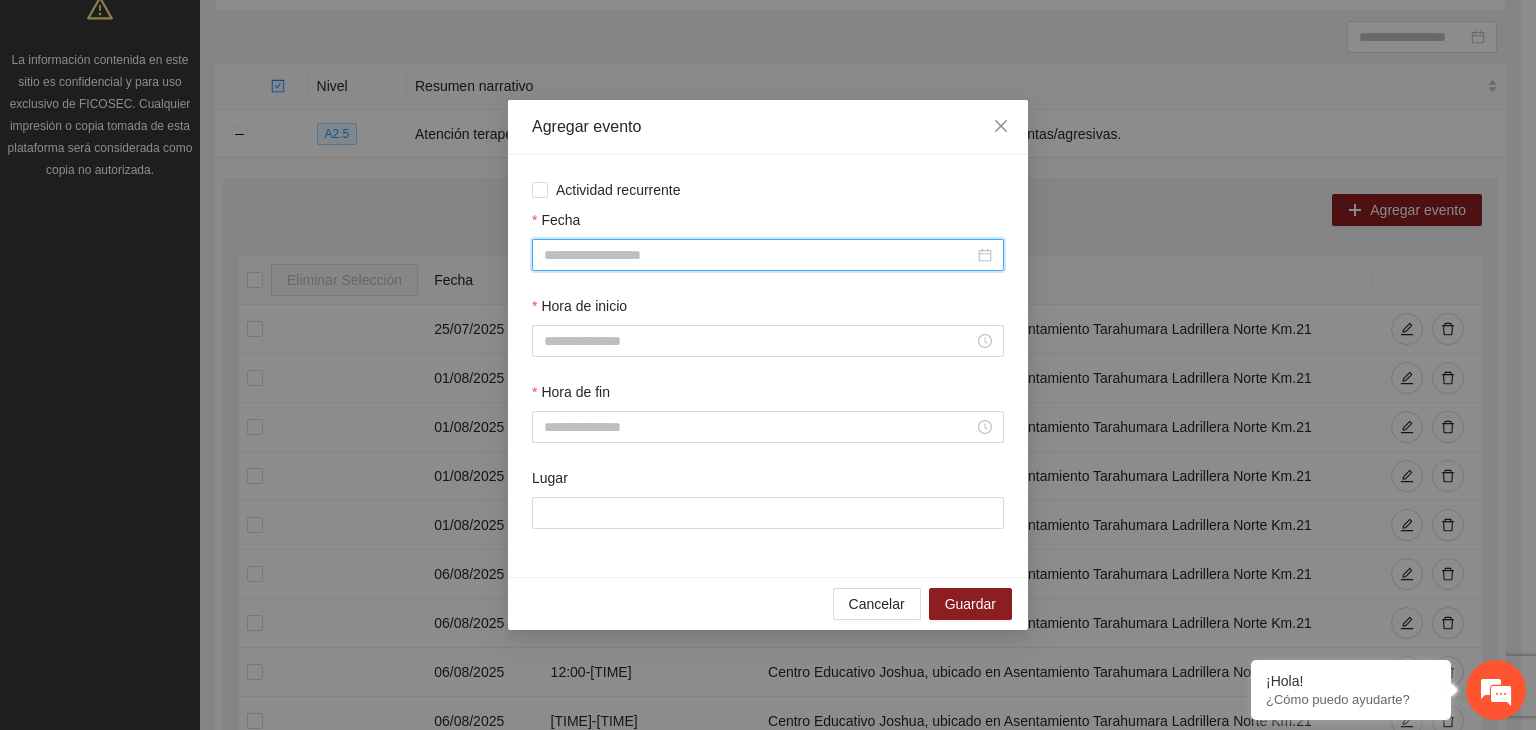 click on "Fecha" at bounding box center (759, 255) 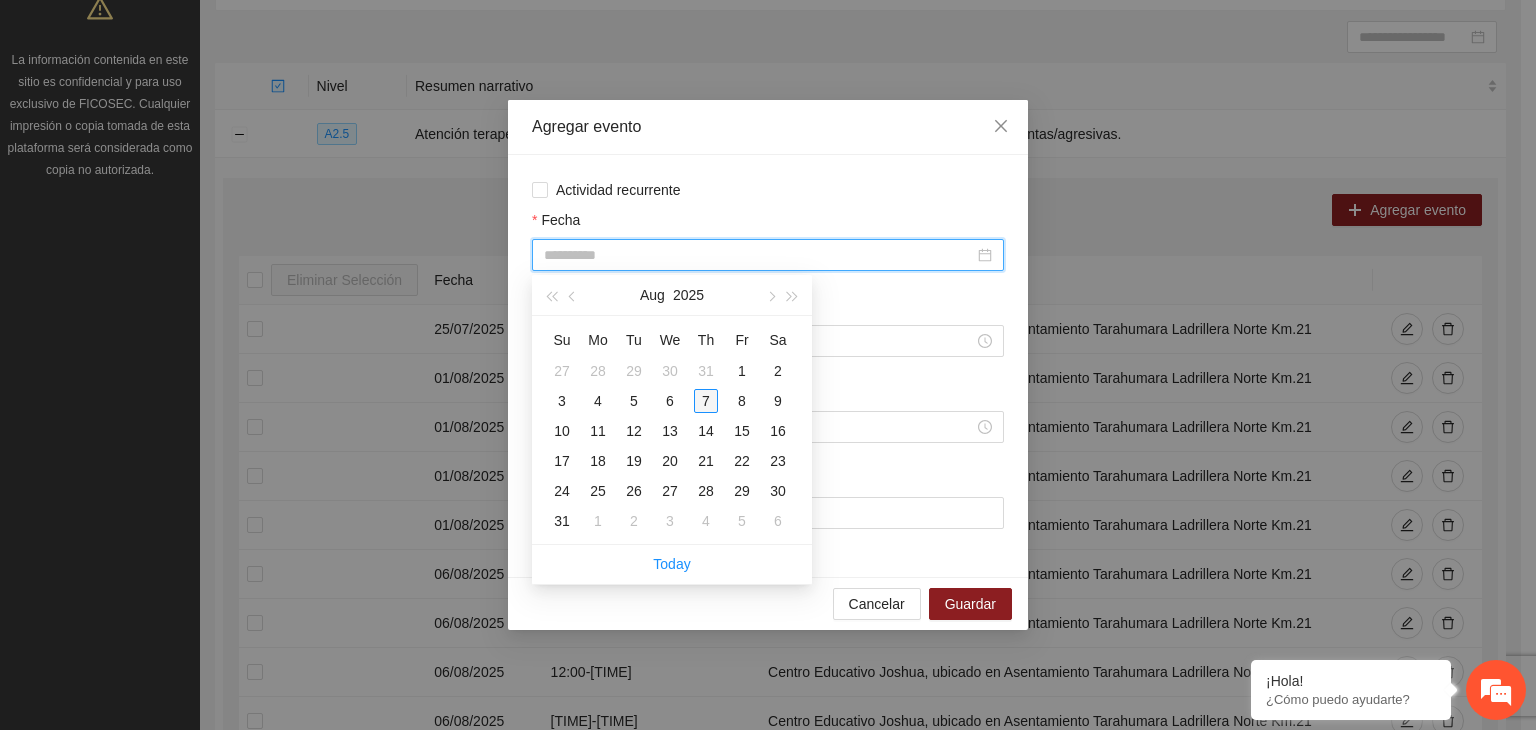 type on "**********" 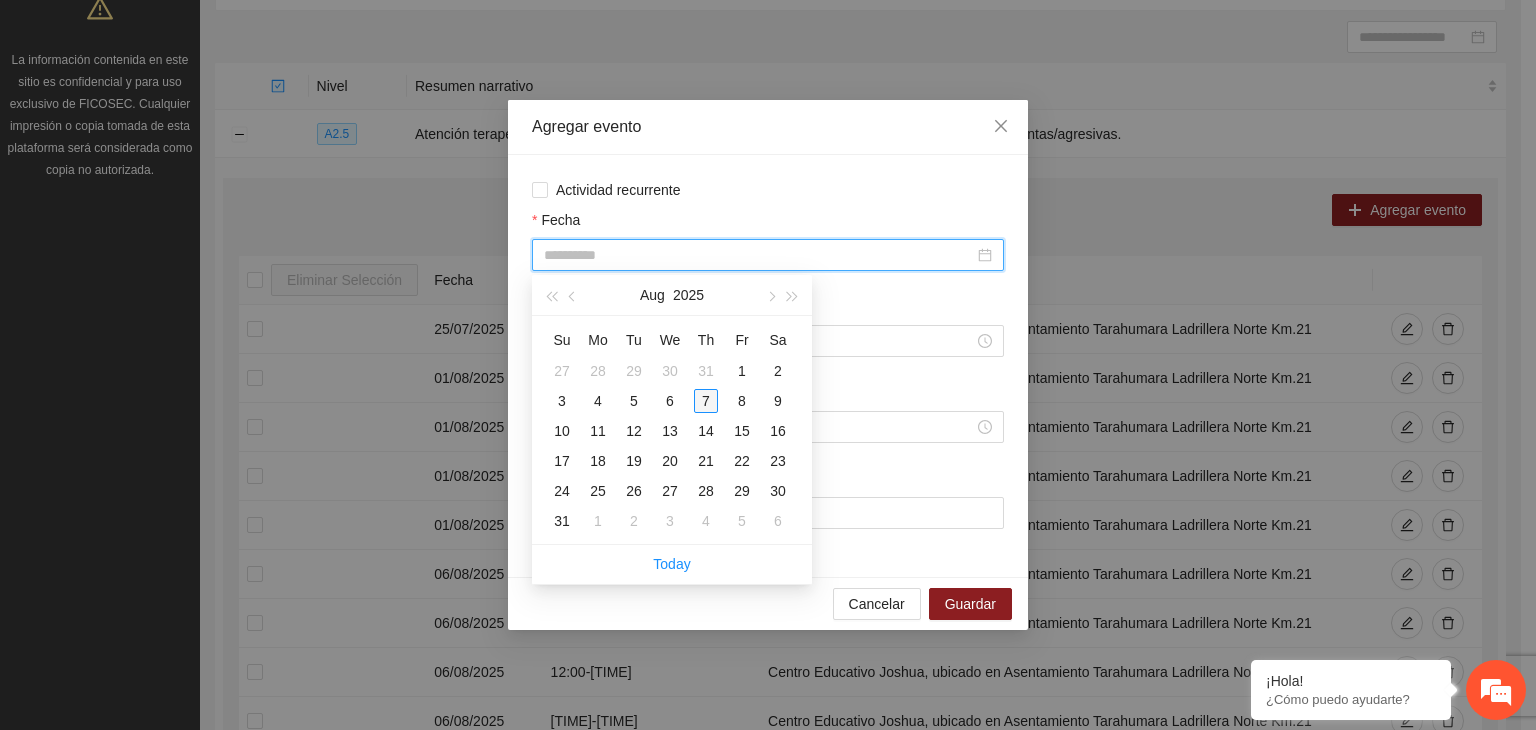 click on "7" at bounding box center (706, 401) 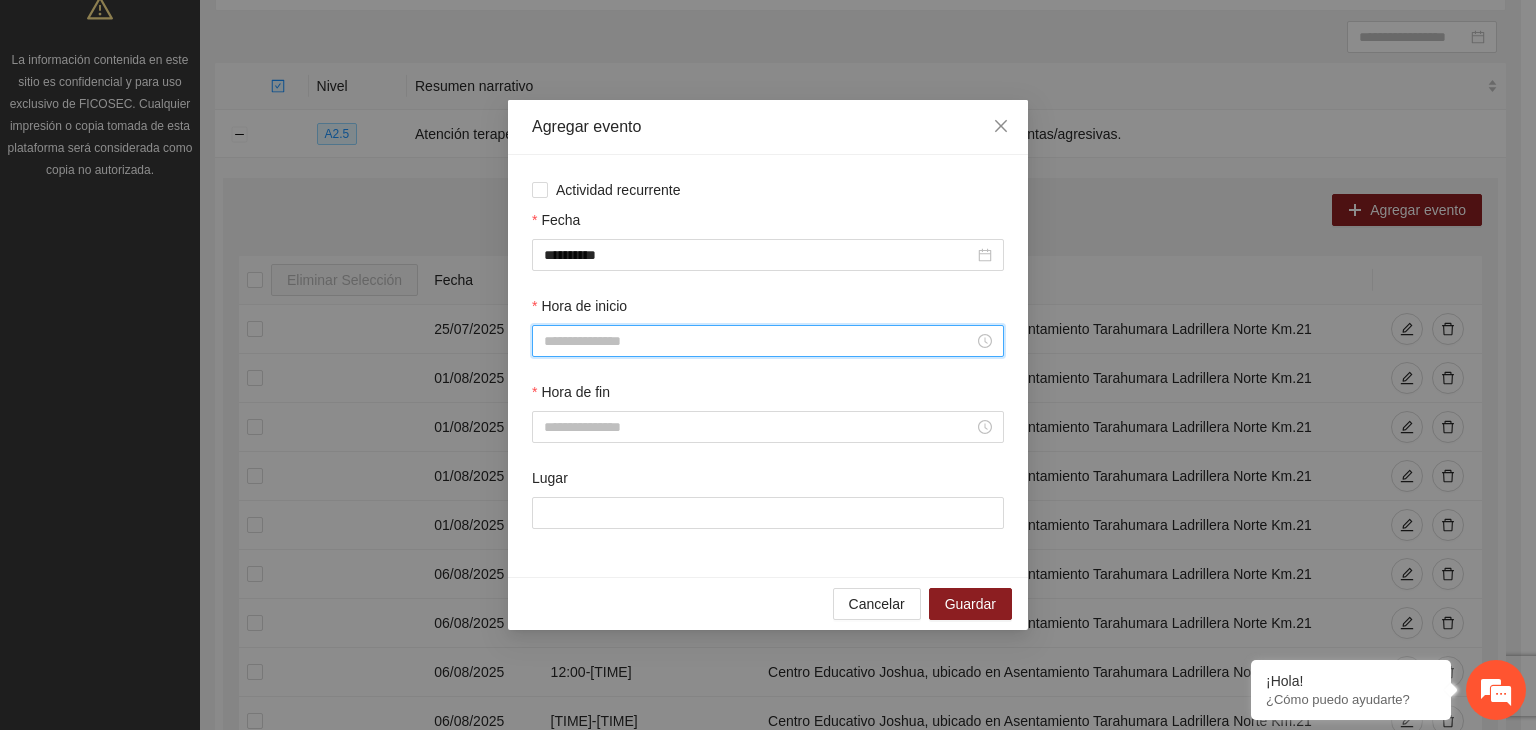 click on "Hora de inicio" at bounding box center (759, 341) 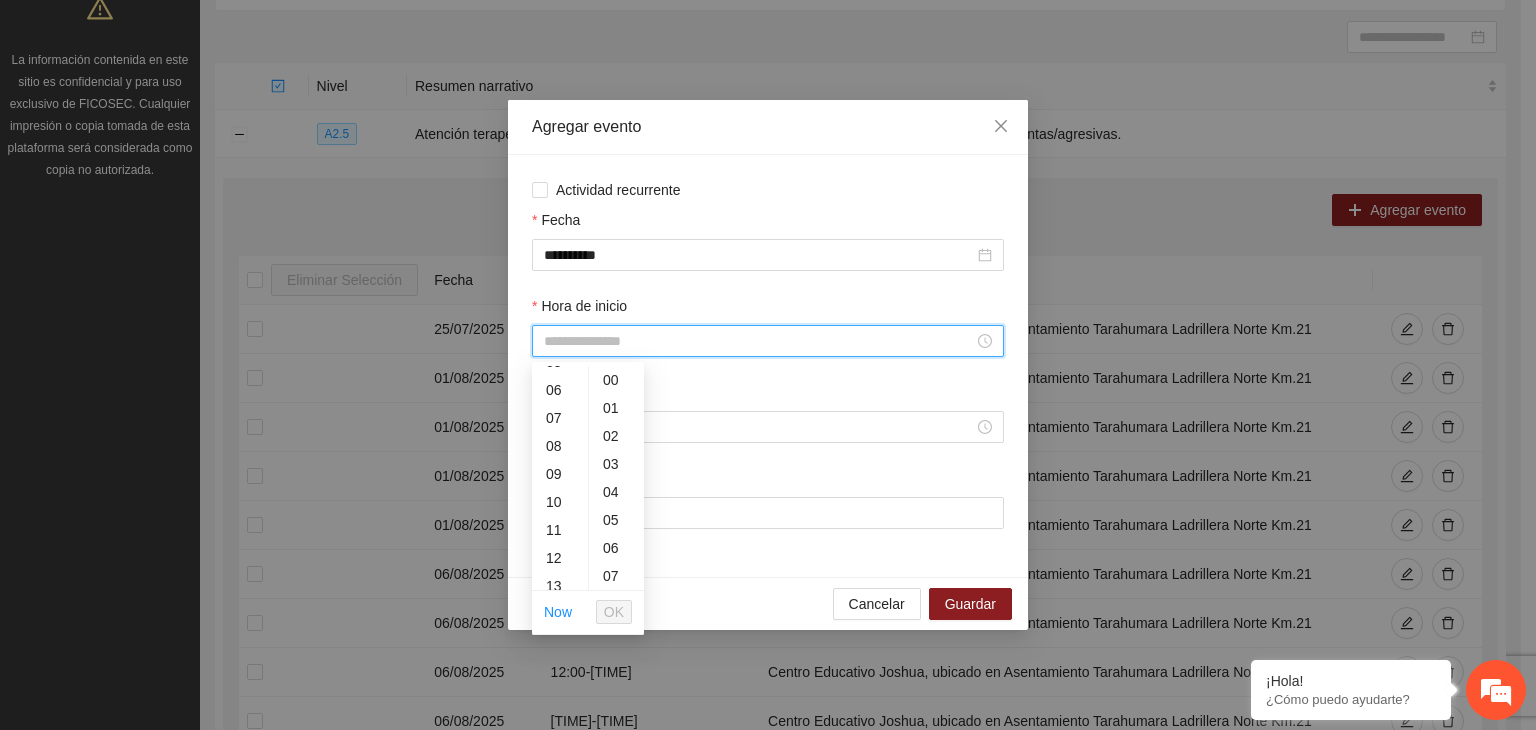 scroll, scrollTop: 165, scrollLeft: 0, axis: vertical 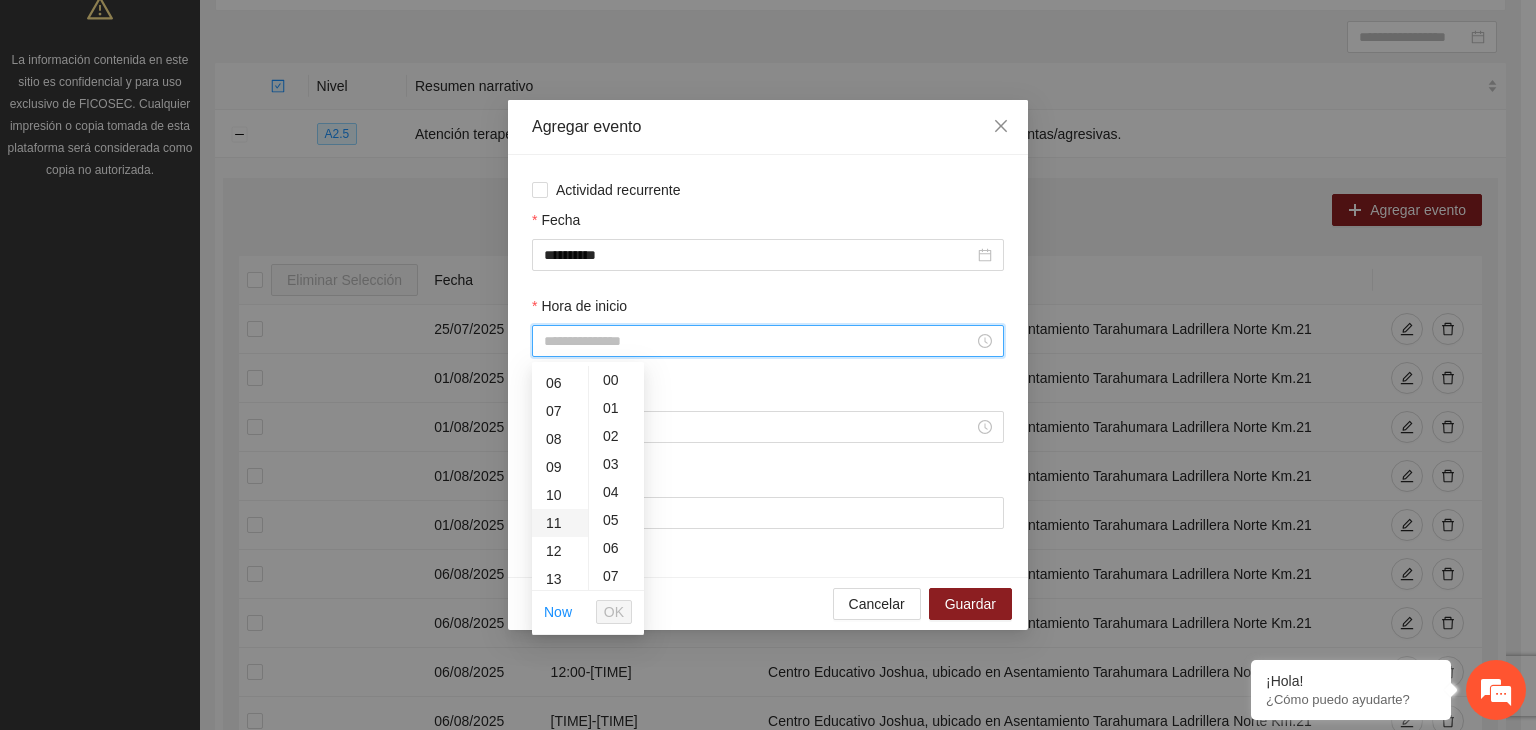 click on "11" at bounding box center [560, 523] 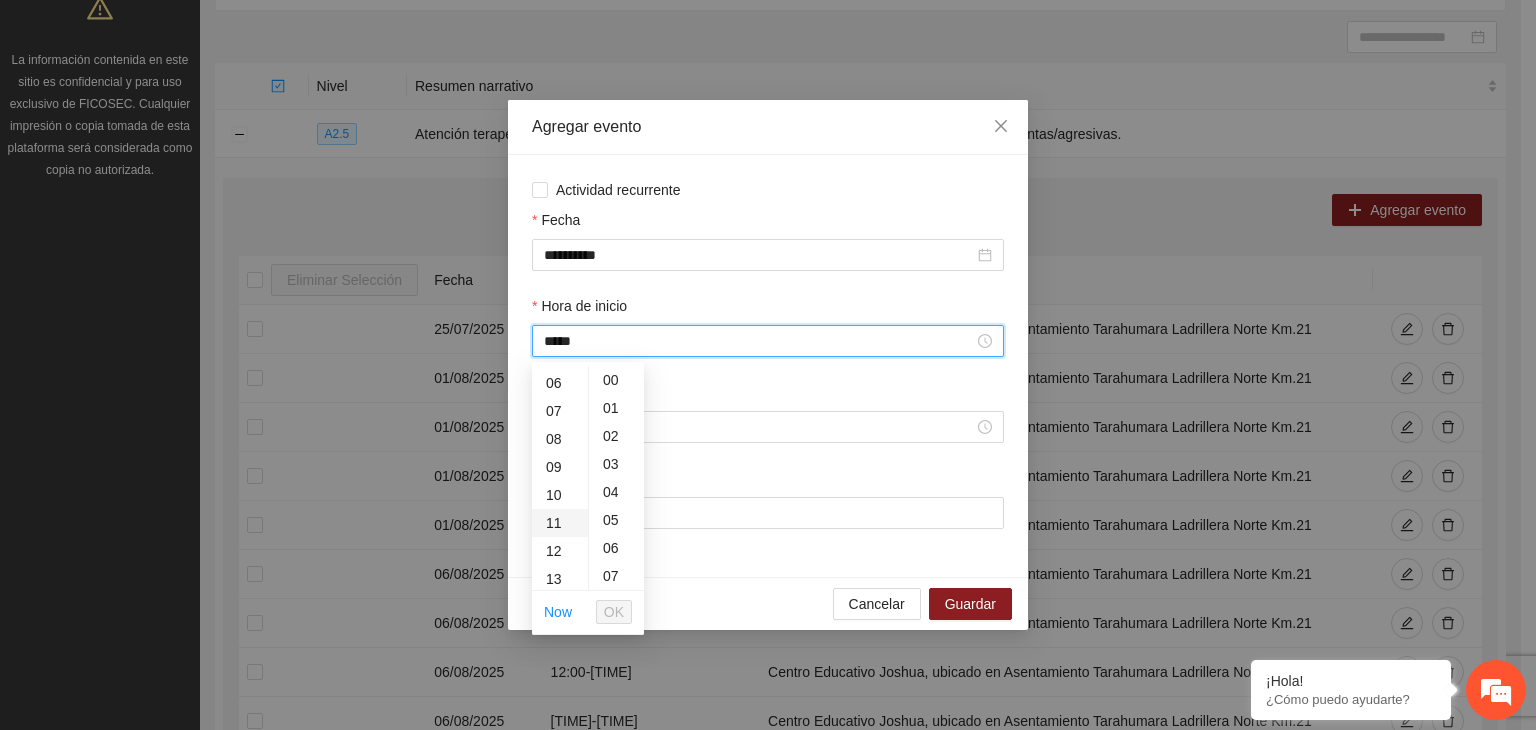 scroll, scrollTop: 308, scrollLeft: 0, axis: vertical 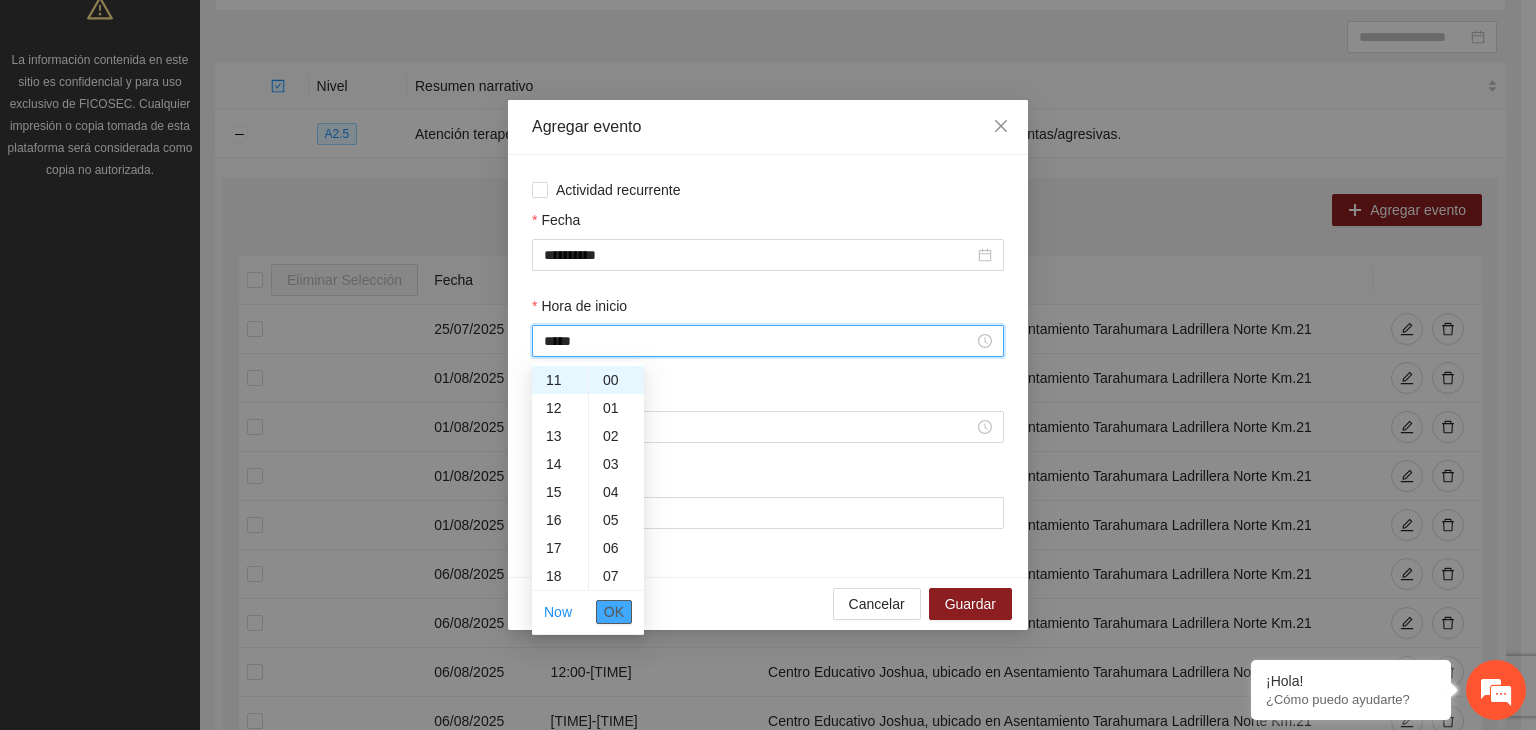 click on "OK" at bounding box center [614, 612] 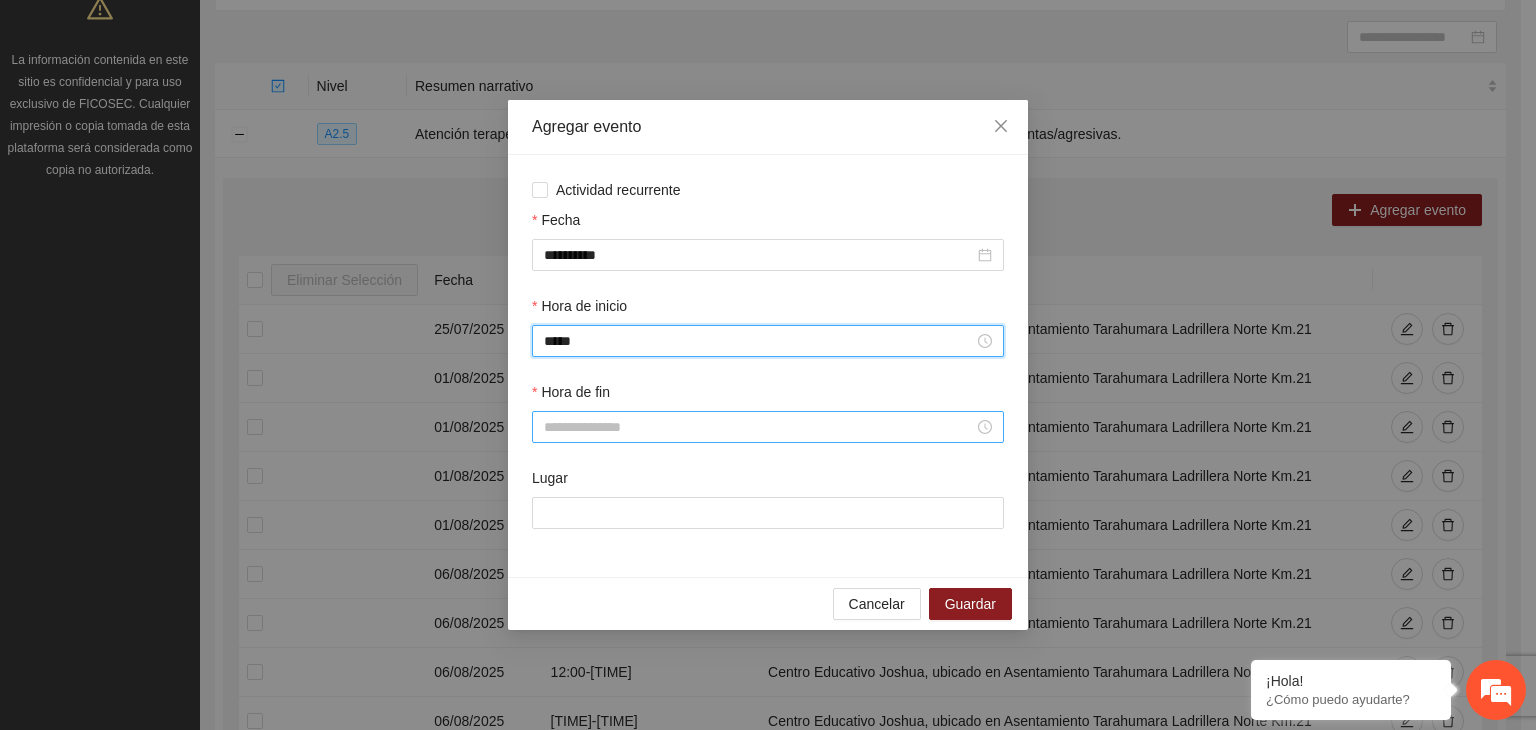 click on "Hora de fin" at bounding box center [759, 427] 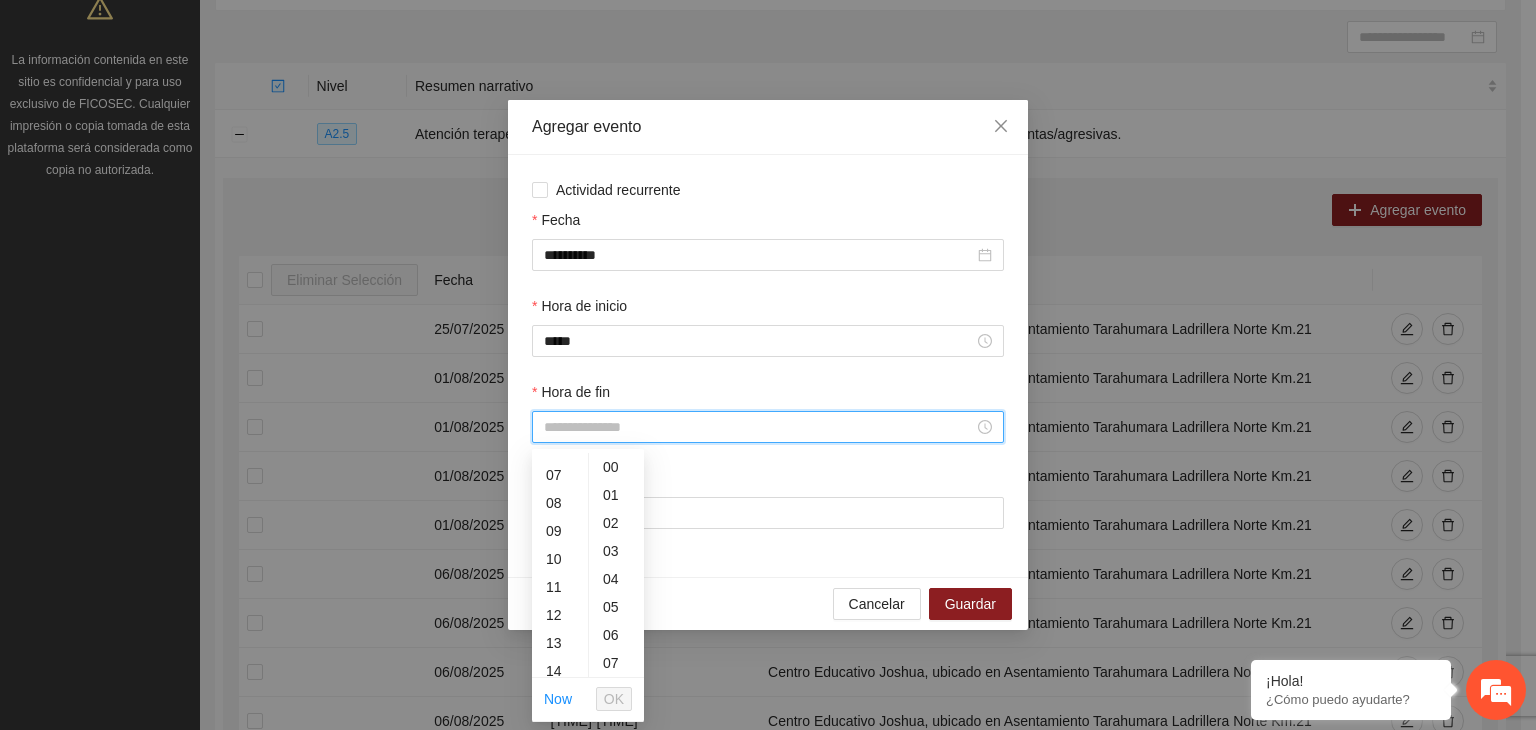 scroll, scrollTop: 199, scrollLeft: 0, axis: vertical 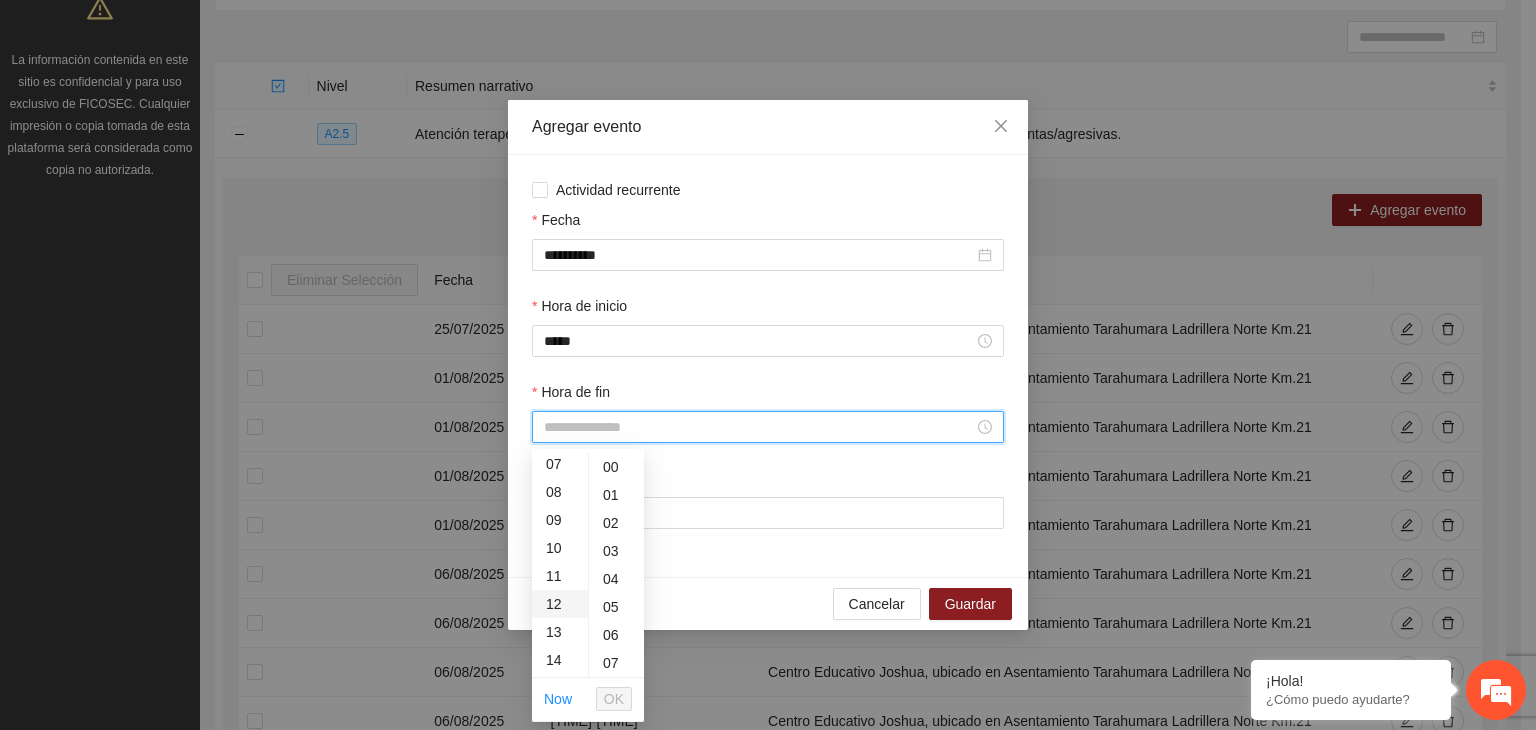 click on "12" at bounding box center (560, 604) 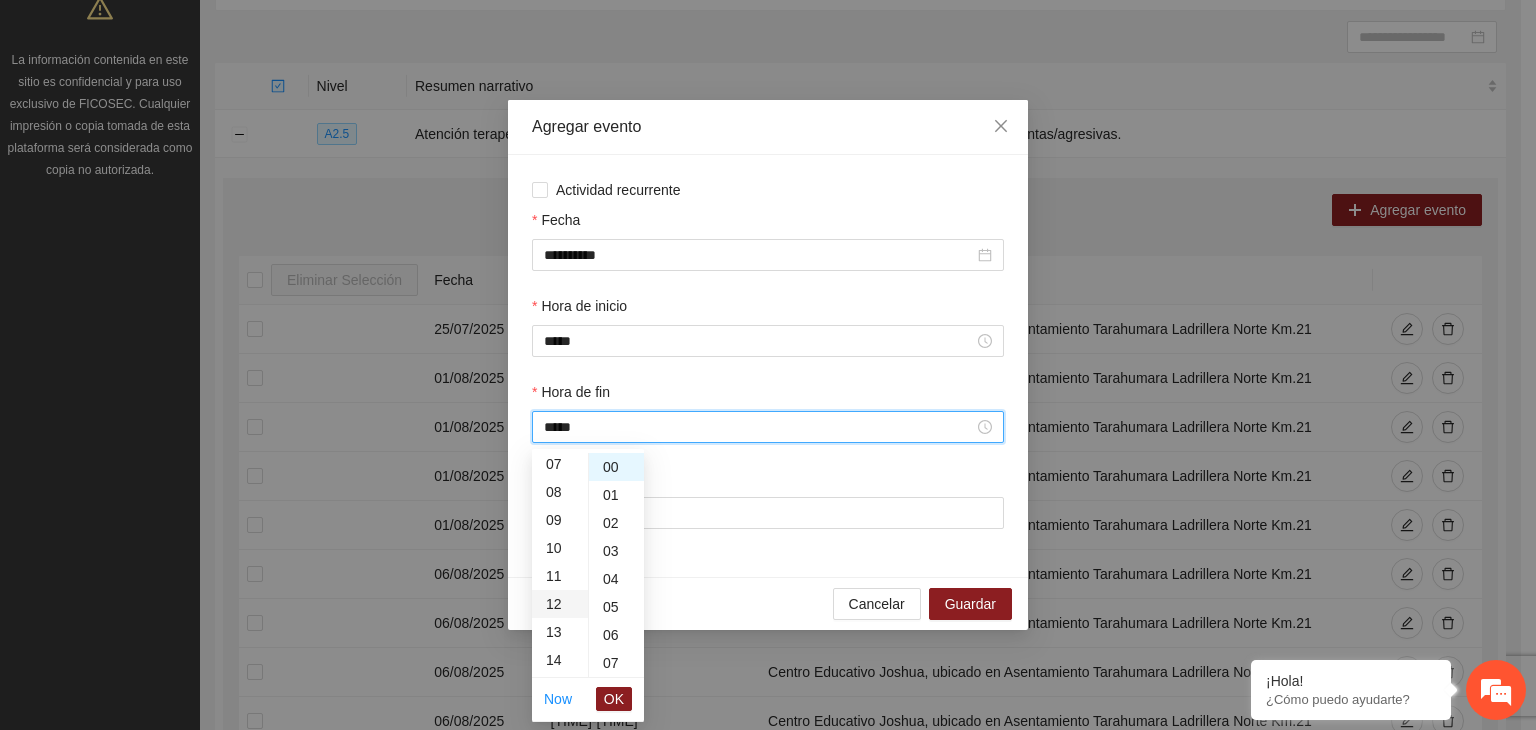scroll, scrollTop: 336, scrollLeft: 0, axis: vertical 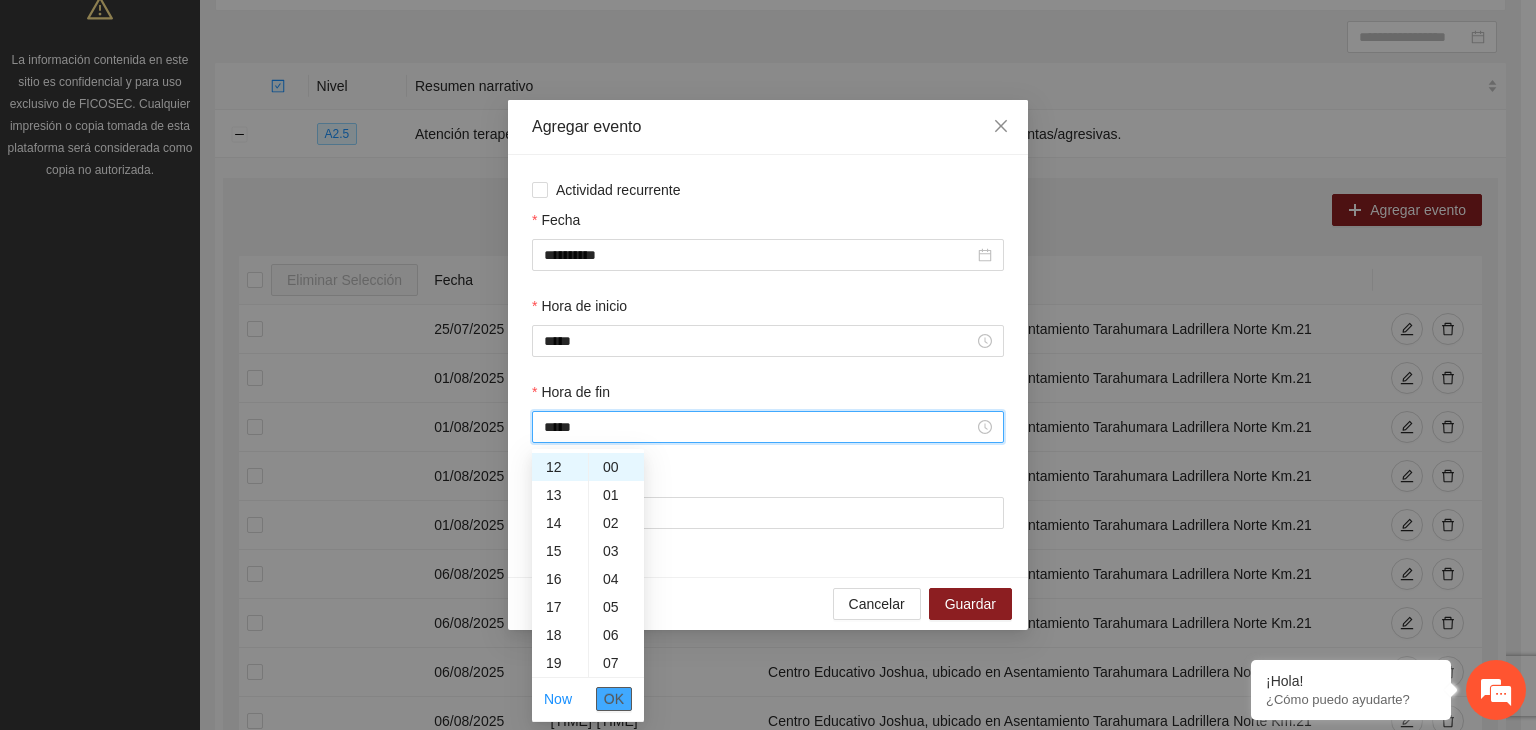 click on "OK" at bounding box center [614, 699] 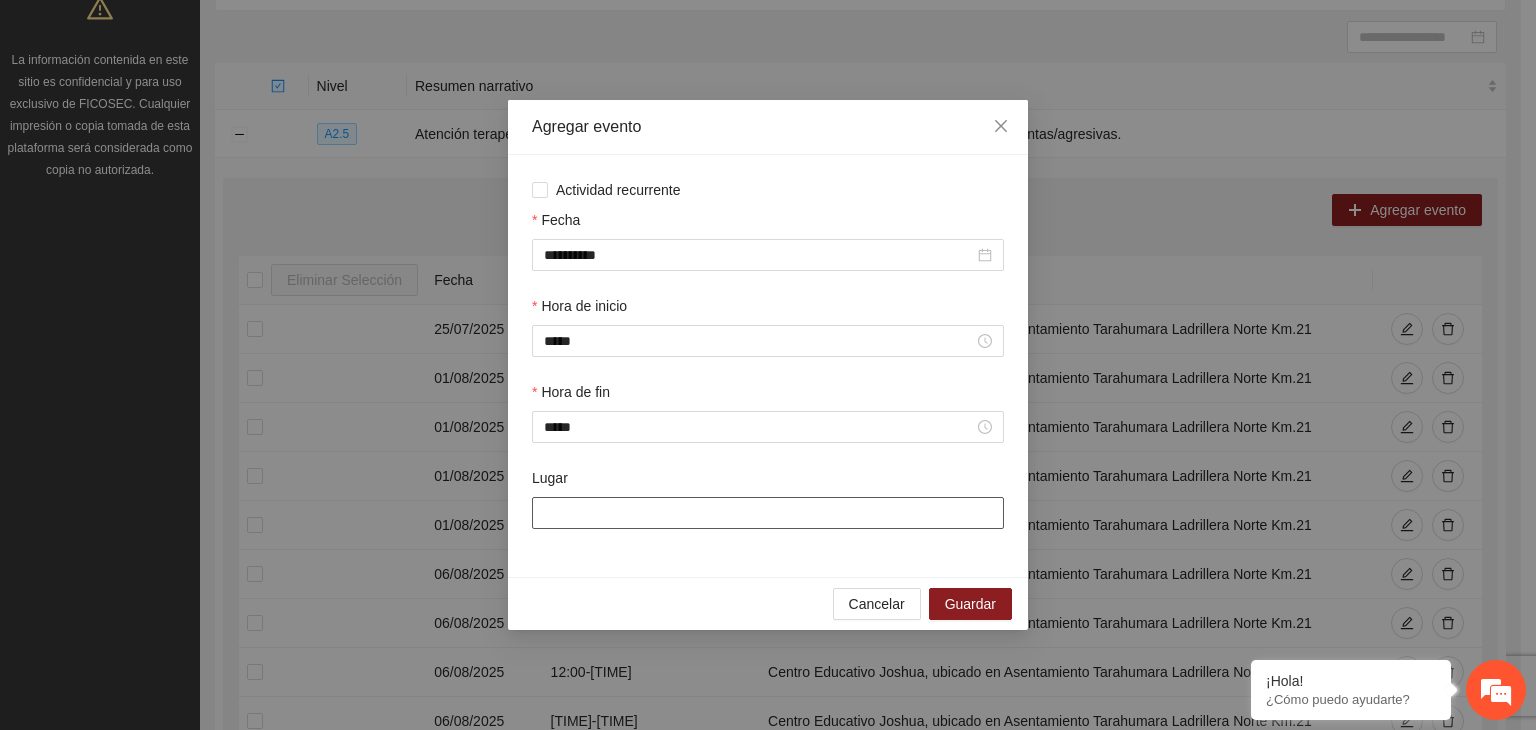 drag, startPoint x: 734, startPoint y: 533, endPoint x: 724, endPoint y: 518, distance: 18.027756 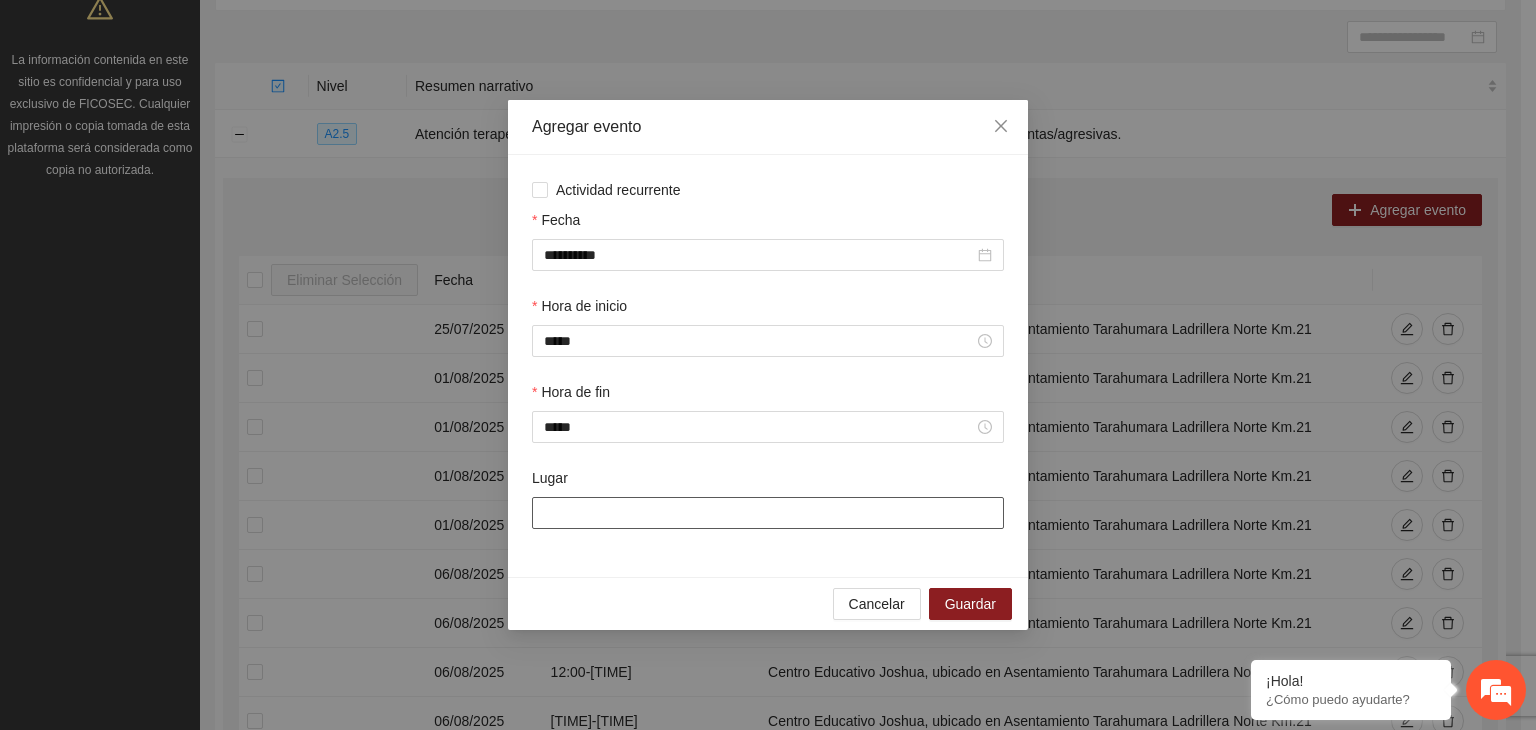 click on "Lugar" at bounding box center [768, 513] 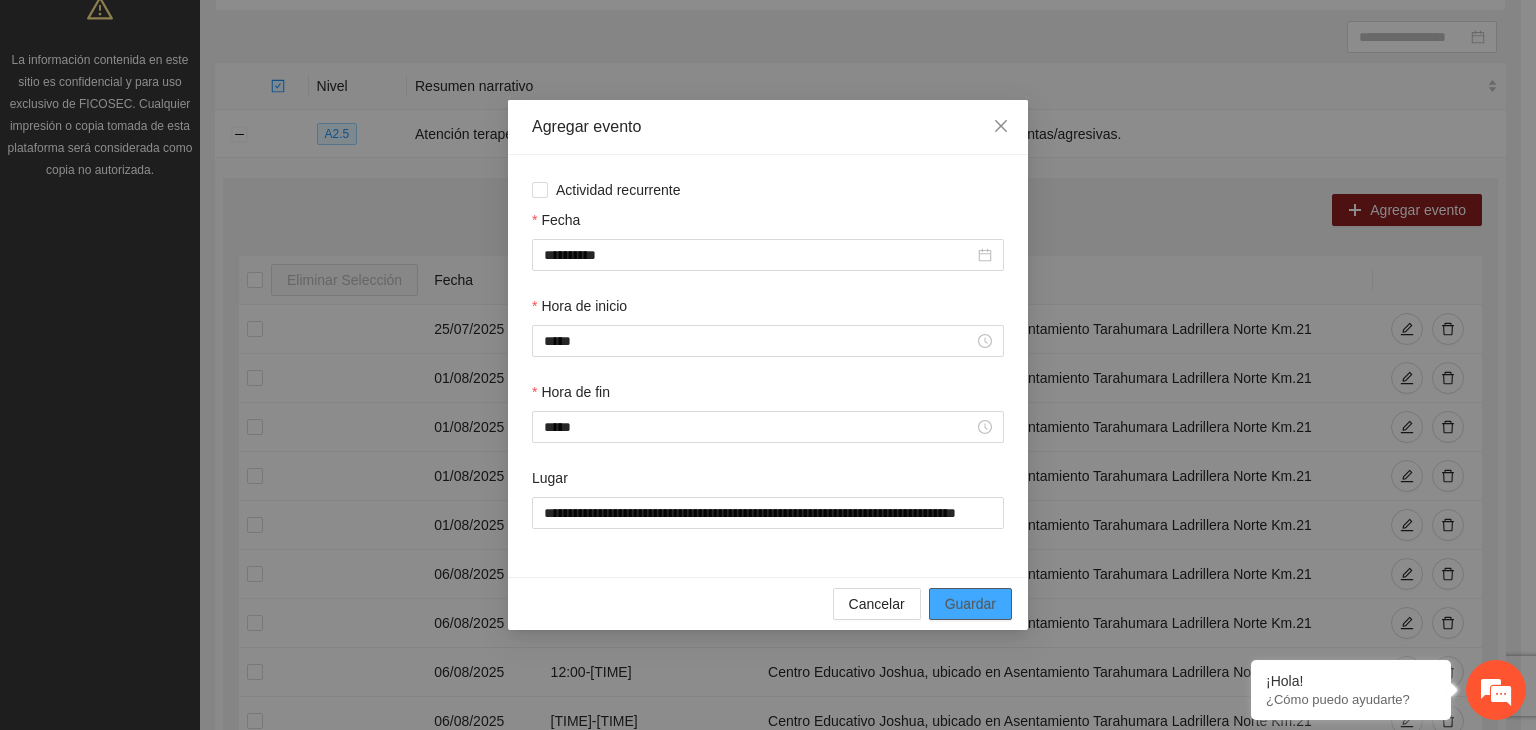 click on "Guardar" at bounding box center [970, 604] 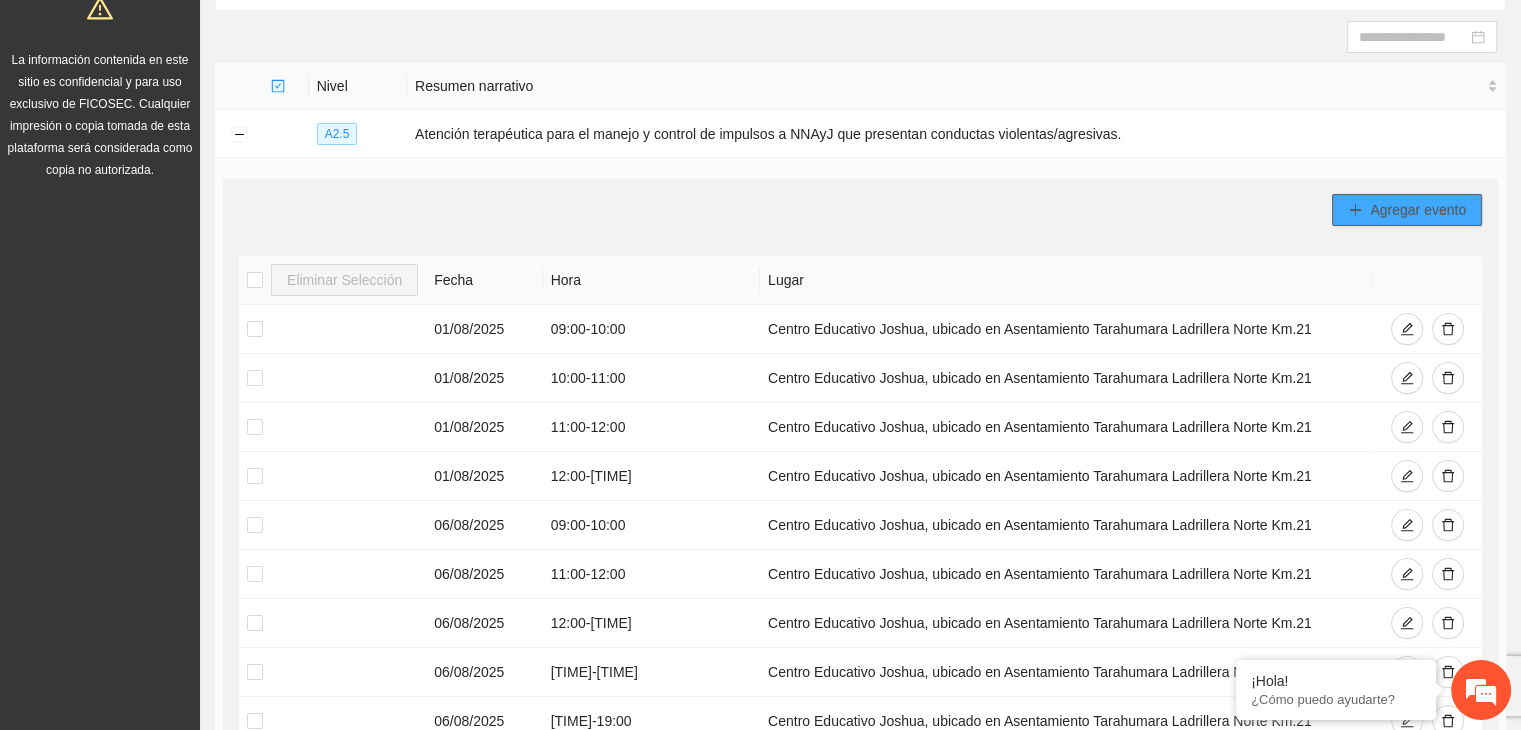 click on "Agregar evento" at bounding box center (1418, 210) 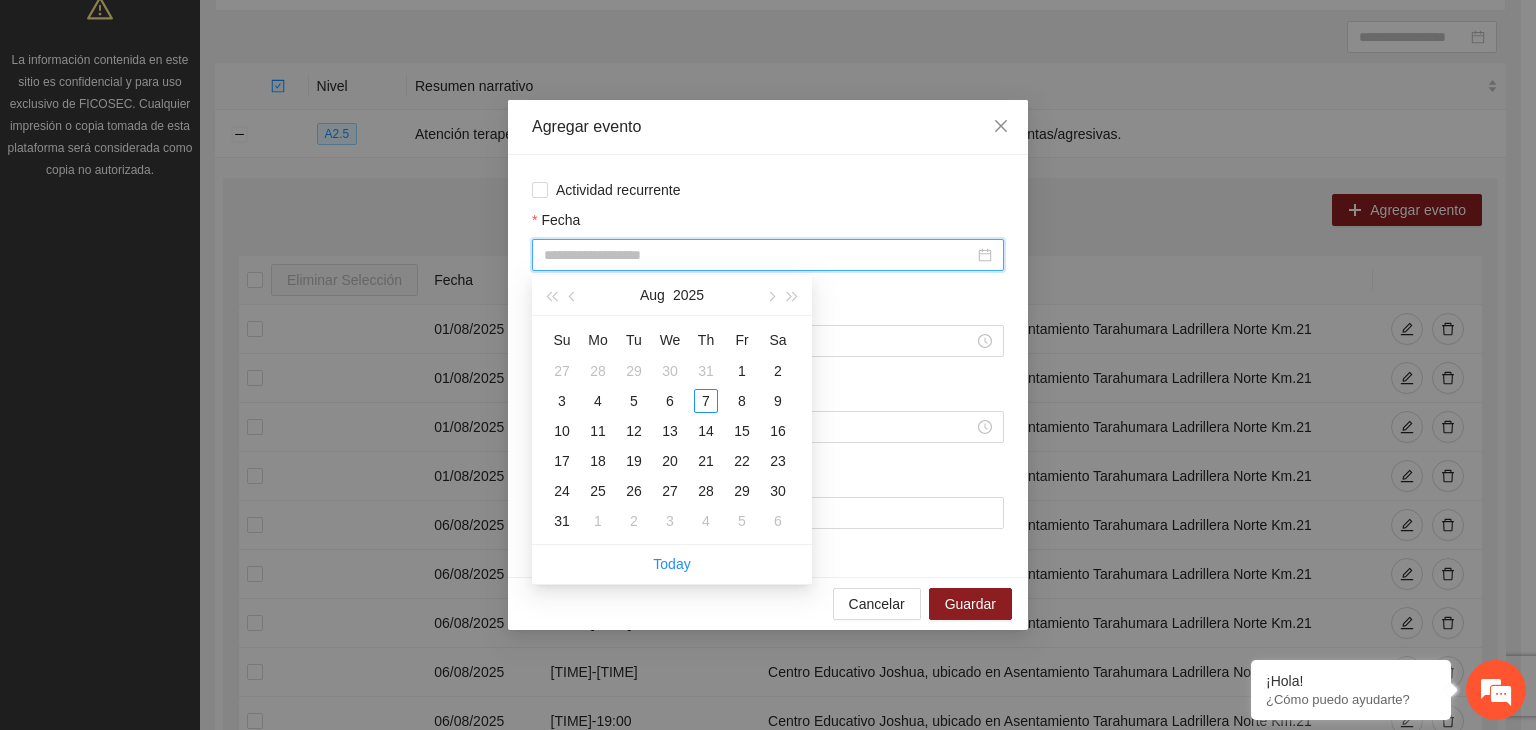 click on "Fecha" at bounding box center (759, 255) 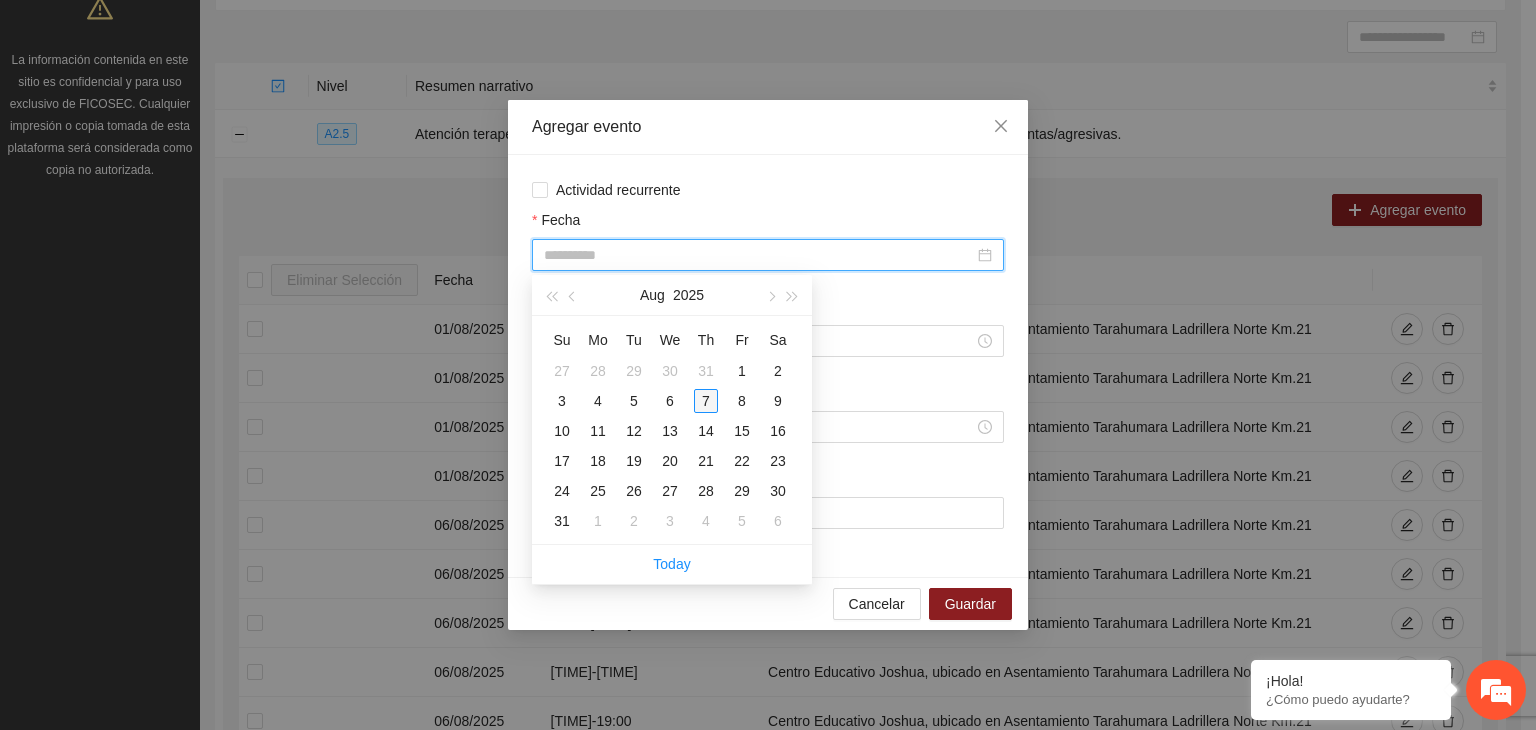 type on "**********" 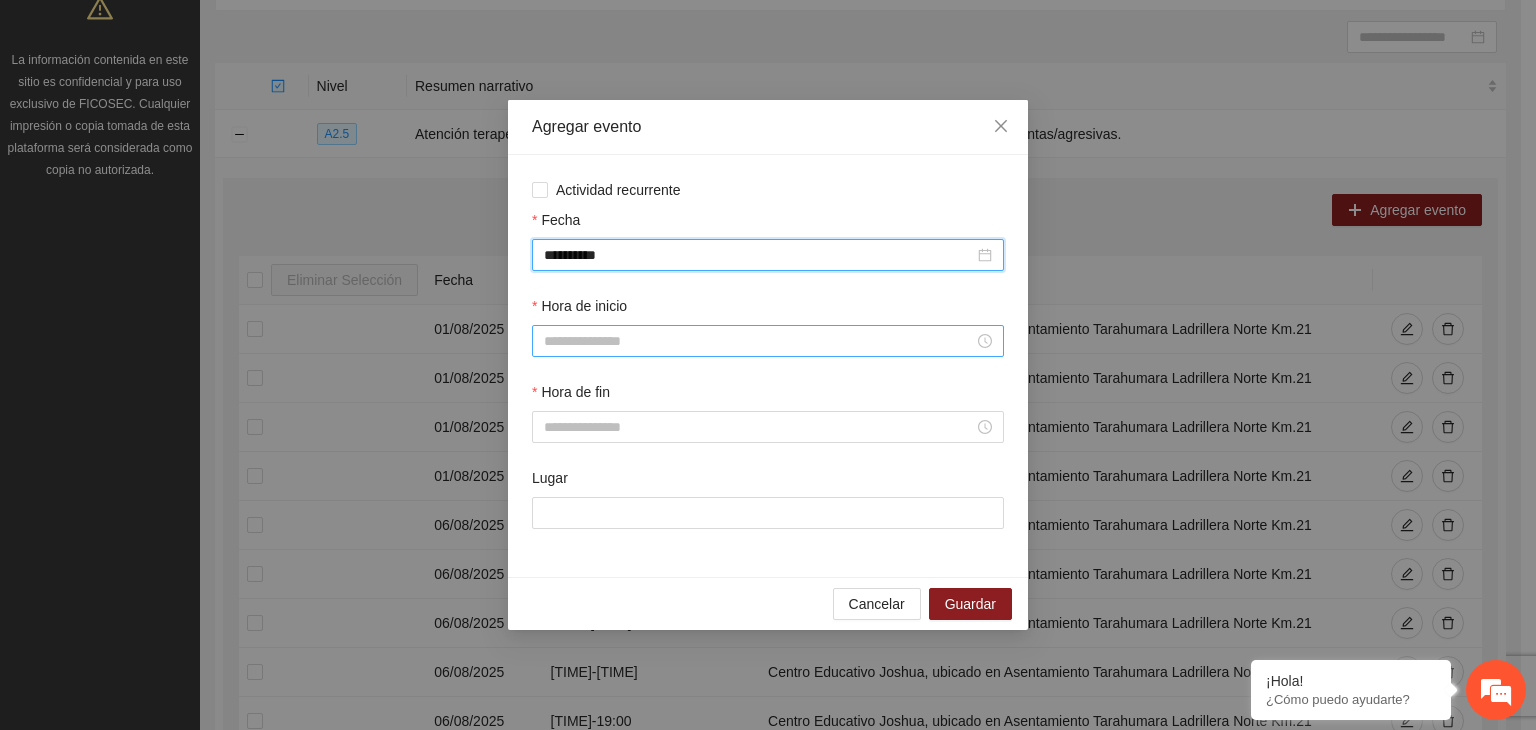 click on "Hora de inicio" at bounding box center [759, 341] 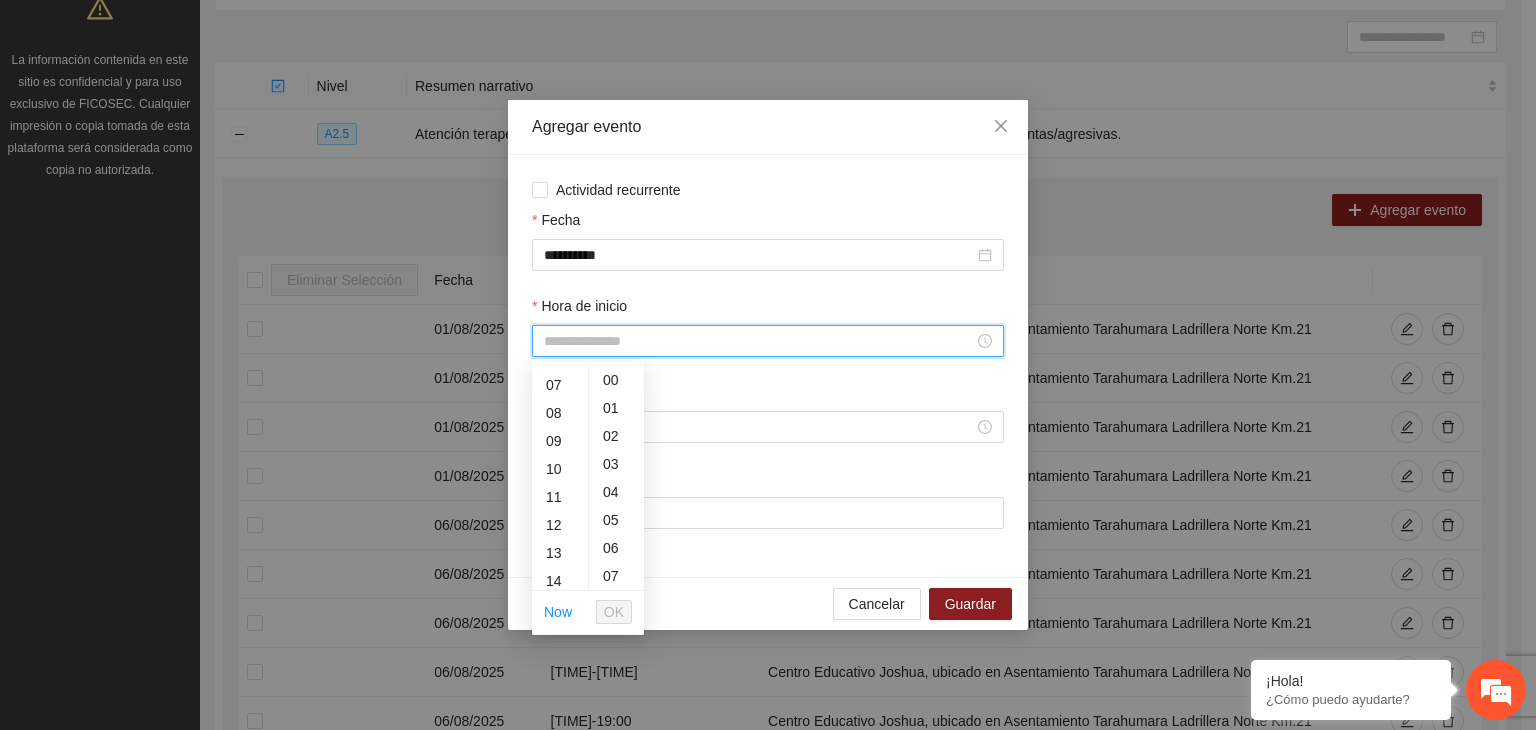 scroll, scrollTop: 220, scrollLeft: 0, axis: vertical 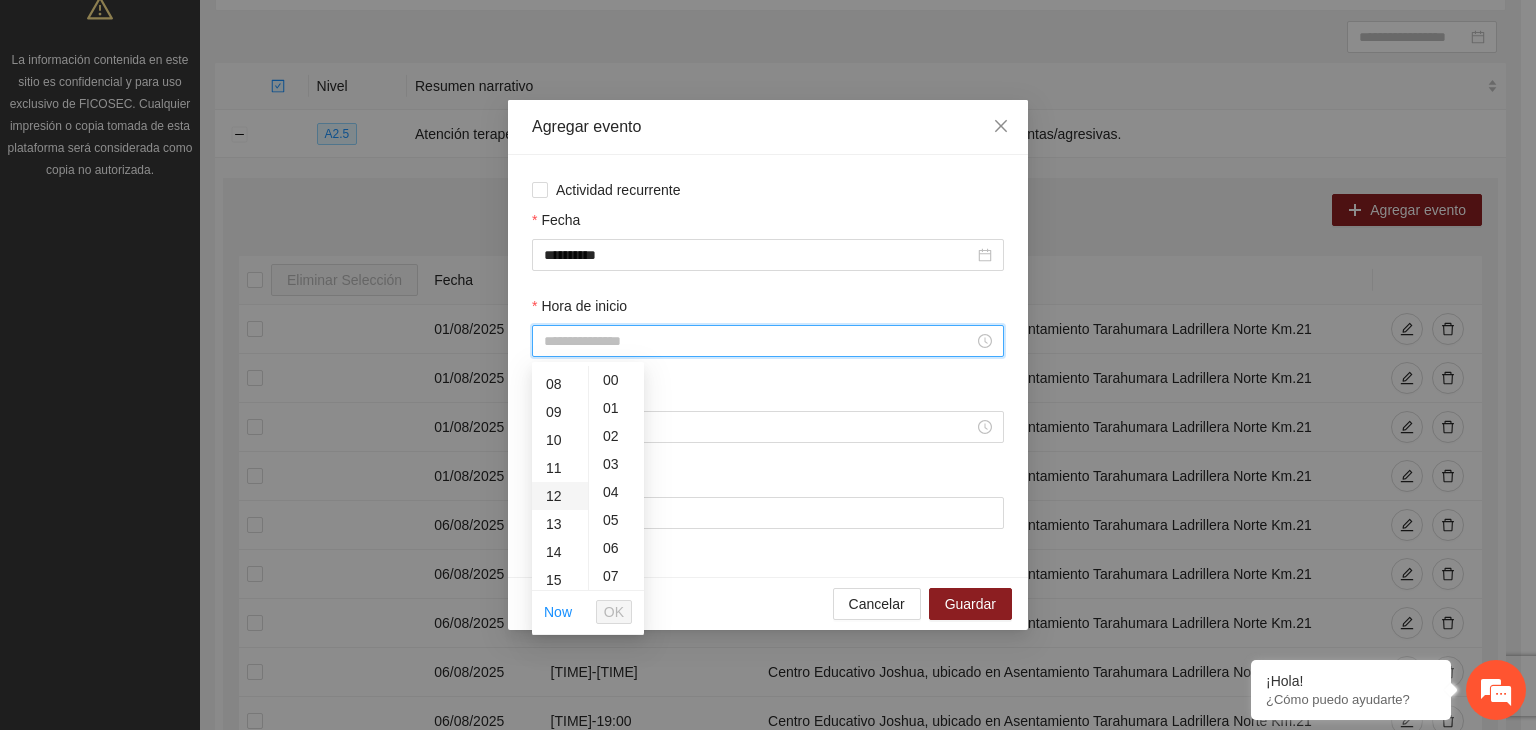 click on "12" at bounding box center (560, 496) 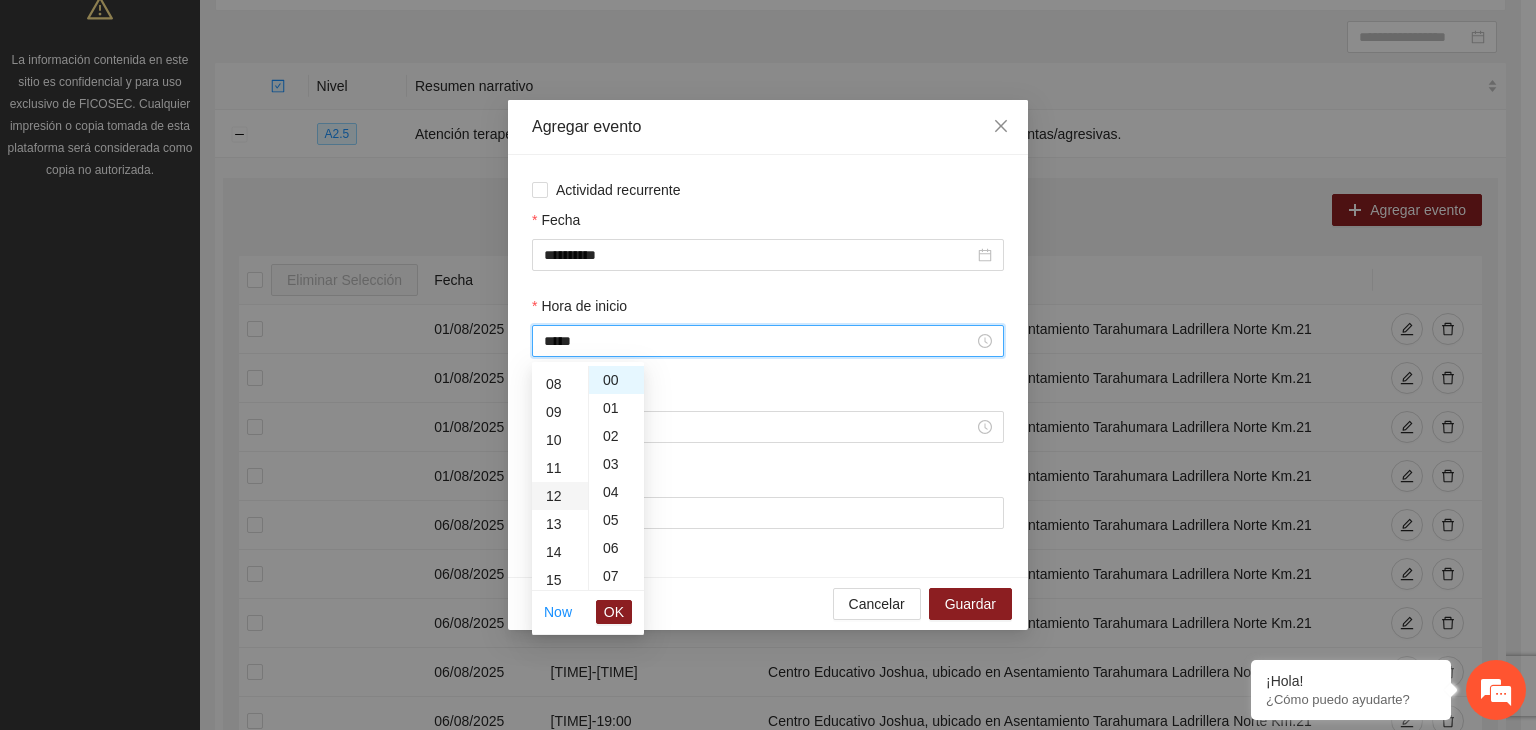 scroll, scrollTop: 336, scrollLeft: 0, axis: vertical 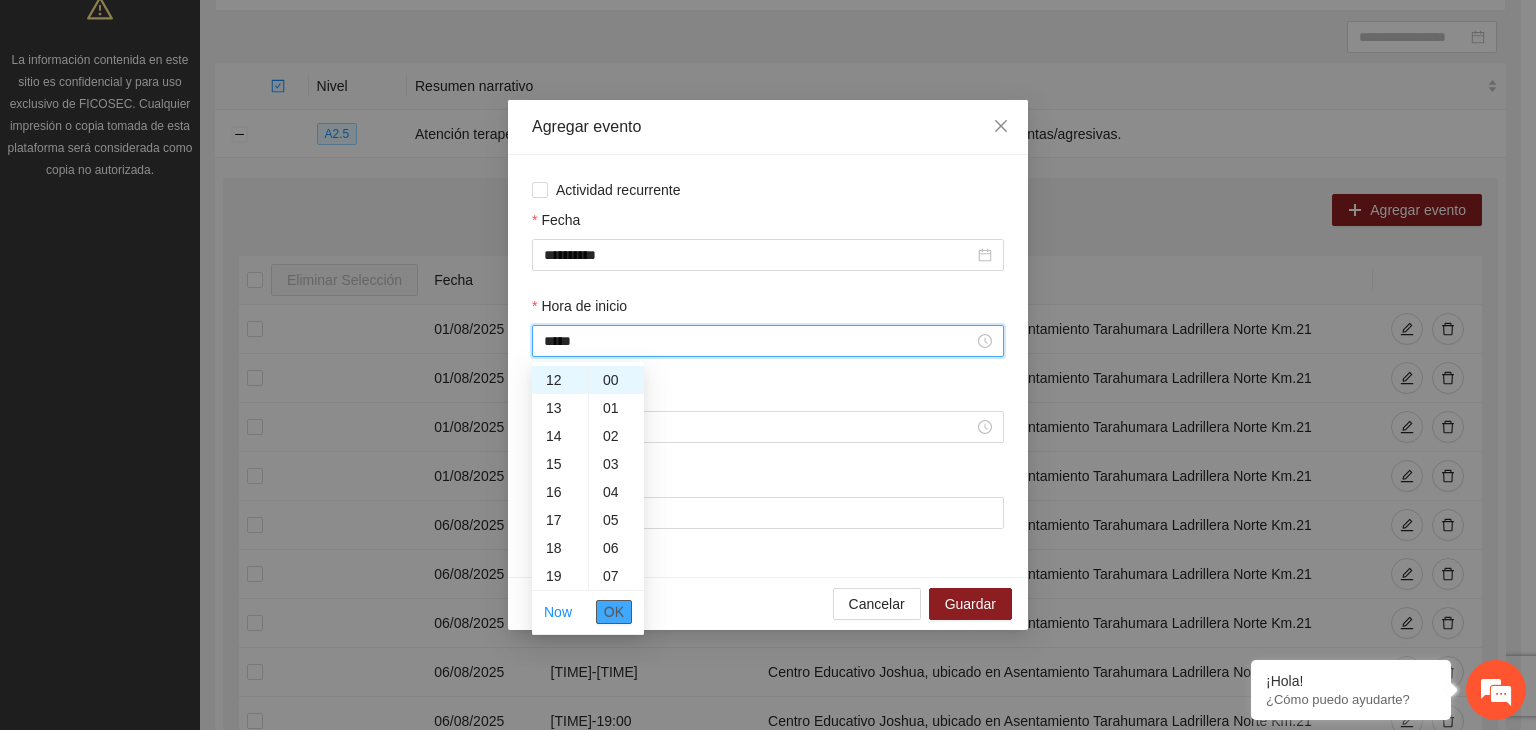 click on "OK" at bounding box center (614, 612) 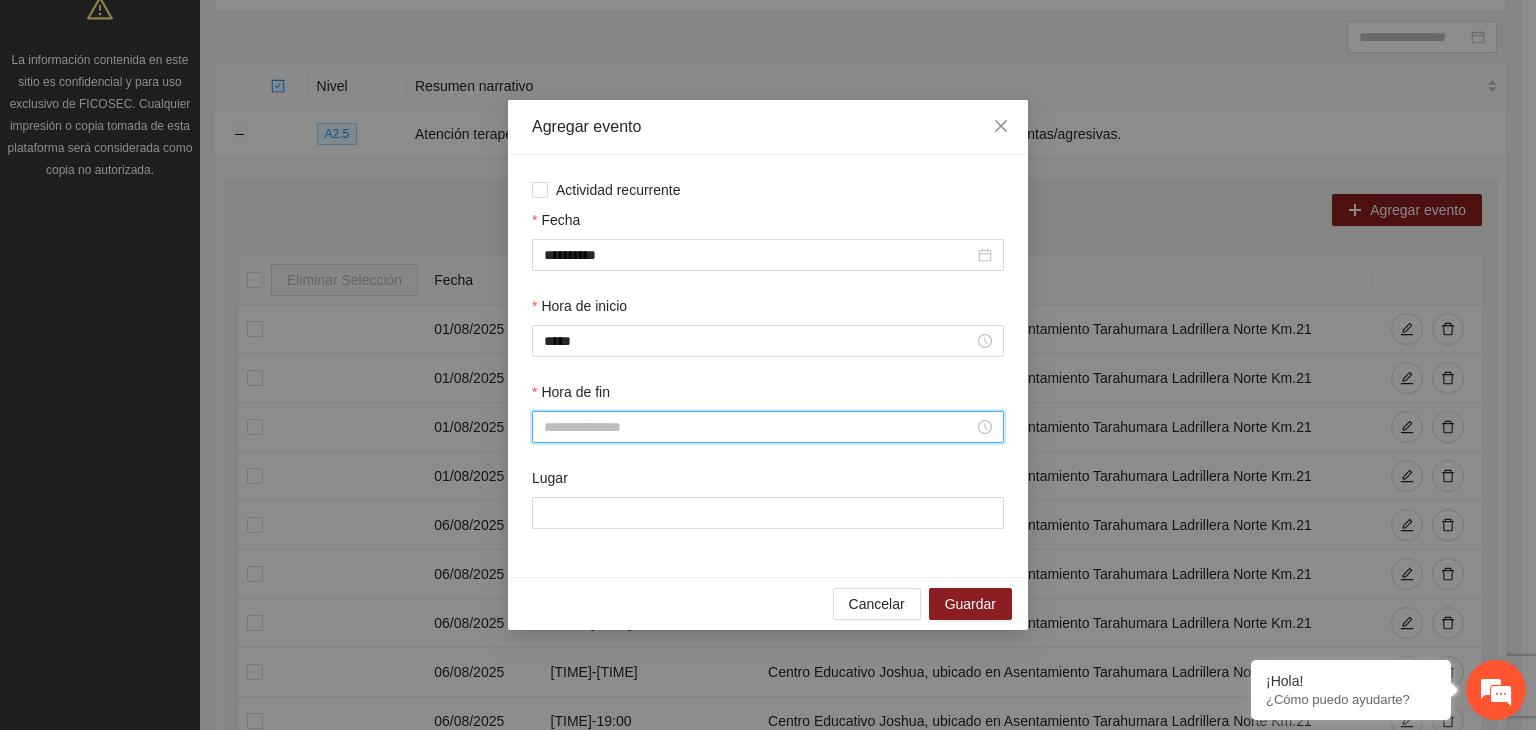 click on "Hora de fin" at bounding box center [759, 427] 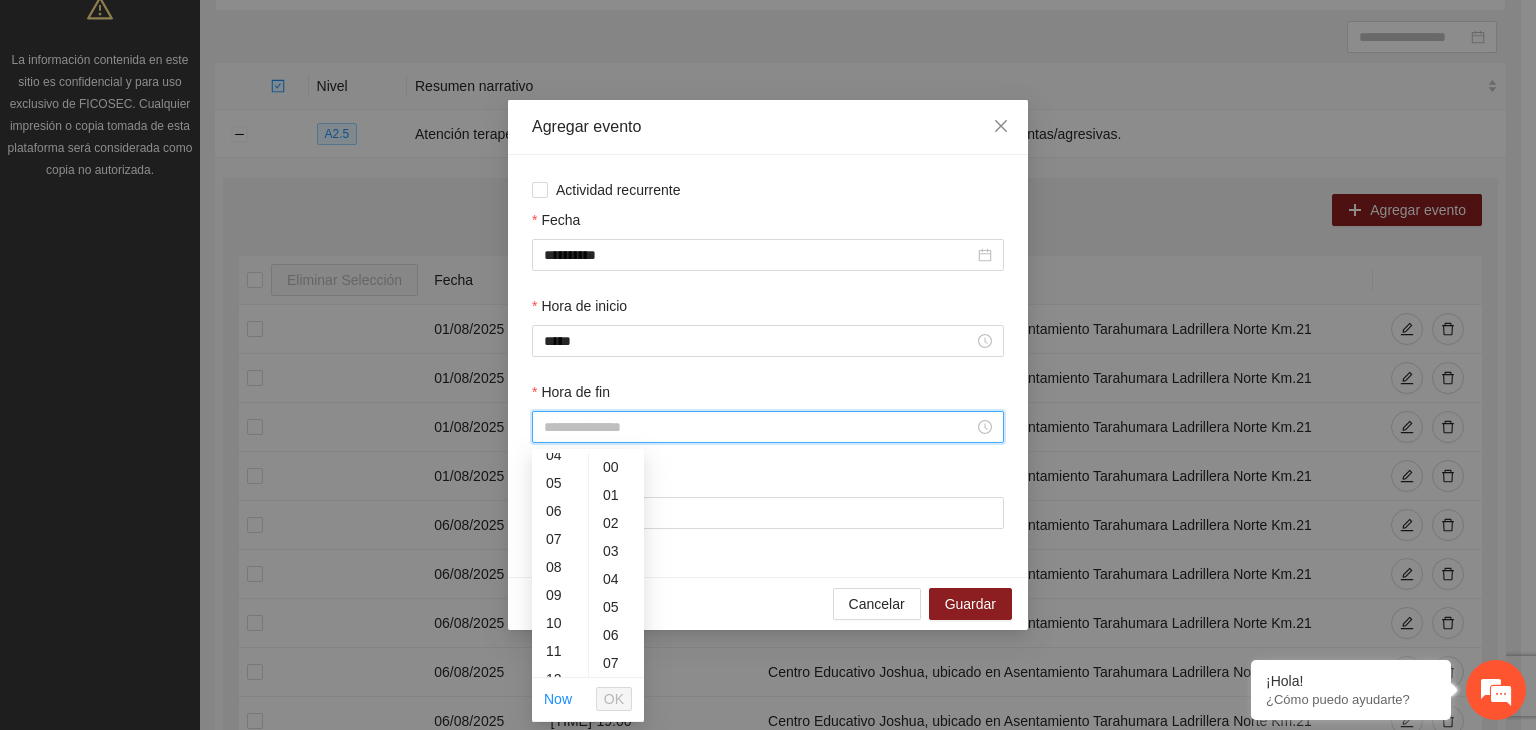 scroll, scrollTop: 180, scrollLeft: 0, axis: vertical 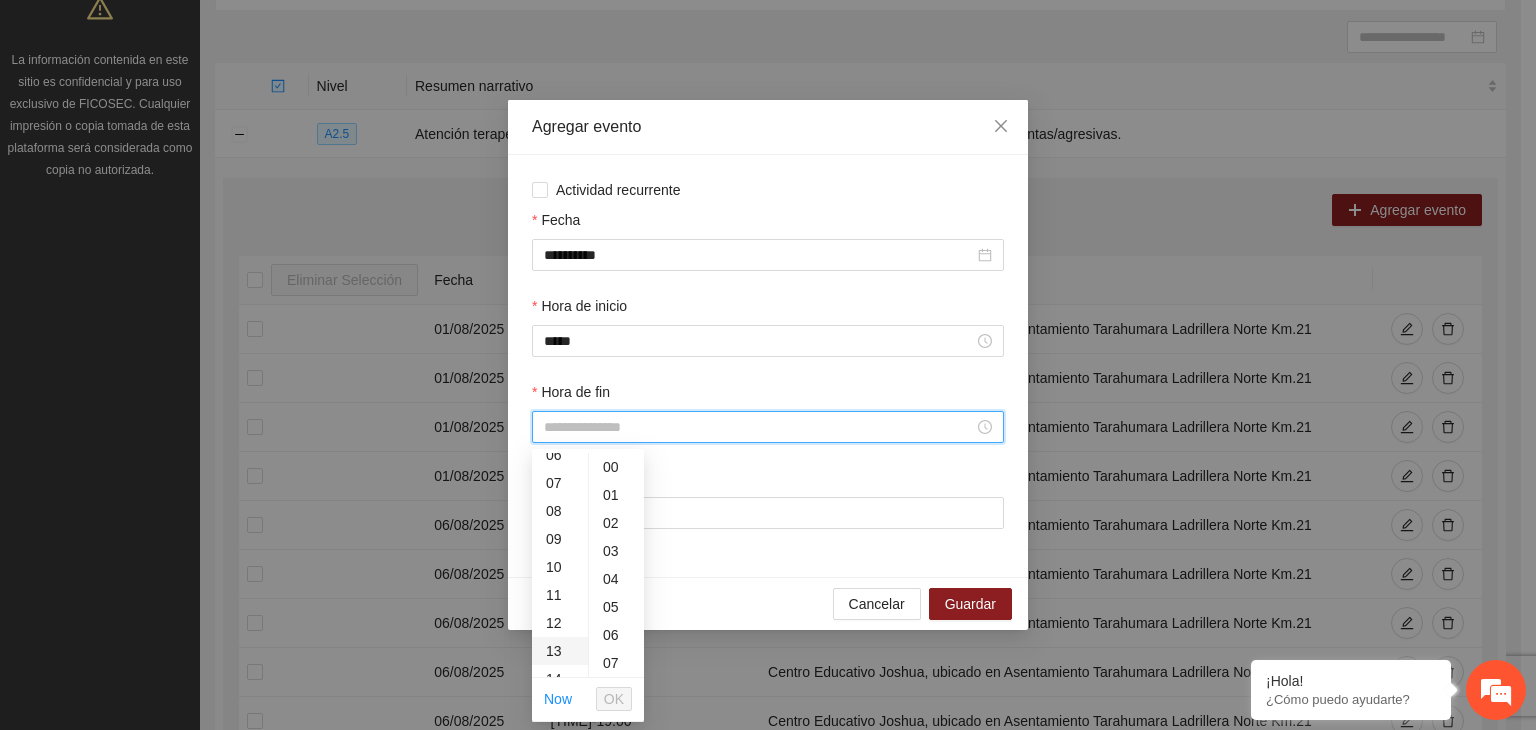 click on "13" at bounding box center (560, 651) 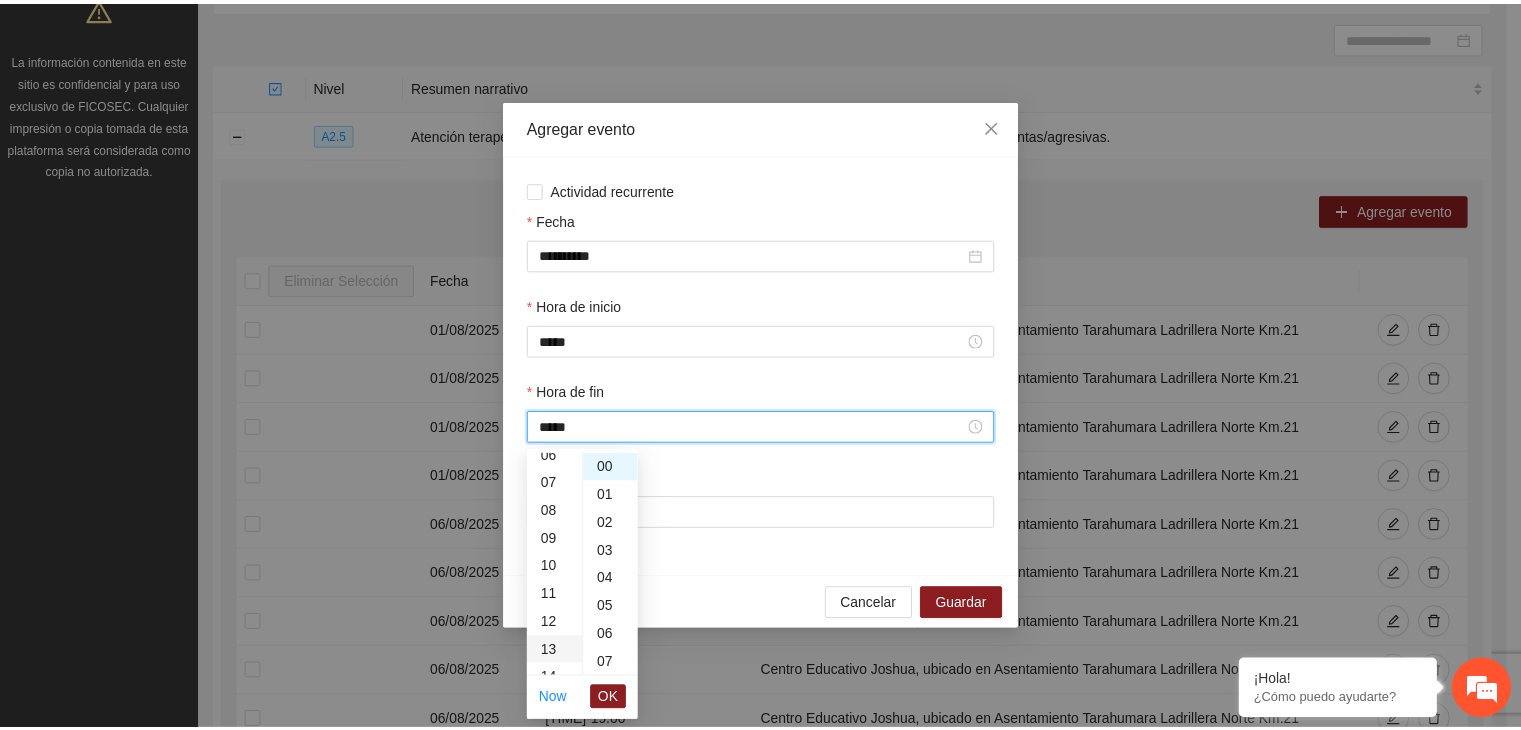 scroll, scrollTop: 364, scrollLeft: 0, axis: vertical 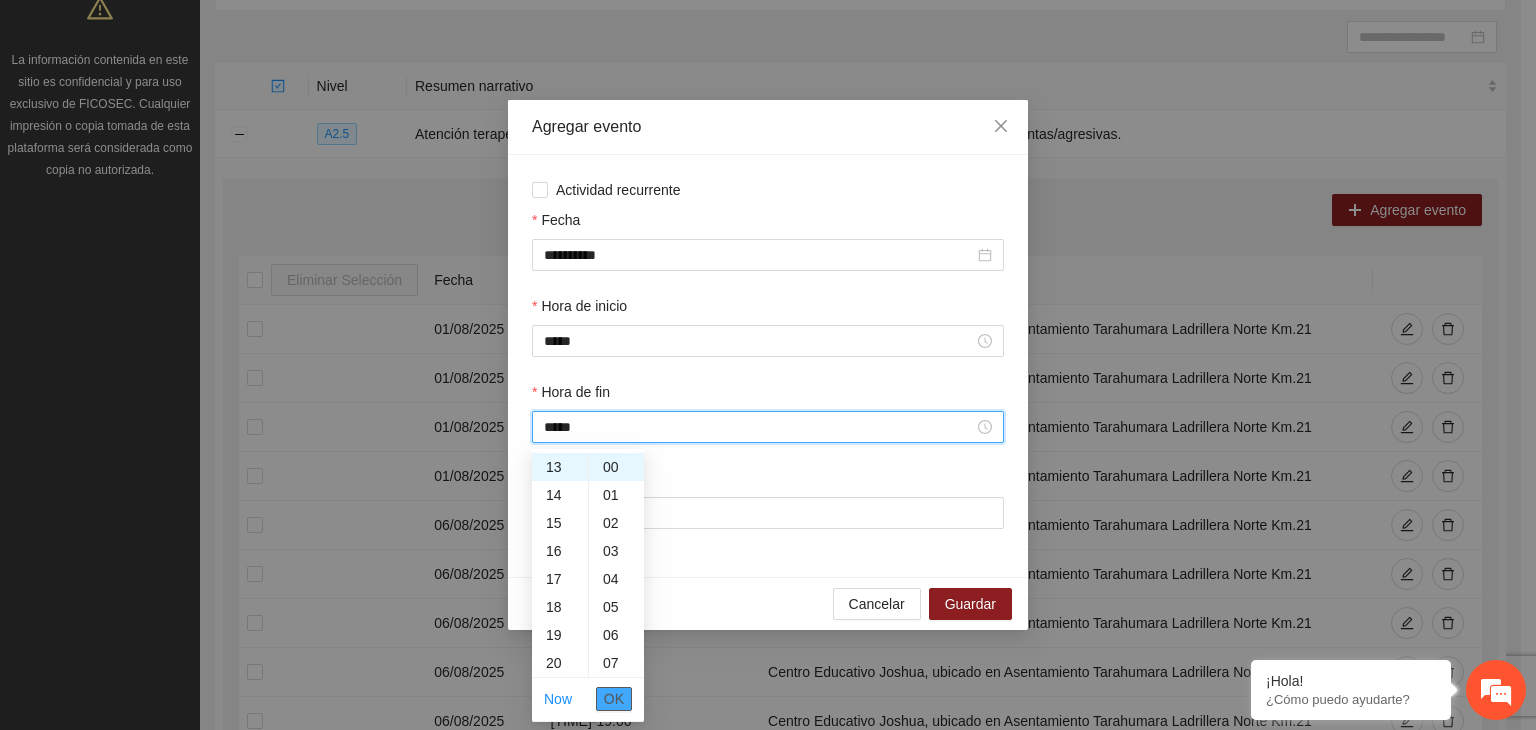 click on "OK" at bounding box center [614, 699] 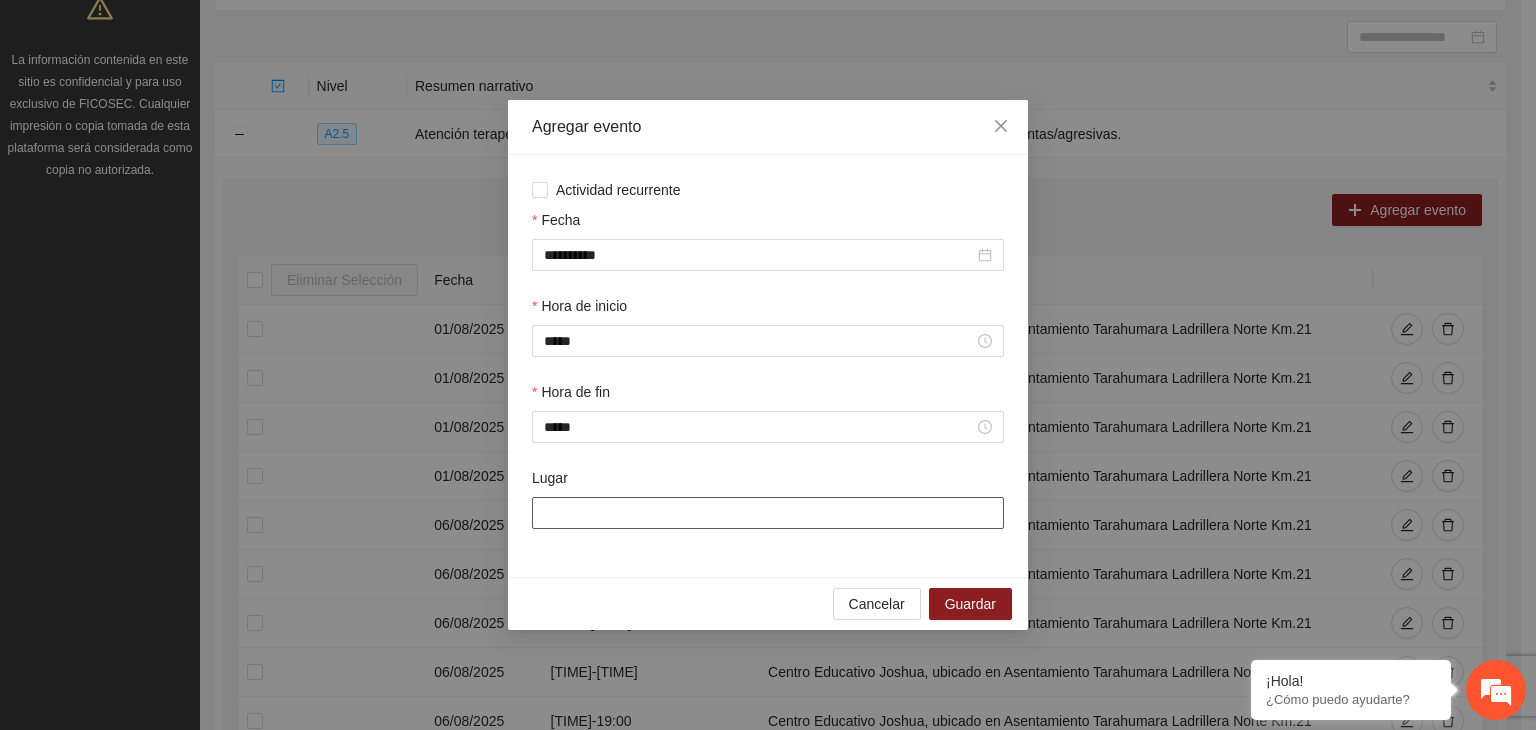 click on "Lugar" at bounding box center (768, 513) 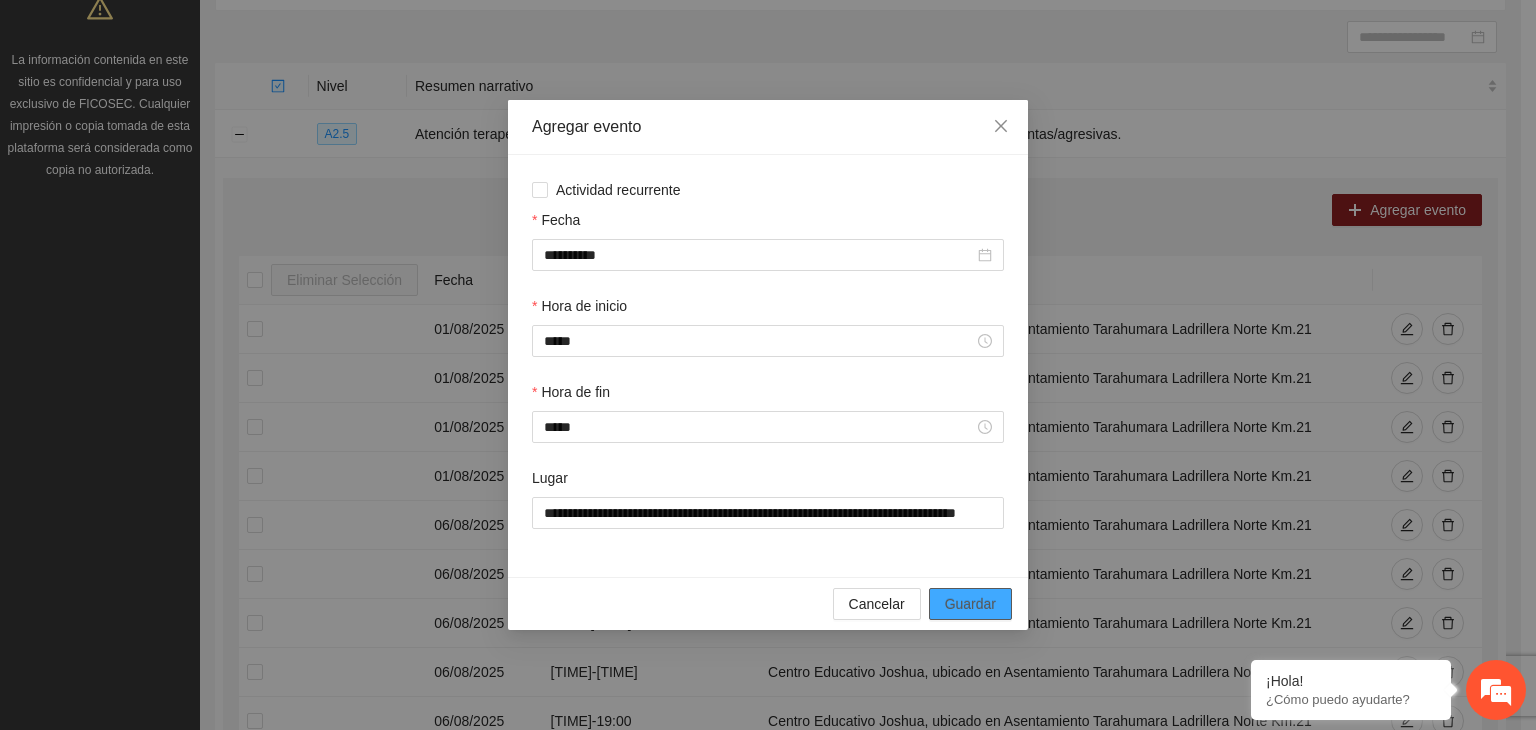 click on "Guardar" at bounding box center (970, 604) 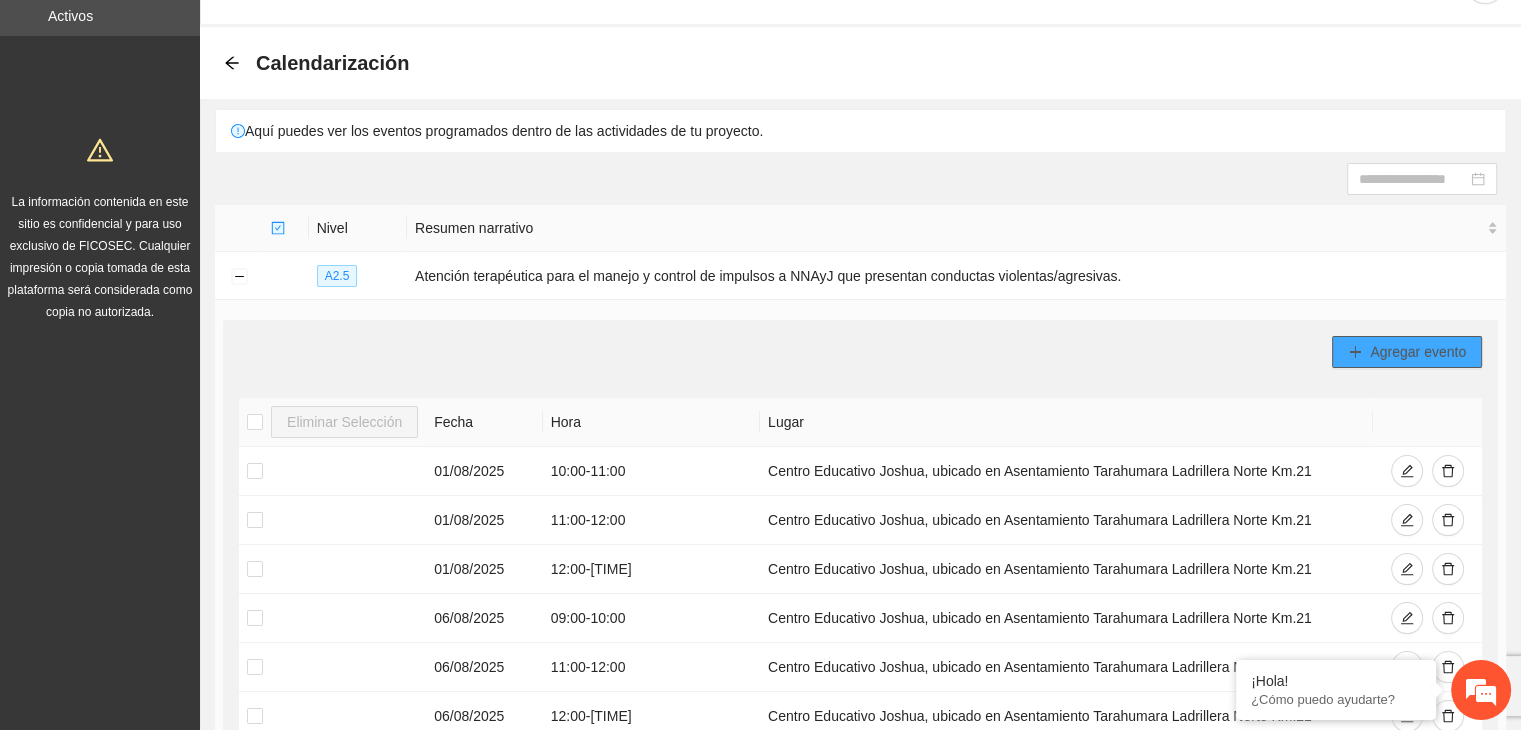 scroll, scrollTop: 0, scrollLeft: 0, axis: both 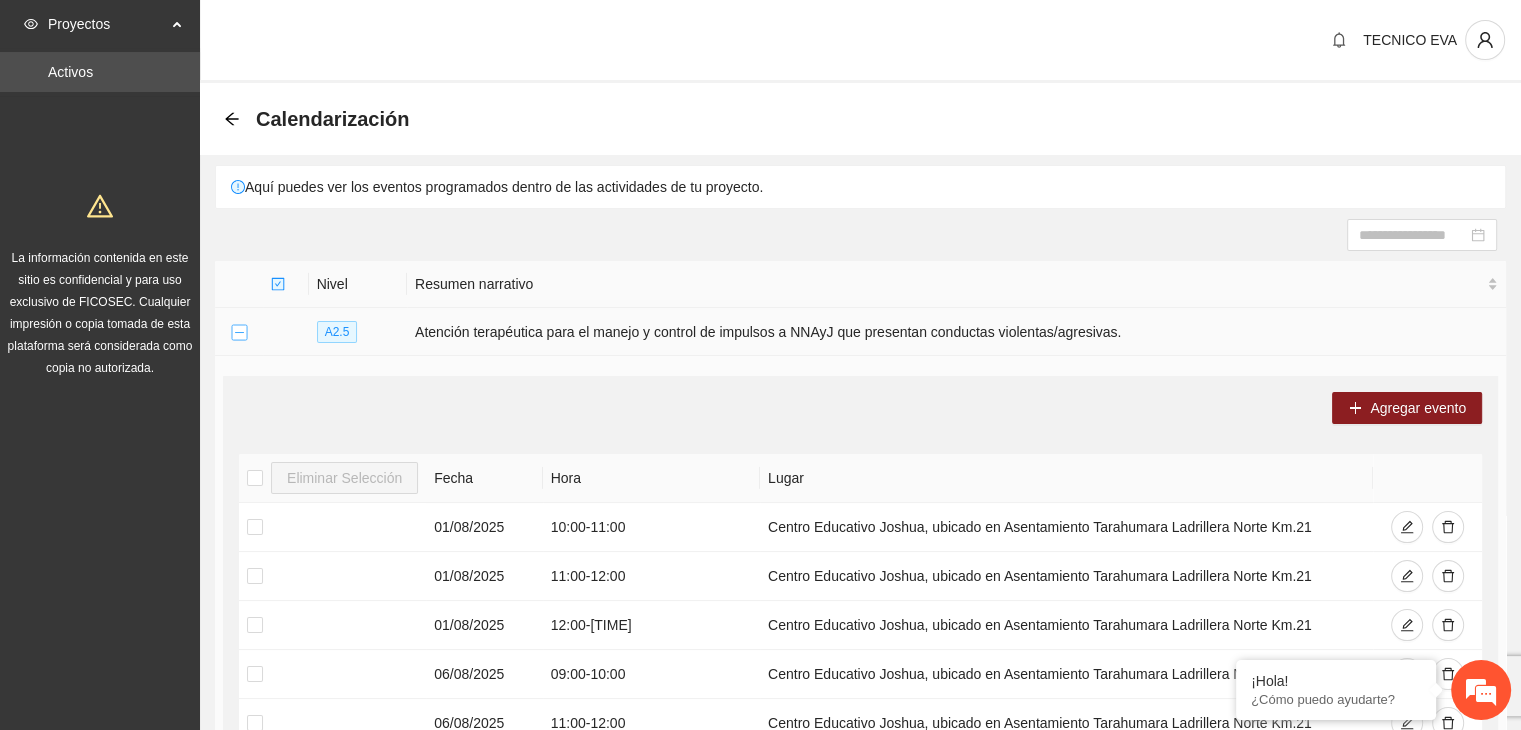 click at bounding box center [239, 333] 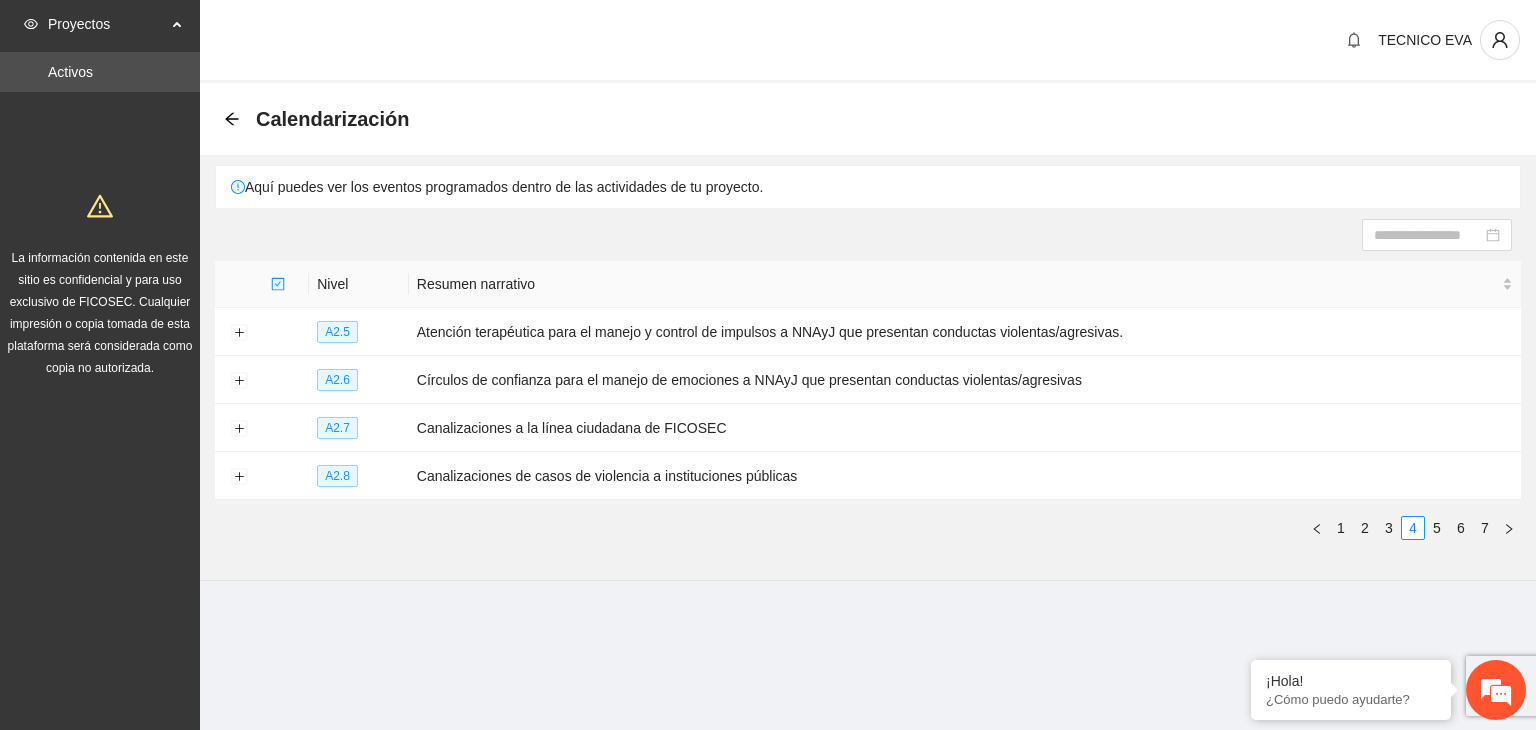 click on "Calendarización   Aquí puedes ver los eventos programados dentro de las actividades de tu proyecto. Nivel Resumen narrativo A2.5  Atención terapéutica para el manejo y control de impulsos a NNAyJ que presentan conductas violentas/agresivas. Agregar evento Eliminar Selección Fecha Hora Lugar [DATE] [TIME]  -  [TIME] [LOCATION], ubicado en [LOCATION] [LOCATION] [LOCATION] [DATE] [TIME]  -  [TIME] [LOCATION], ubicado en [LOCATION] [LOCATION] [LOCATION] [DATE] [TIME]  -  [TIME] [LOCATION], ubicado en [LOCATION] [LOCATION] [LOCATION] [DATE] [TIME]  -  [TIME] [LOCATION], ubicado en [LOCATION] [LOCATION] [LOCATION] [DATE] [TIME]  -  [TIME] [LOCATION], ubicado en [LOCATION] [LOCATION] [LOCATION] [DATE] [TIME]  -  [TIME] [DATE] [TIME]" at bounding box center (868, 344) 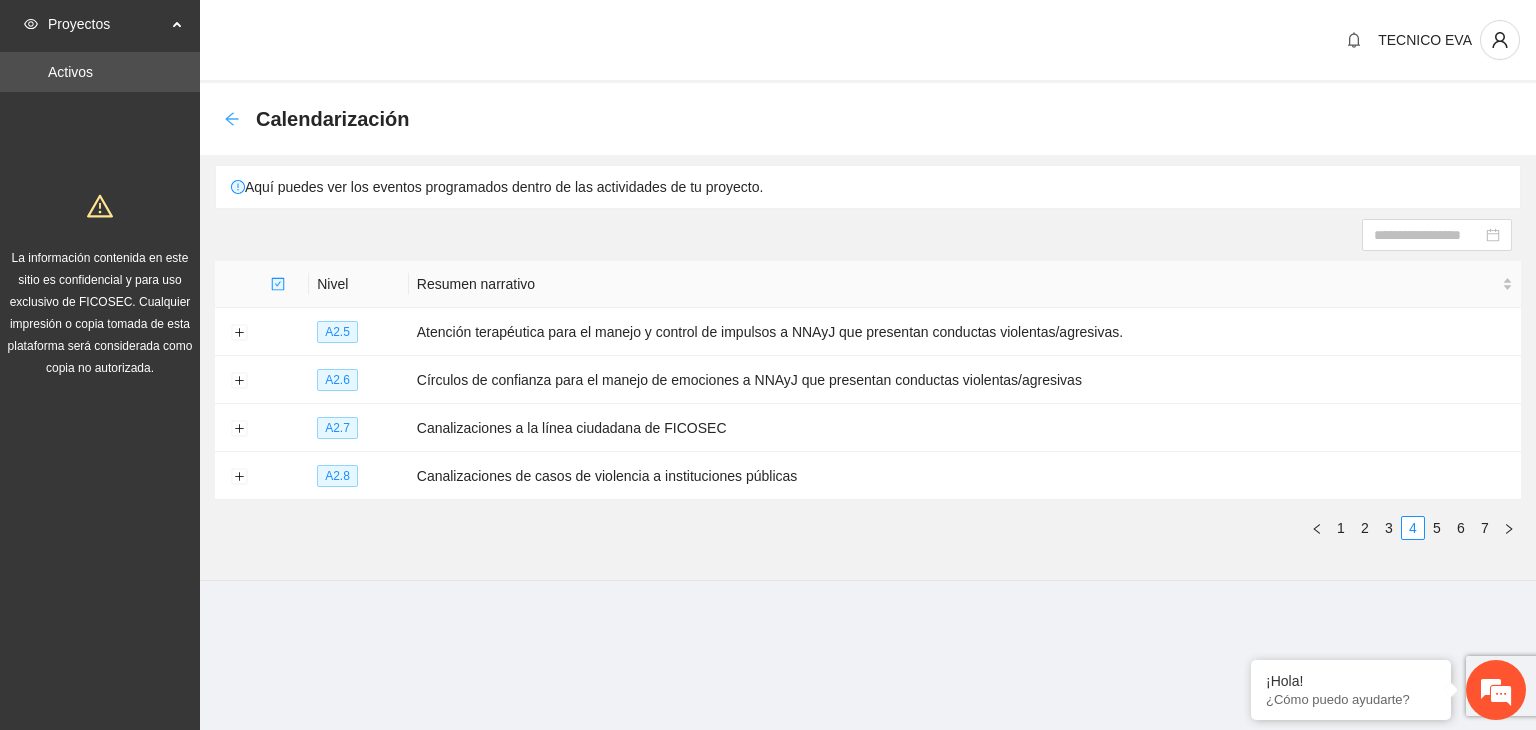 click 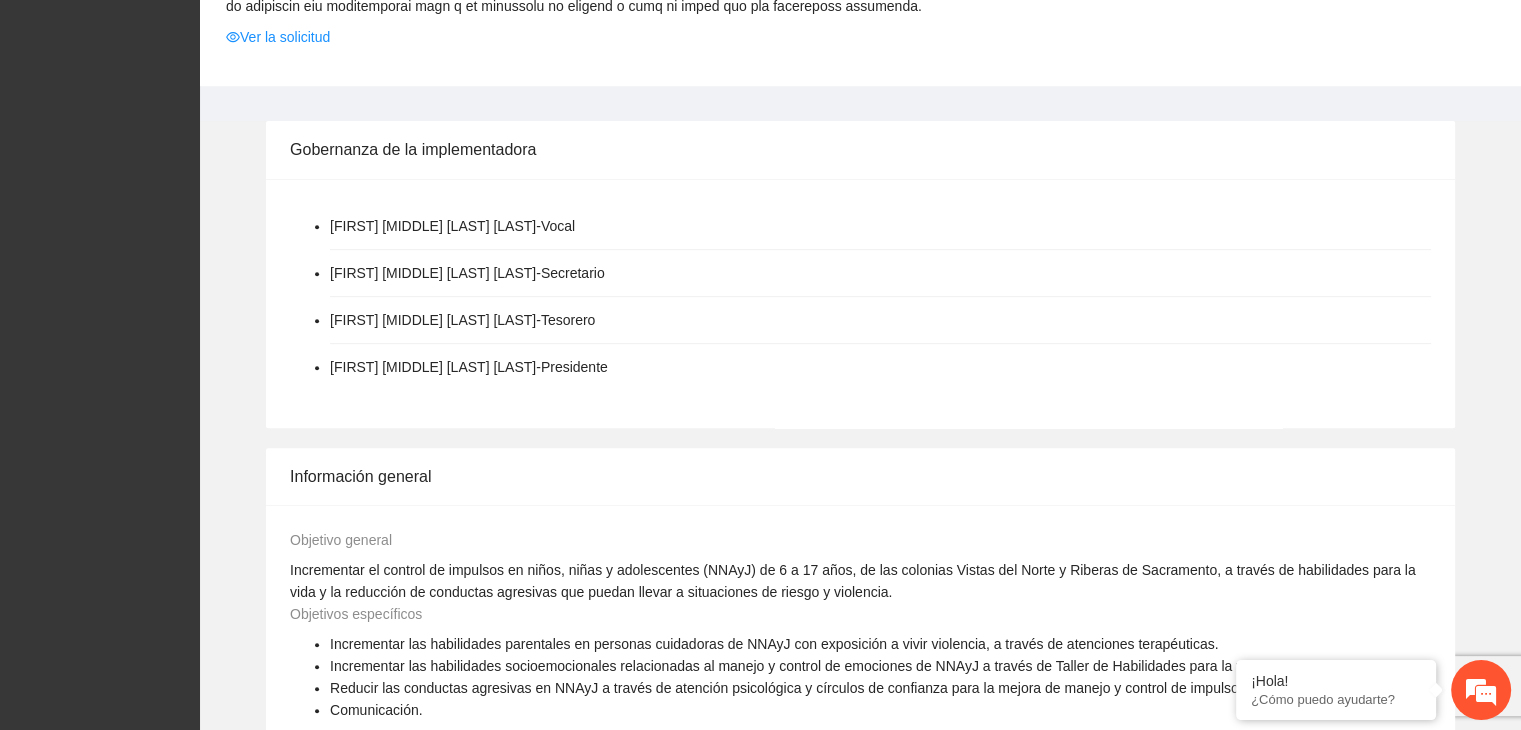 scroll, scrollTop: 1516, scrollLeft: 0, axis: vertical 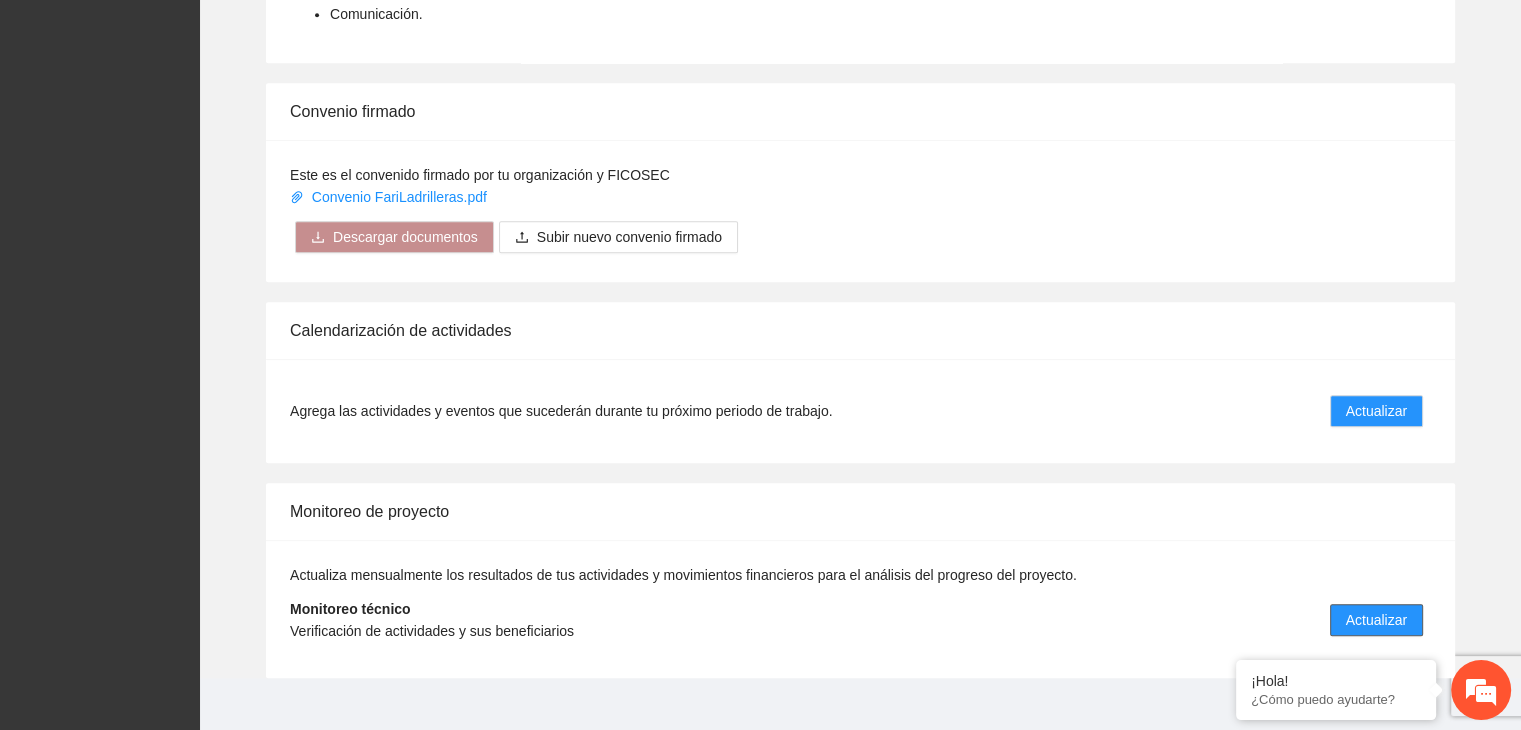 click on "Actualizar" at bounding box center [1376, 620] 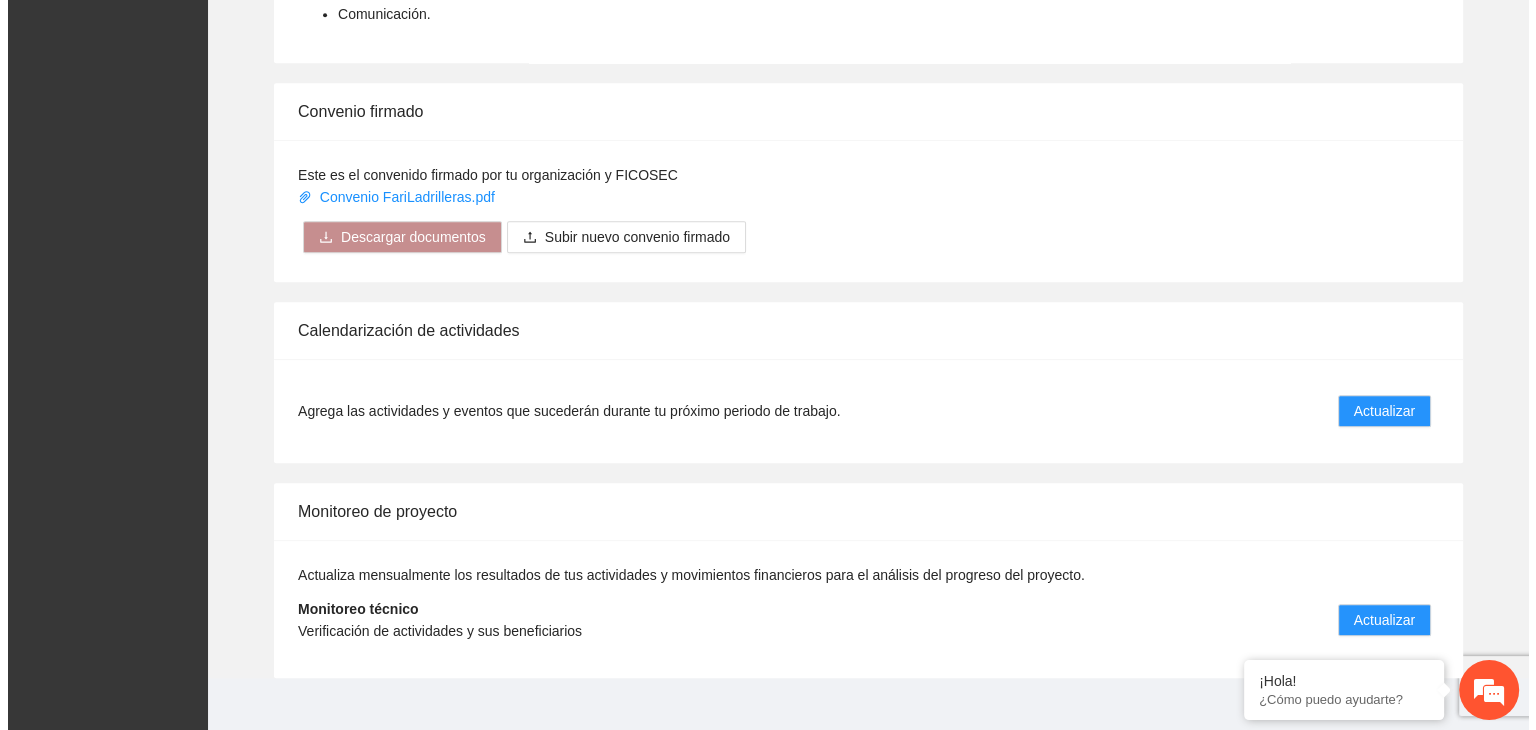 scroll, scrollTop: 0, scrollLeft: 0, axis: both 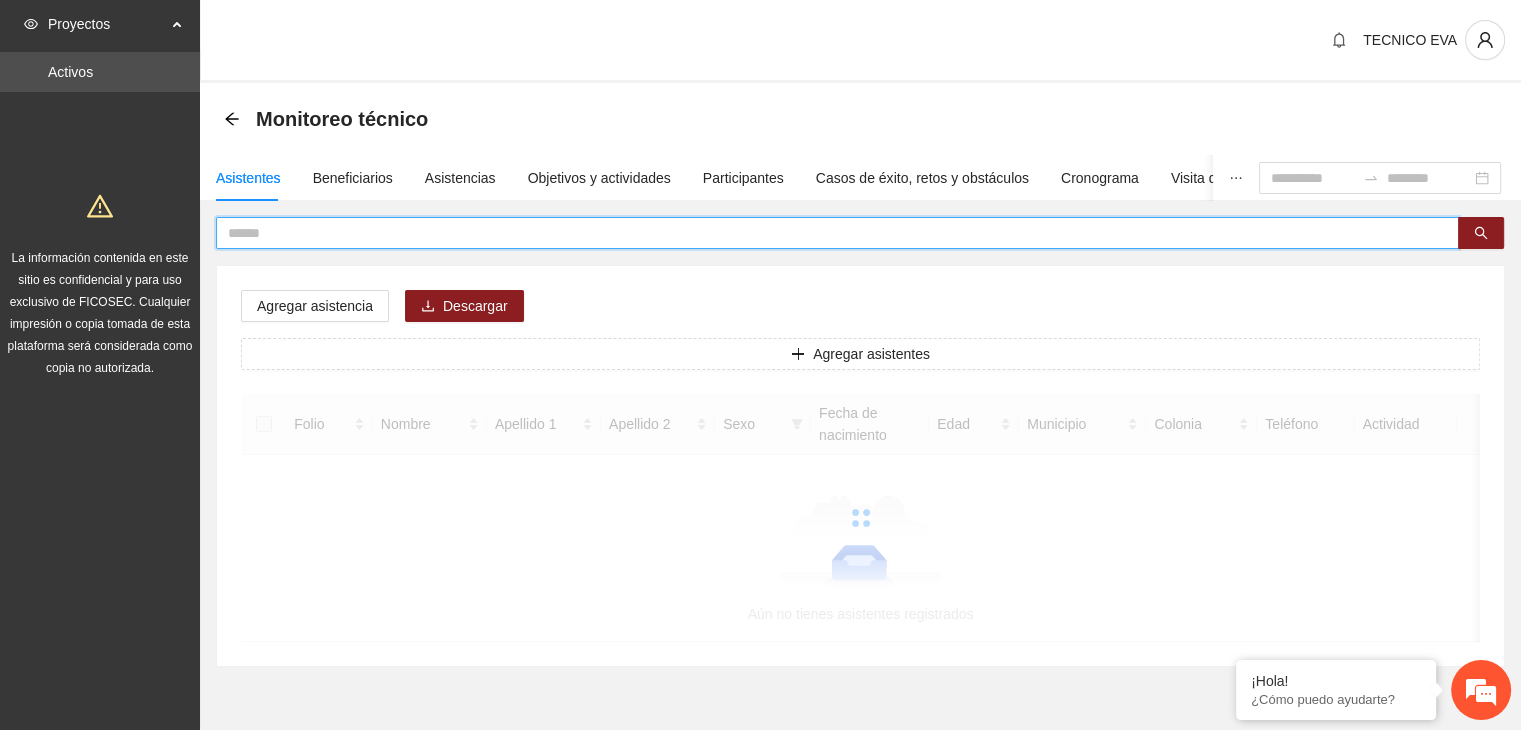 click at bounding box center [829, 233] 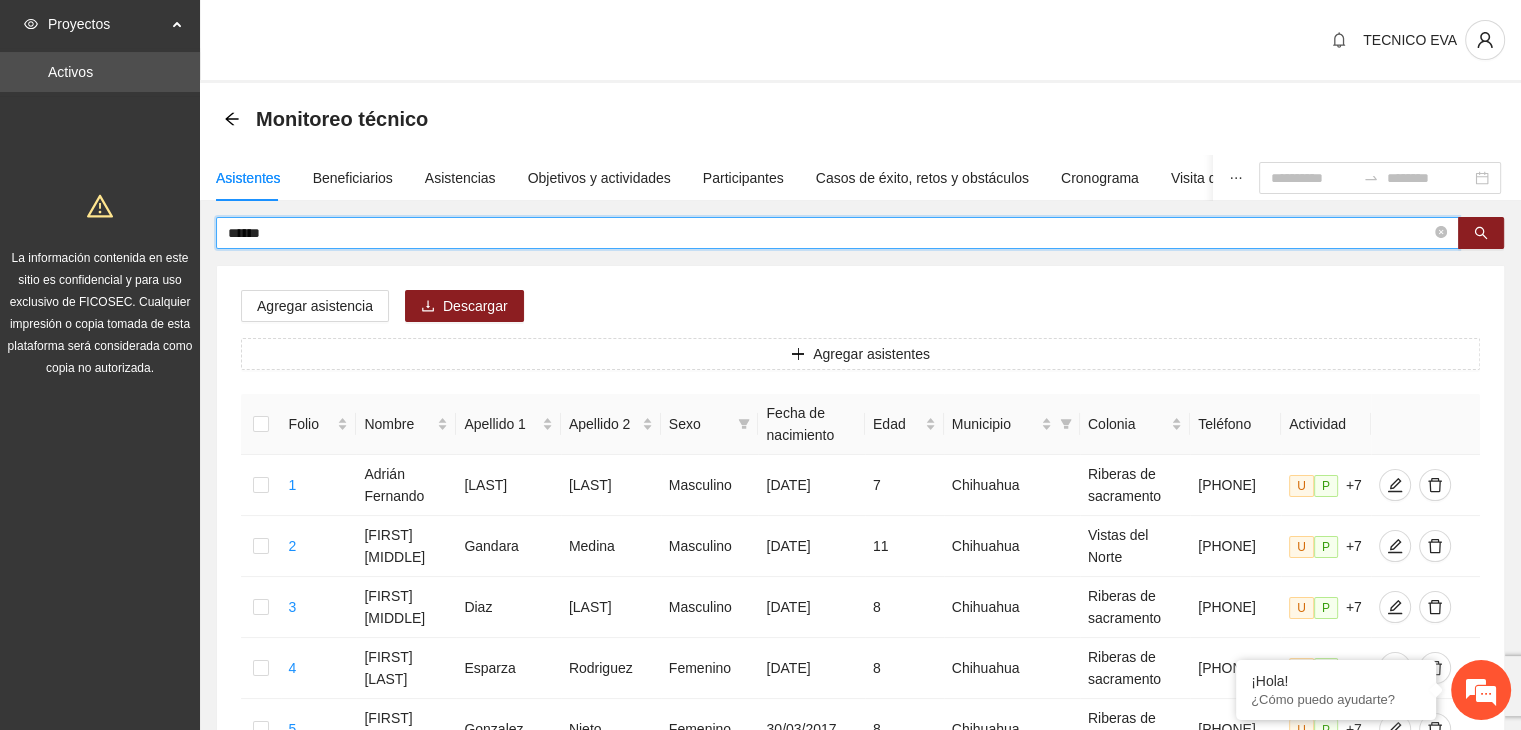 type on "******" 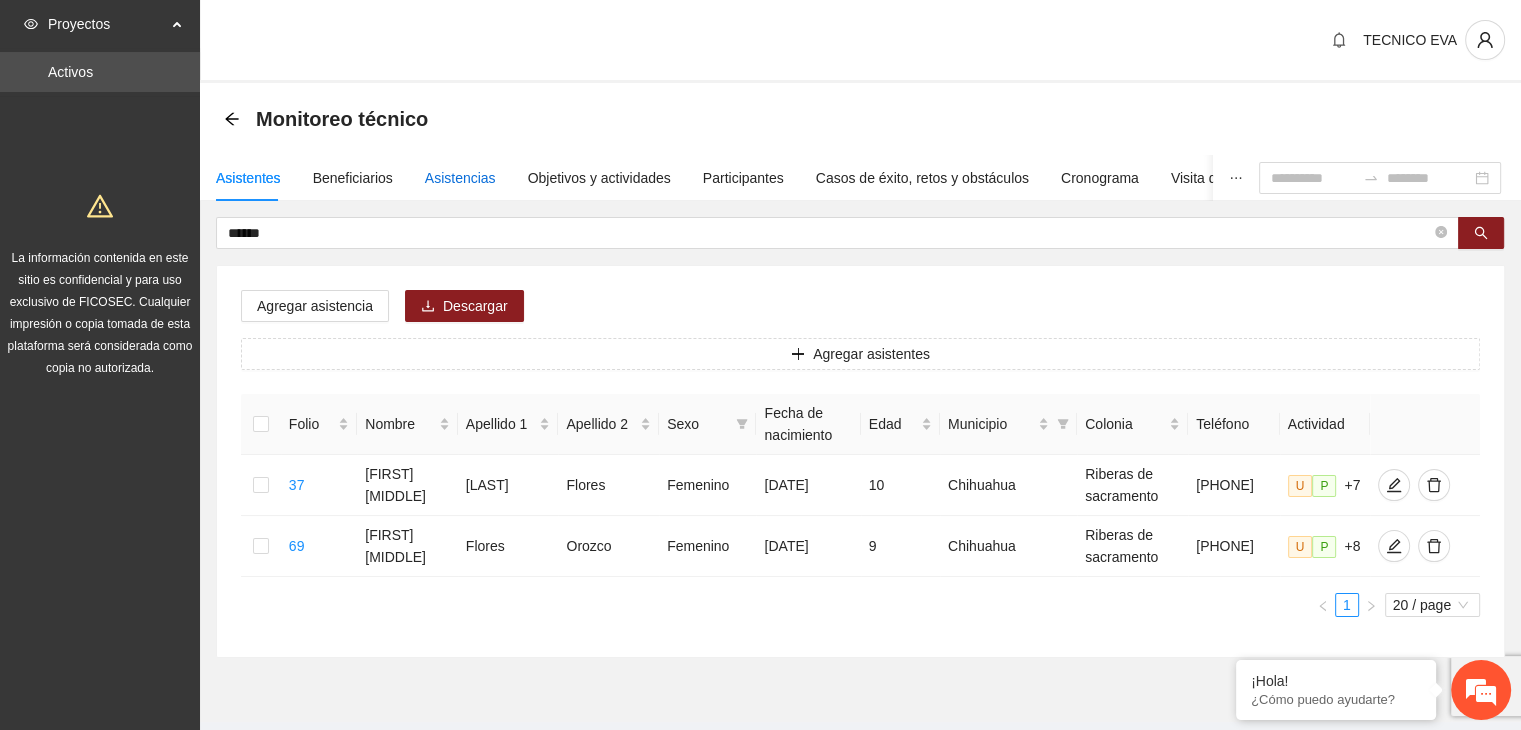 click on "Asistencias" at bounding box center [460, 178] 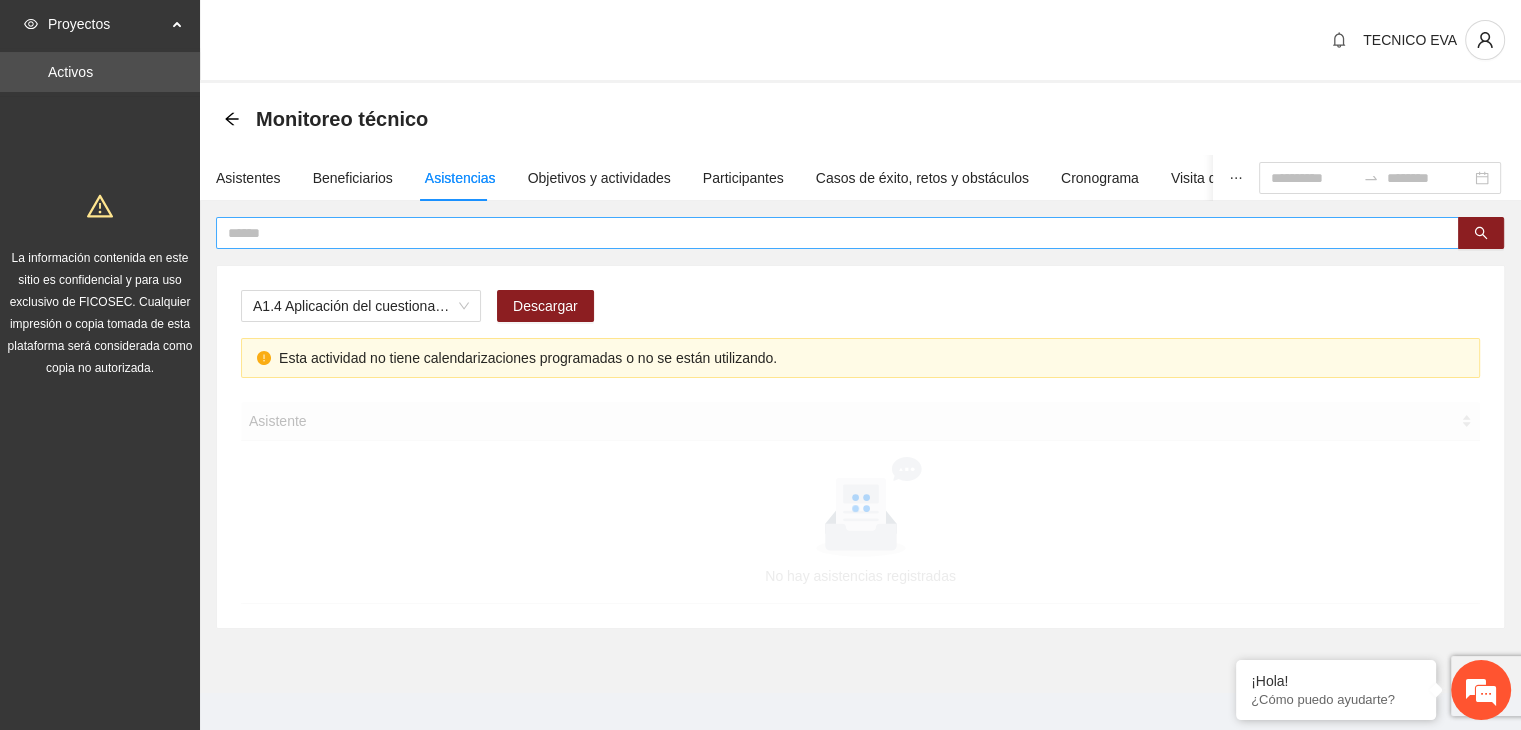 click at bounding box center [837, 233] 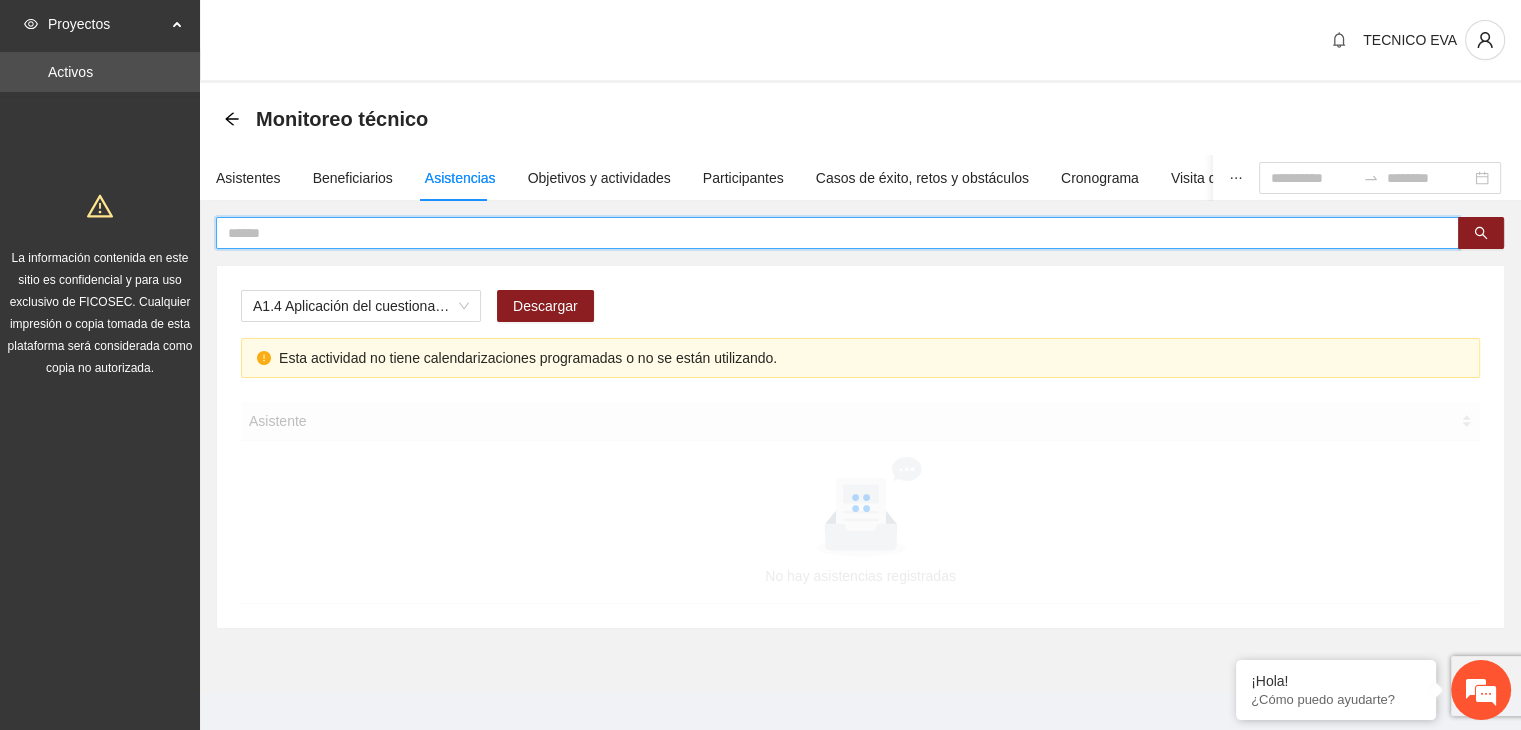click at bounding box center (829, 233) 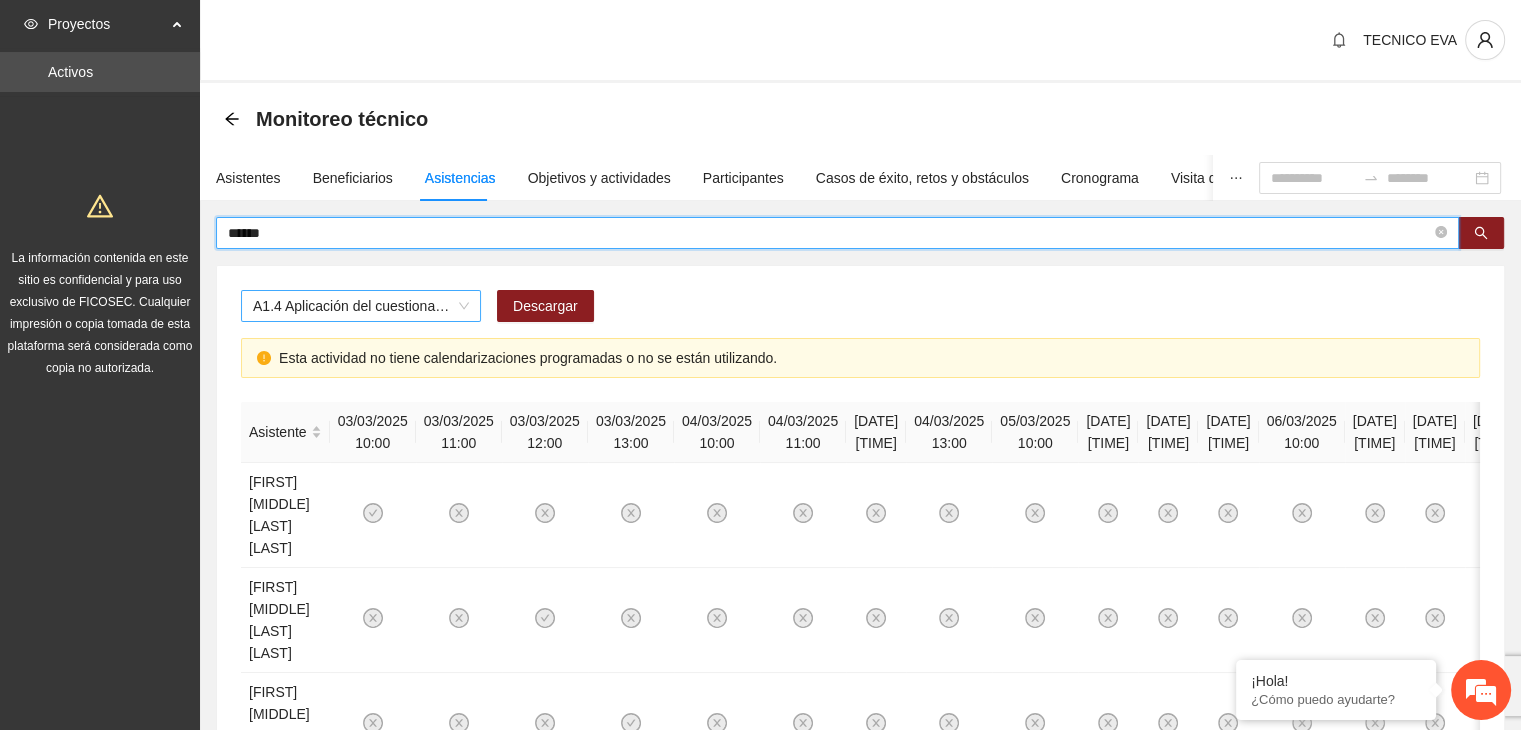 click on "A1.4 Aplicación del cuestionario MENA PRE y POST" at bounding box center [361, 306] 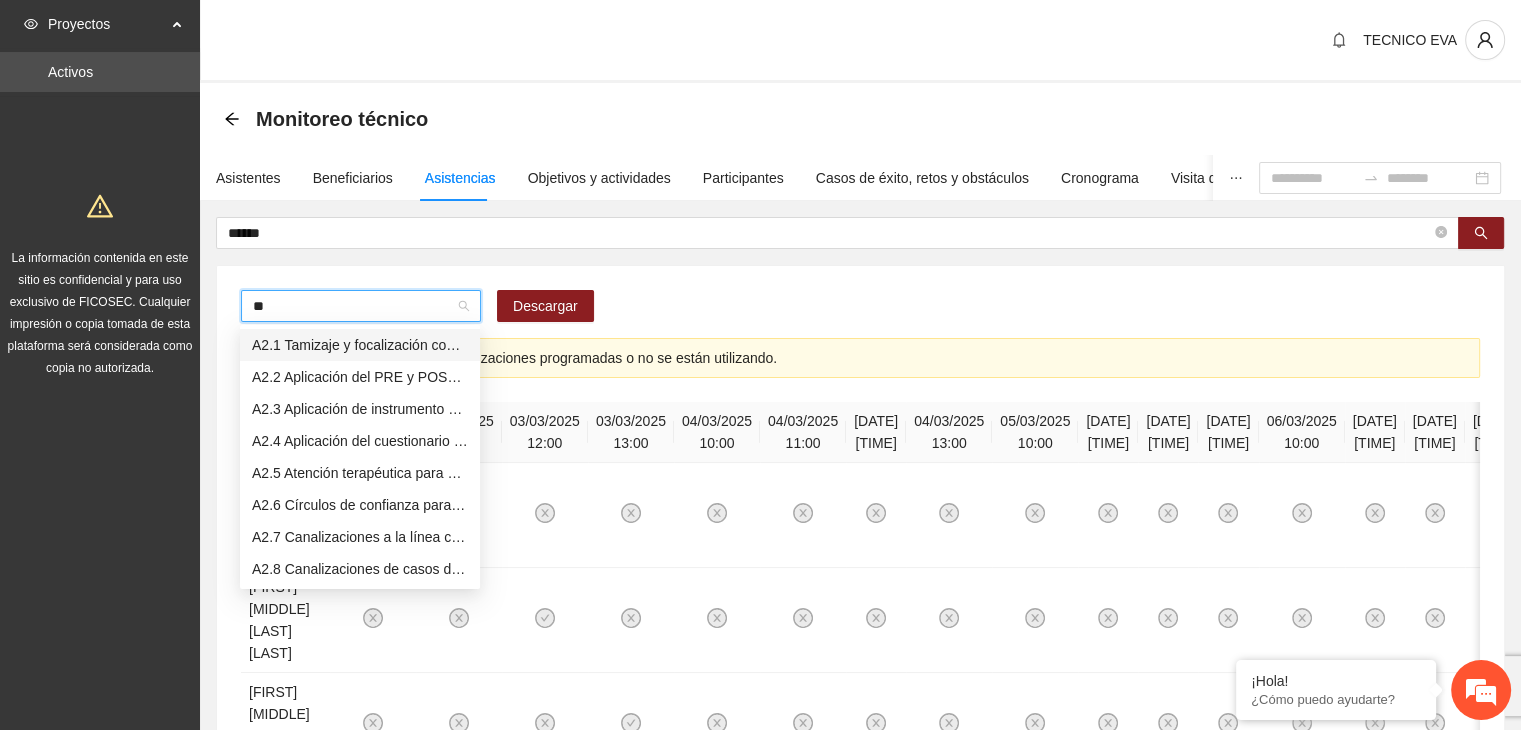 type on "***" 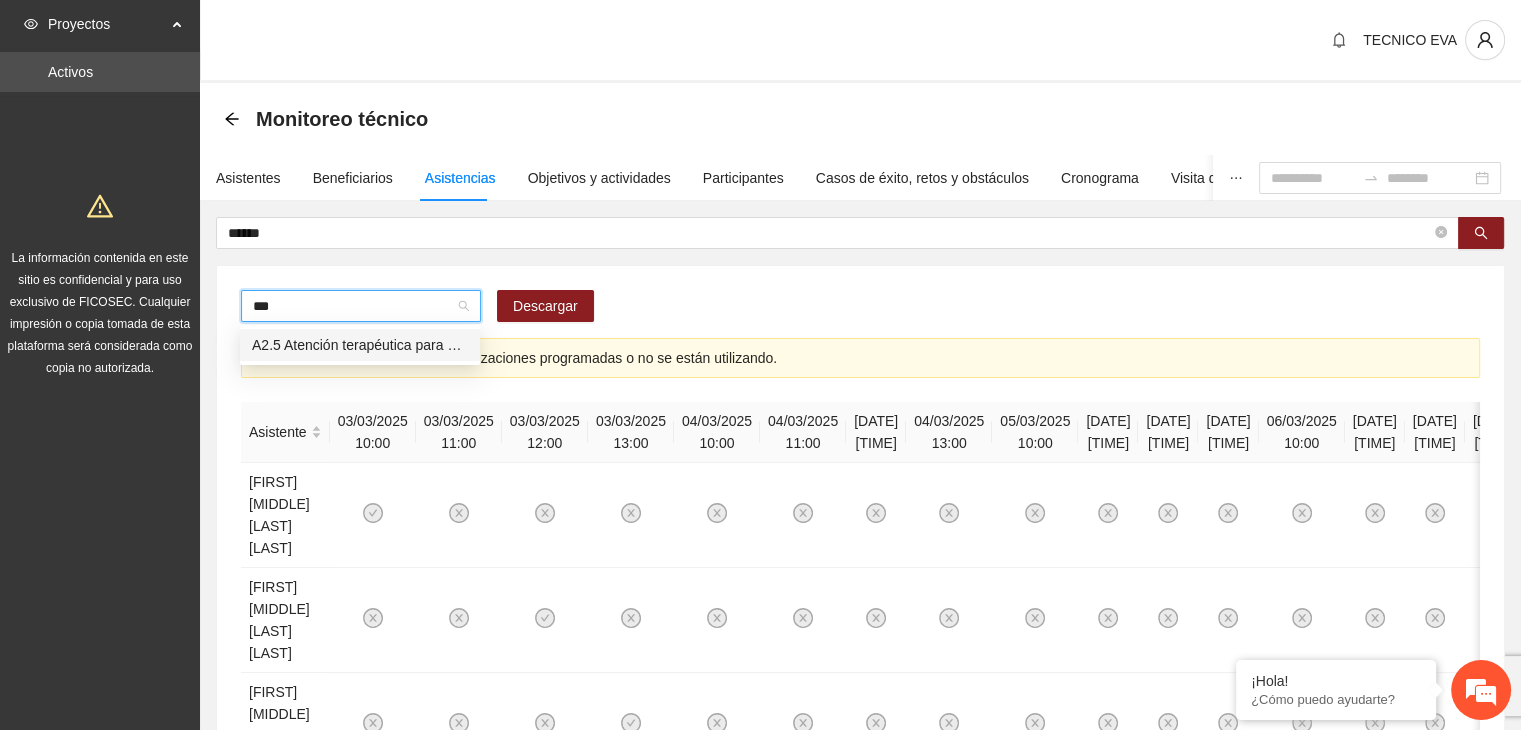 click on "A2.5  Atención terapéutica para el manejo y control de impulsos a NNAyJ que presentan conductas violentas/agresivas." at bounding box center (360, 345) 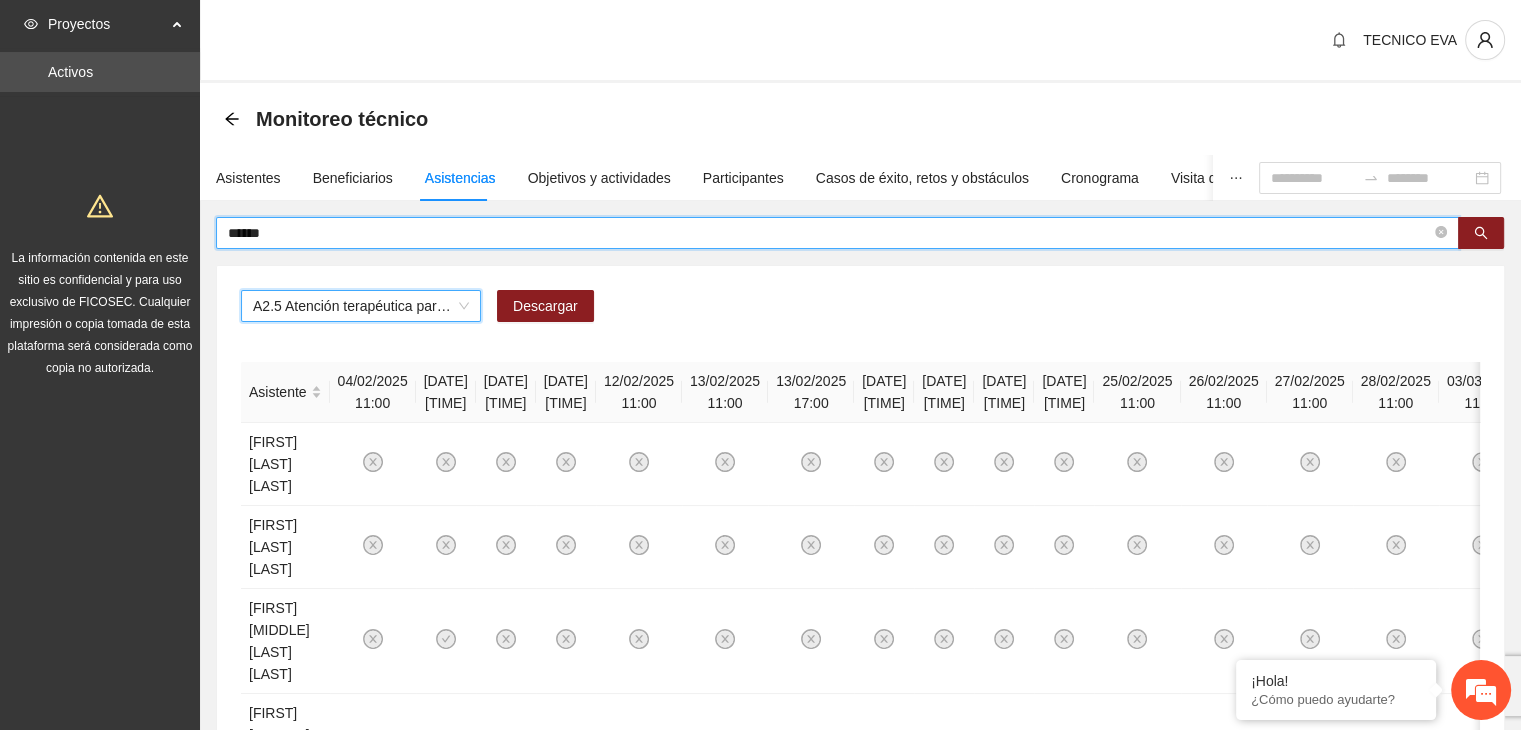 click on "******" at bounding box center [829, 233] 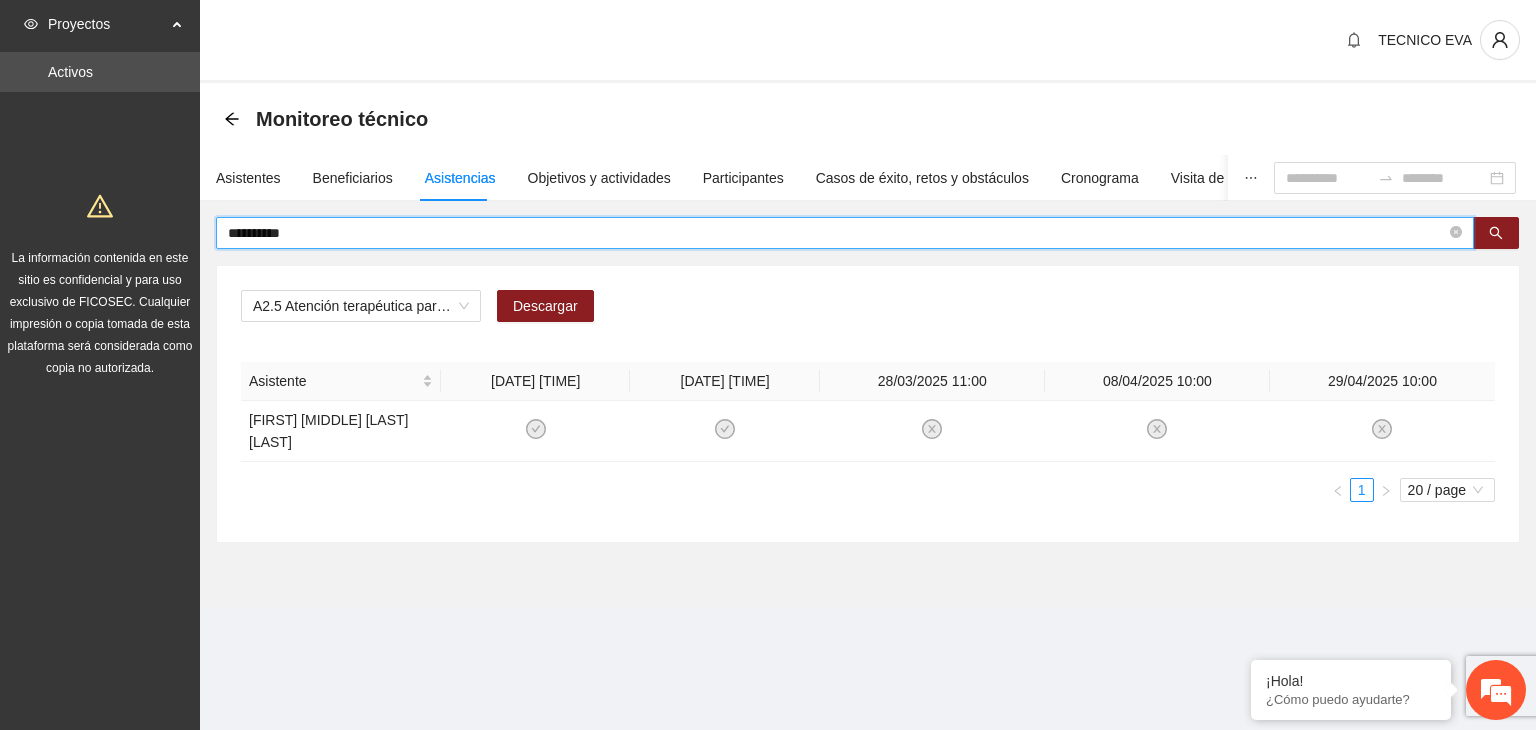 type on "**********" 